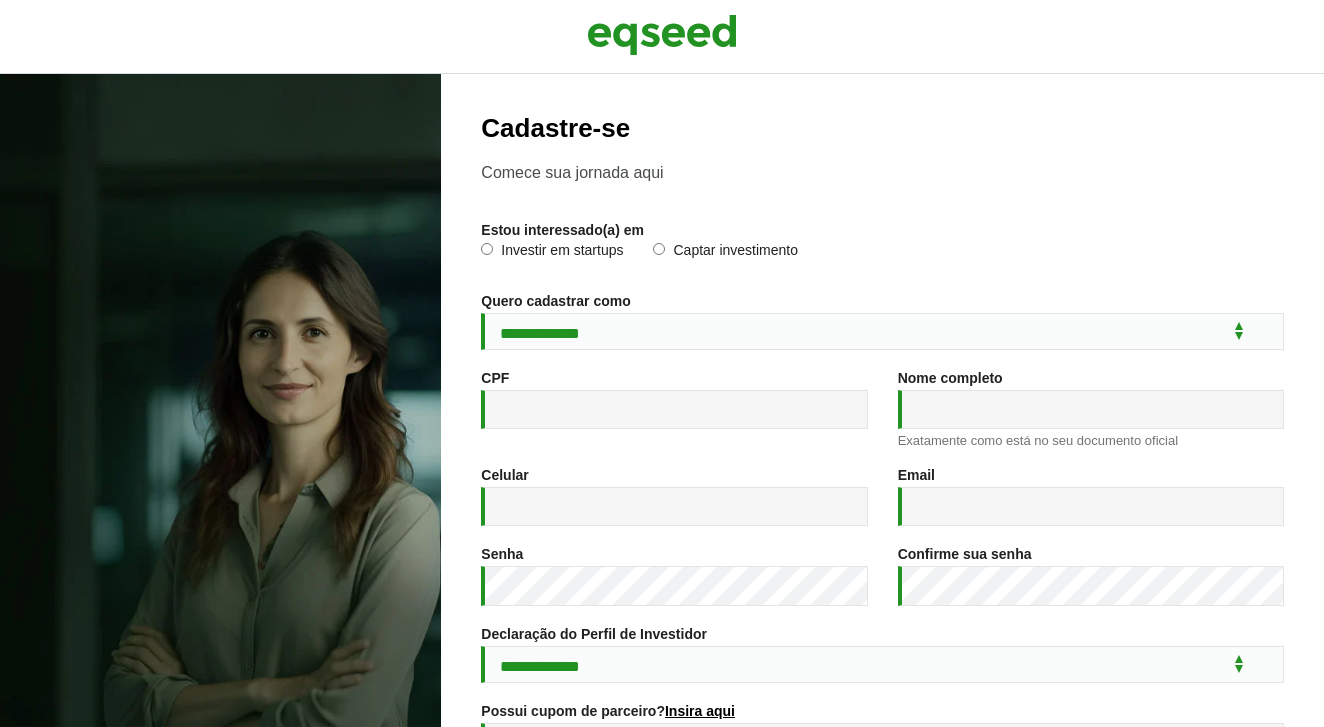 scroll, scrollTop: 0, scrollLeft: 0, axis: both 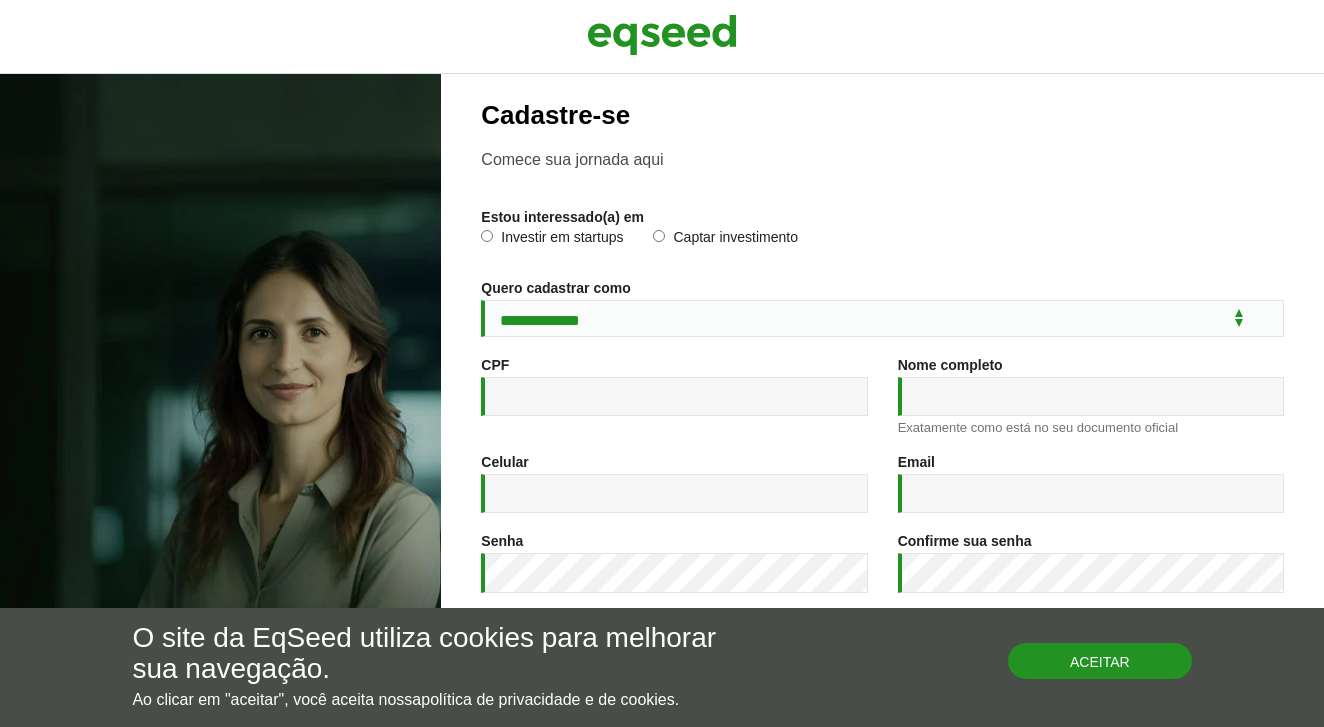 click on "Aceitar" at bounding box center (1100, 661) 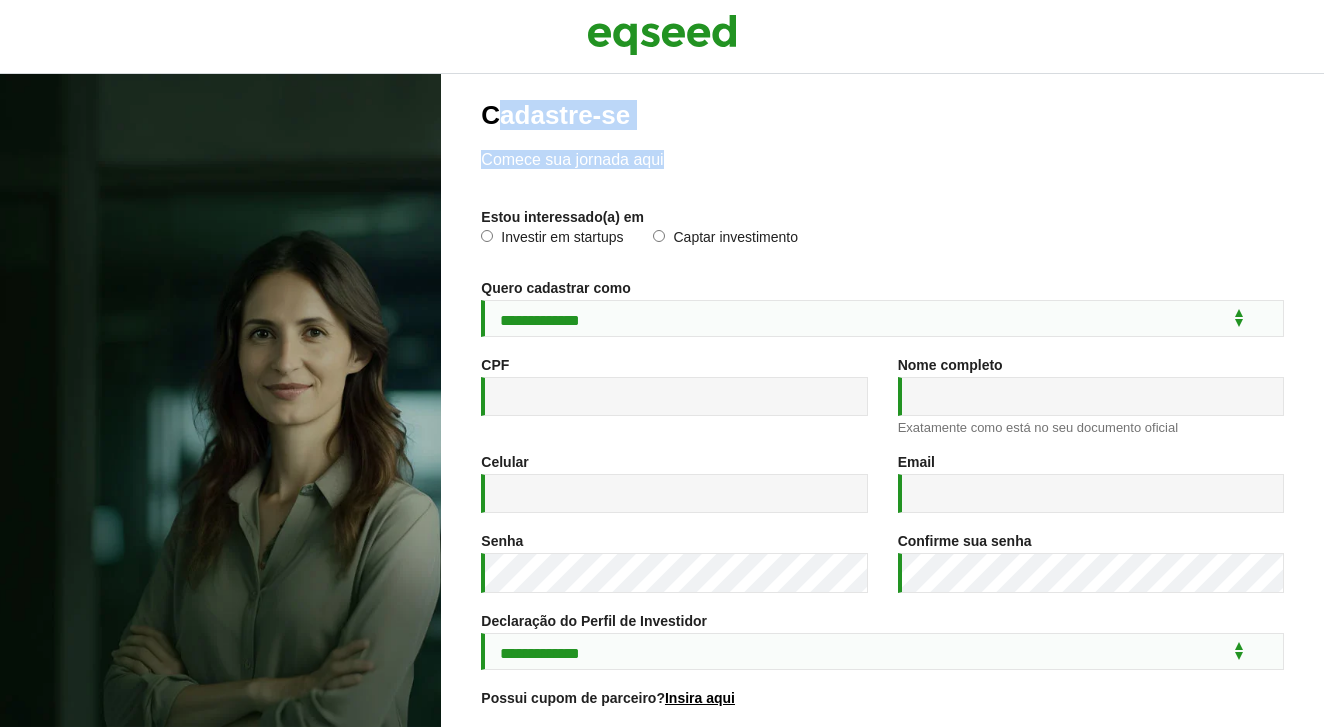 drag, startPoint x: 491, startPoint y: 113, endPoint x: 669, endPoint y: 173, distance: 187.84036 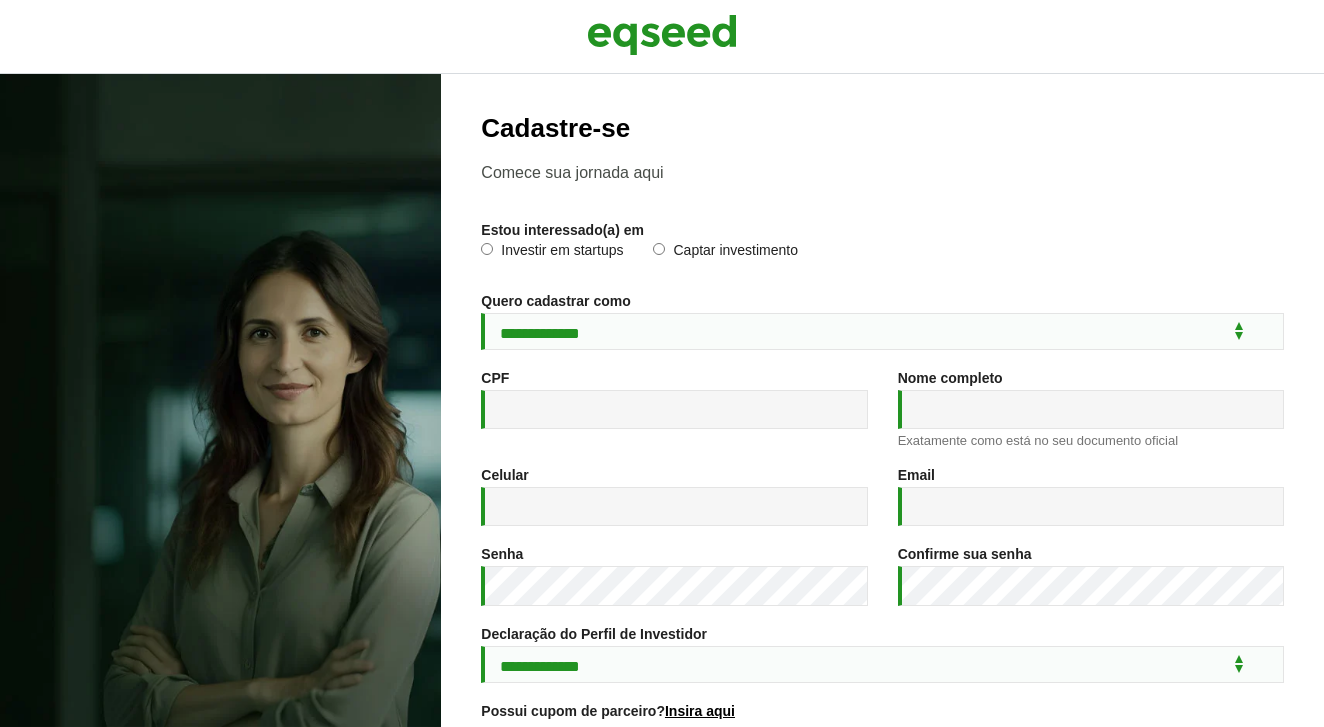 scroll, scrollTop: 0, scrollLeft: 0, axis: both 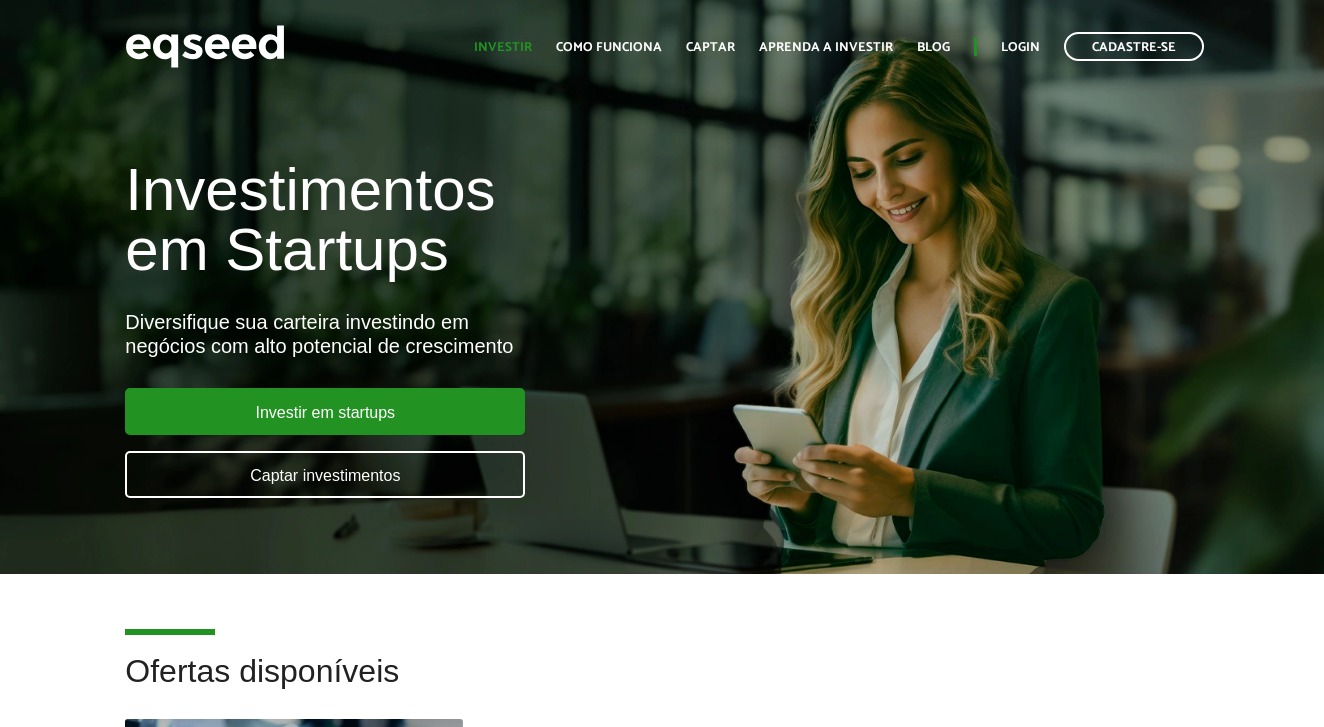 click on "Investir" at bounding box center (503, 47) 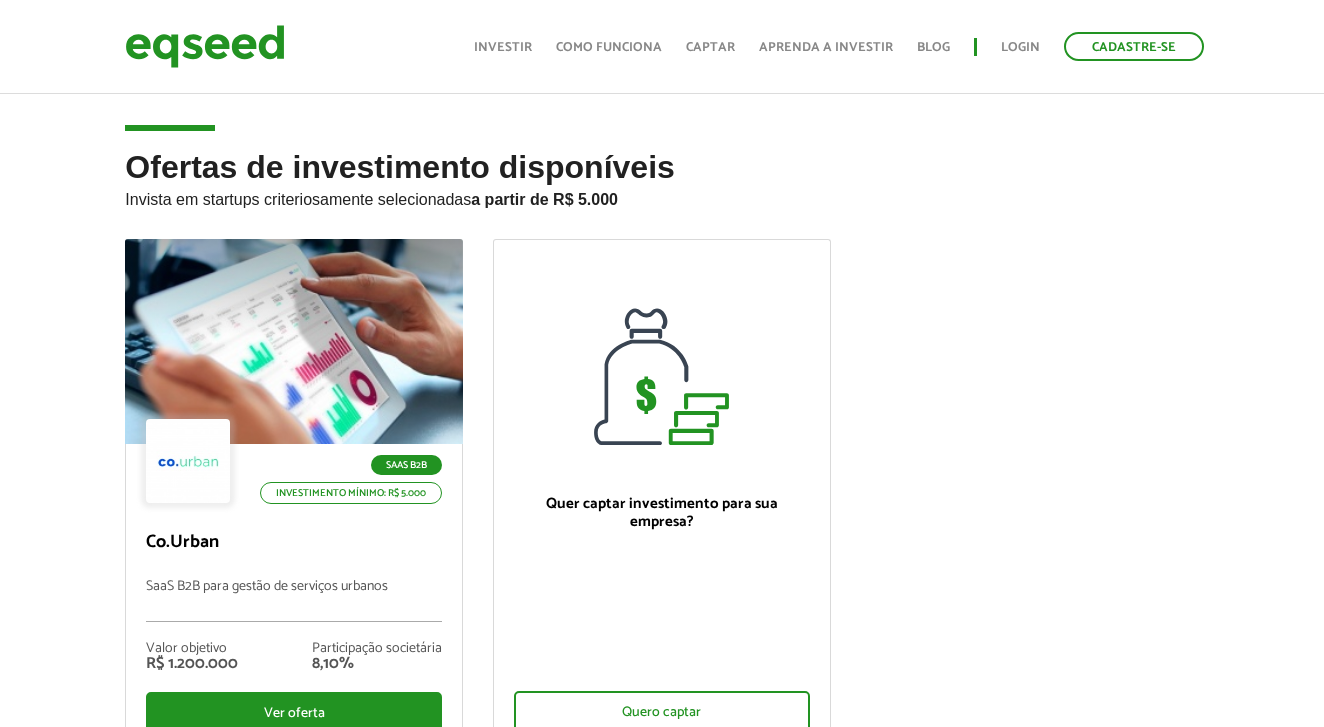 scroll, scrollTop: 159, scrollLeft: 0, axis: vertical 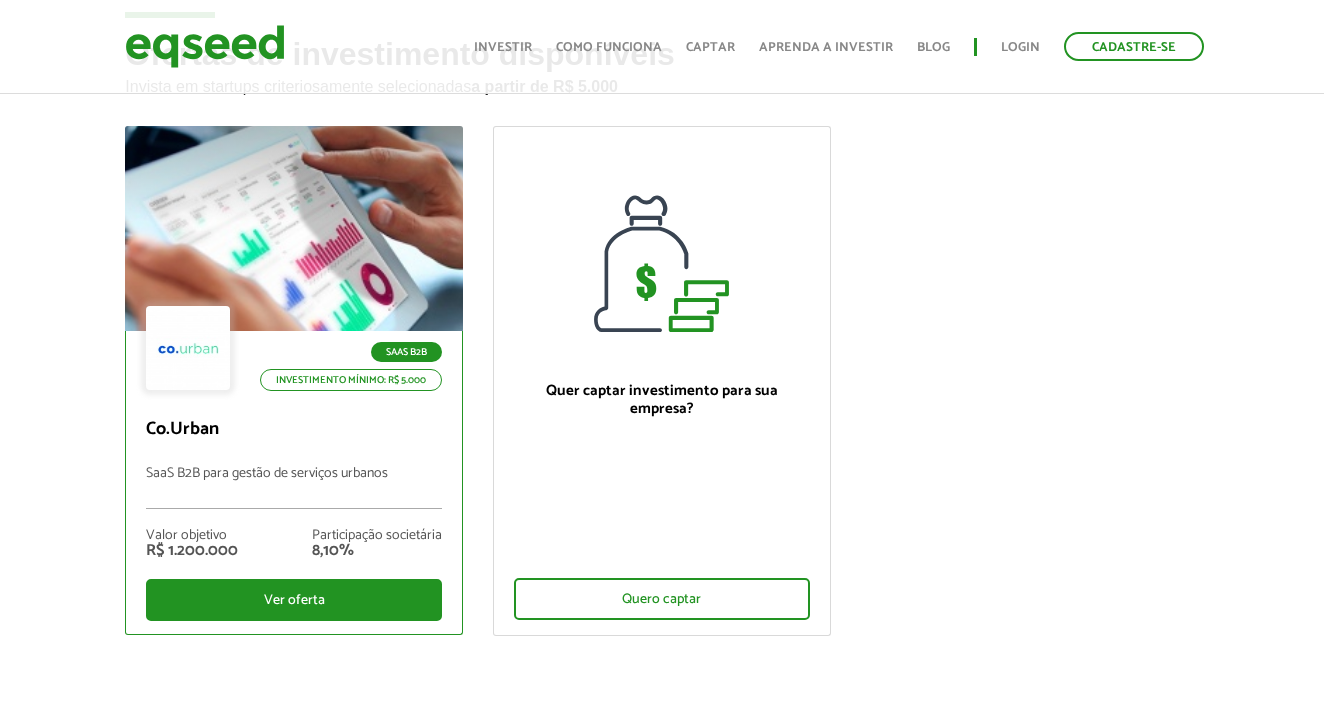 click on "SaaS B2B
Investimento mínimo: R$ 5.000" at bounding box center [294, 350] 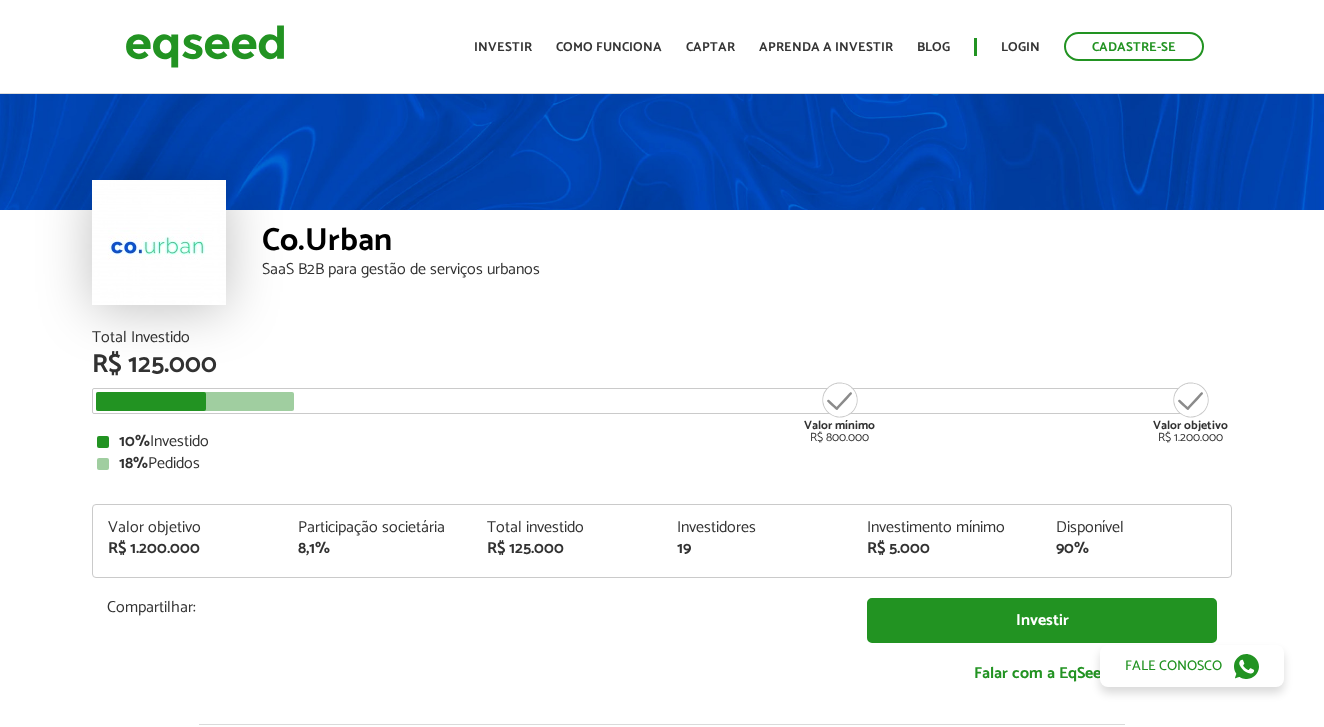 scroll, scrollTop: 0, scrollLeft: 0, axis: both 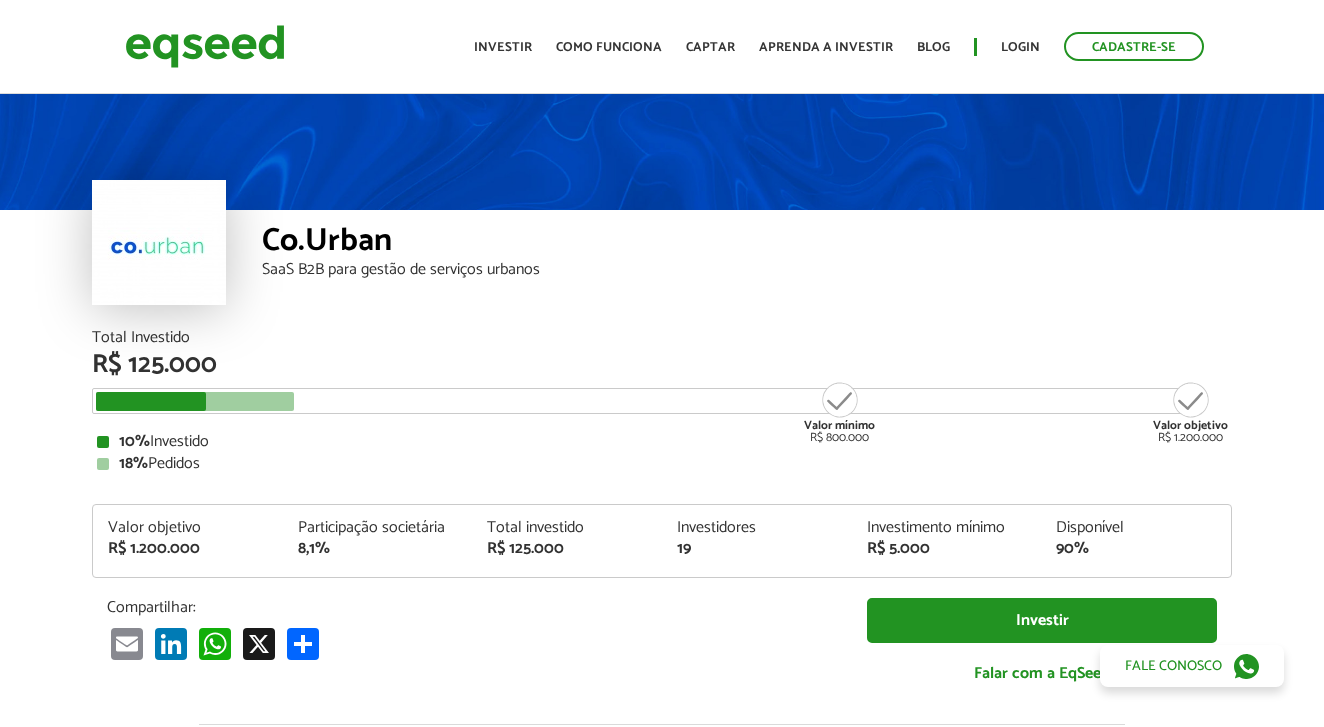drag, startPoint x: 280, startPoint y: 444, endPoint x: 290, endPoint y: 442, distance: 10.198039 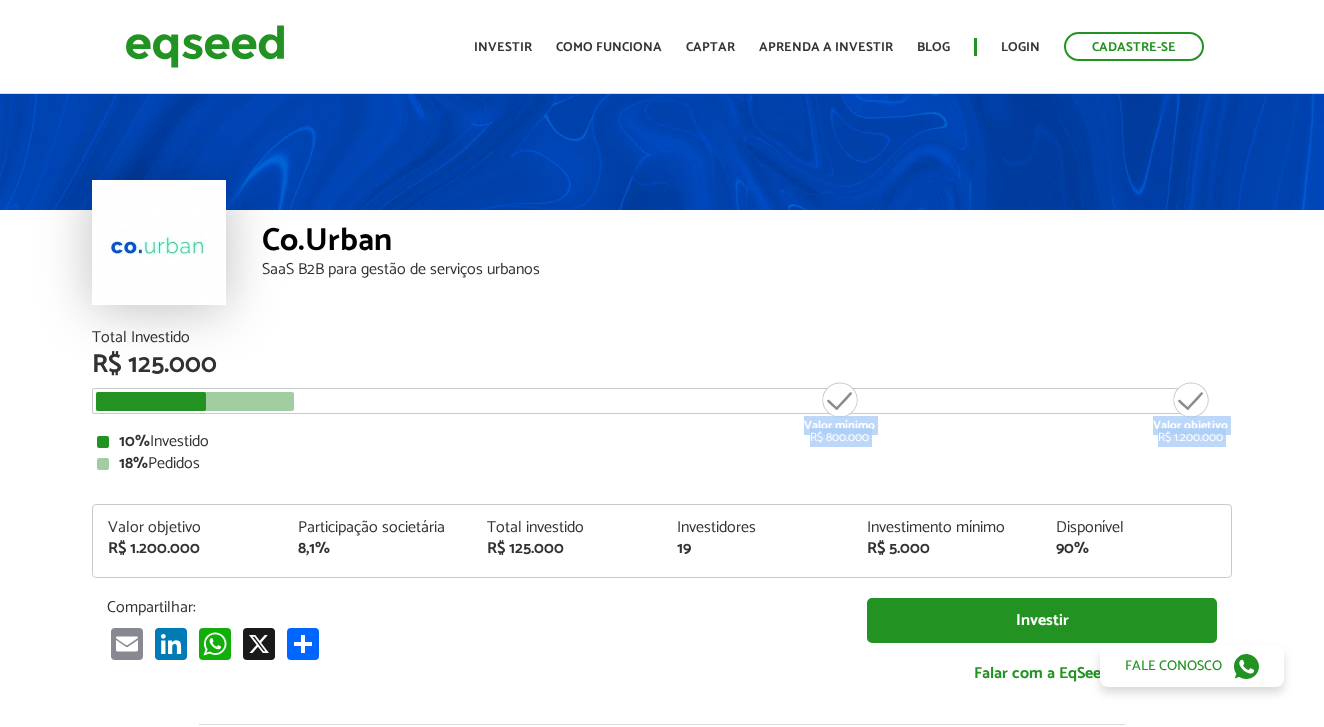 drag, startPoint x: 805, startPoint y: 425, endPoint x: 933, endPoint y: 425, distance: 128 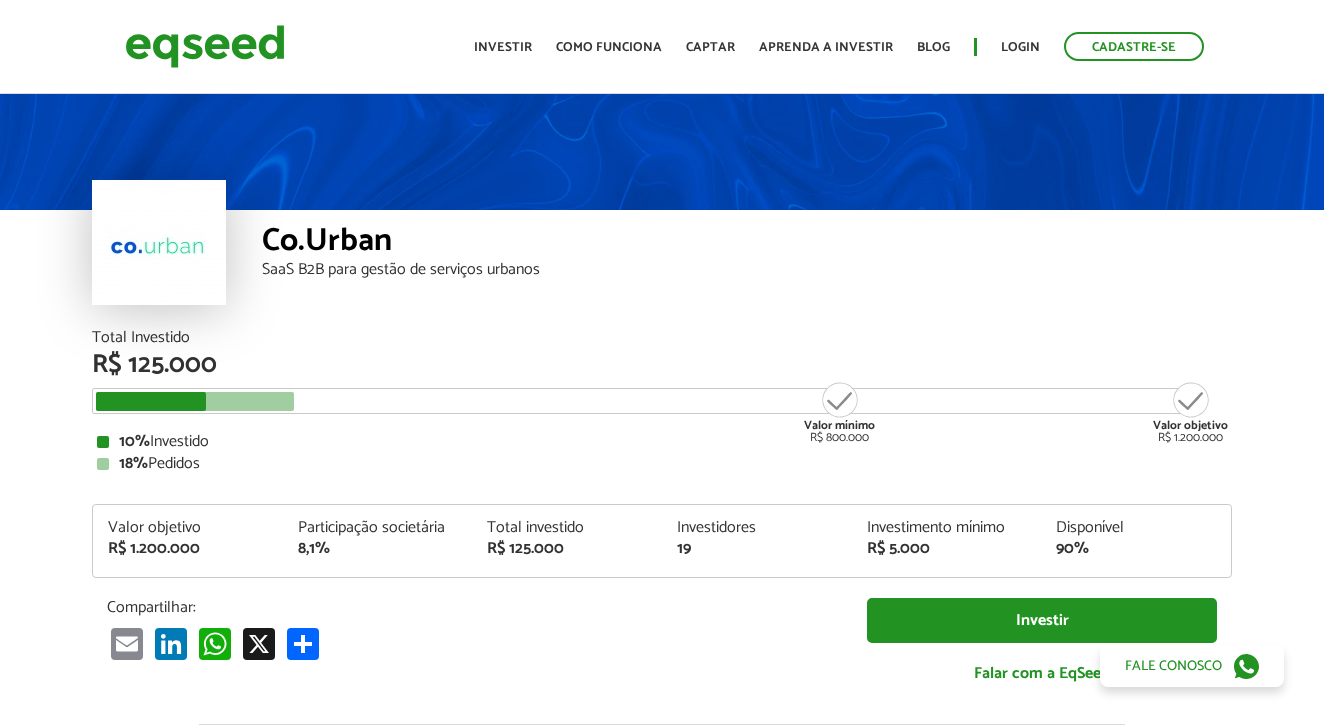 click on "Total Investido
R$ 125.000
Valor mínimo R$ 800.000
Valor objetivo R$ 1.200.000
10%  Investido
18%  Pedidos" at bounding box center (662, 401) 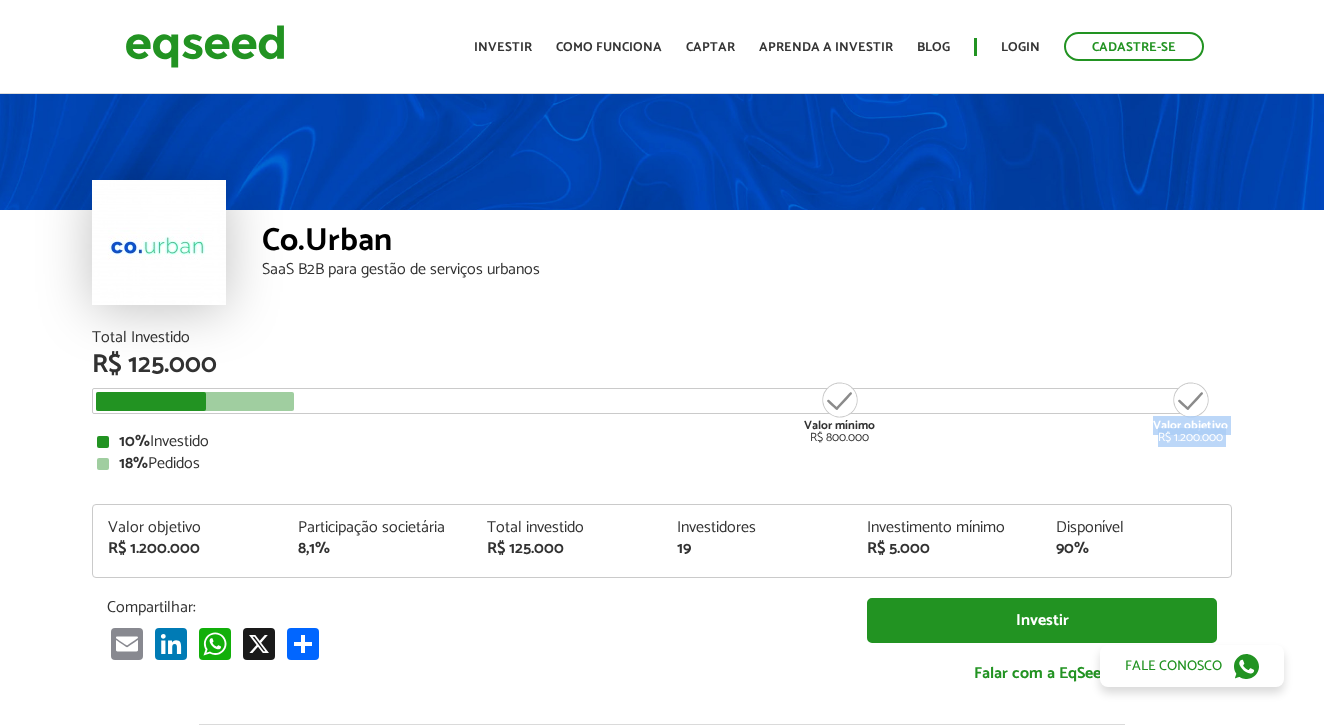 drag, startPoint x: 1154, startPoint y: 426, endPoint x: 1234, endPoint y: 426, distance: 80 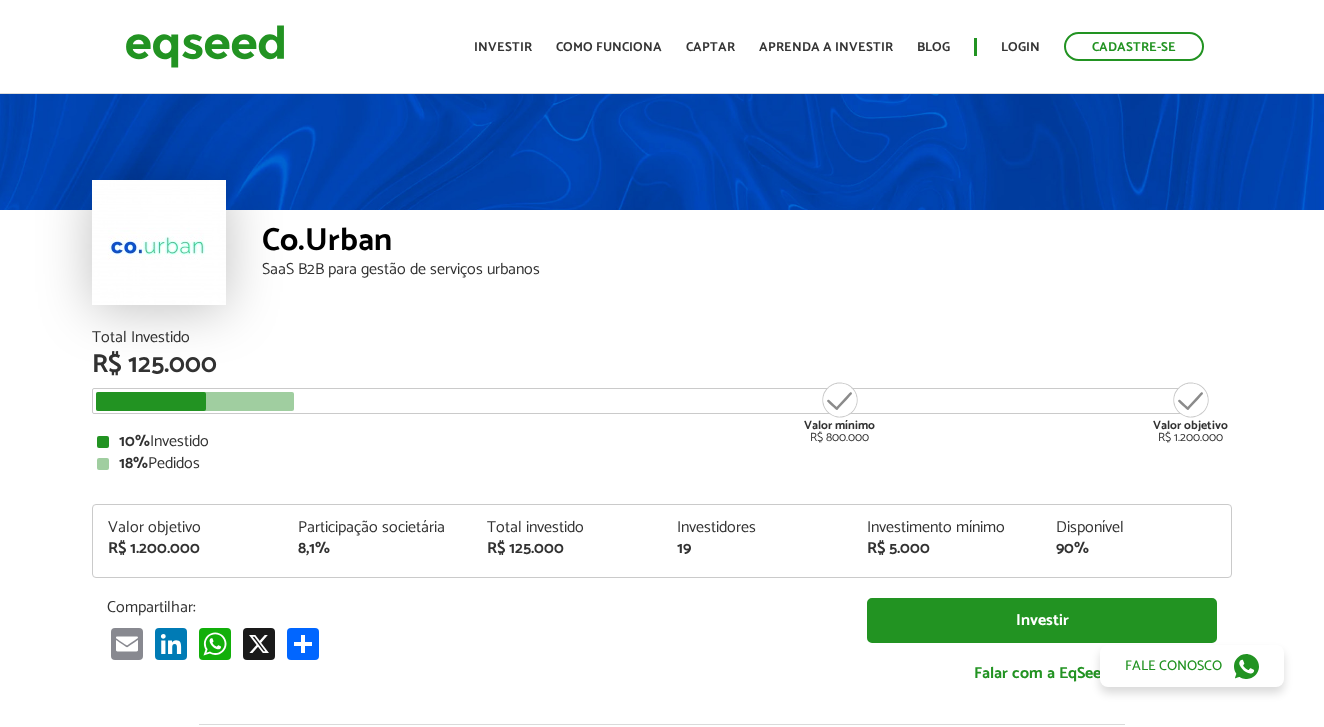 click on "Valor objetivo
R$ 1.200.000
Participação societária
8,1%
Total investido
R$ 125.000
Investidores
19
Investimento mínimo
R$ 5.000
Disponível
90%" at bounding box center (662, 541) 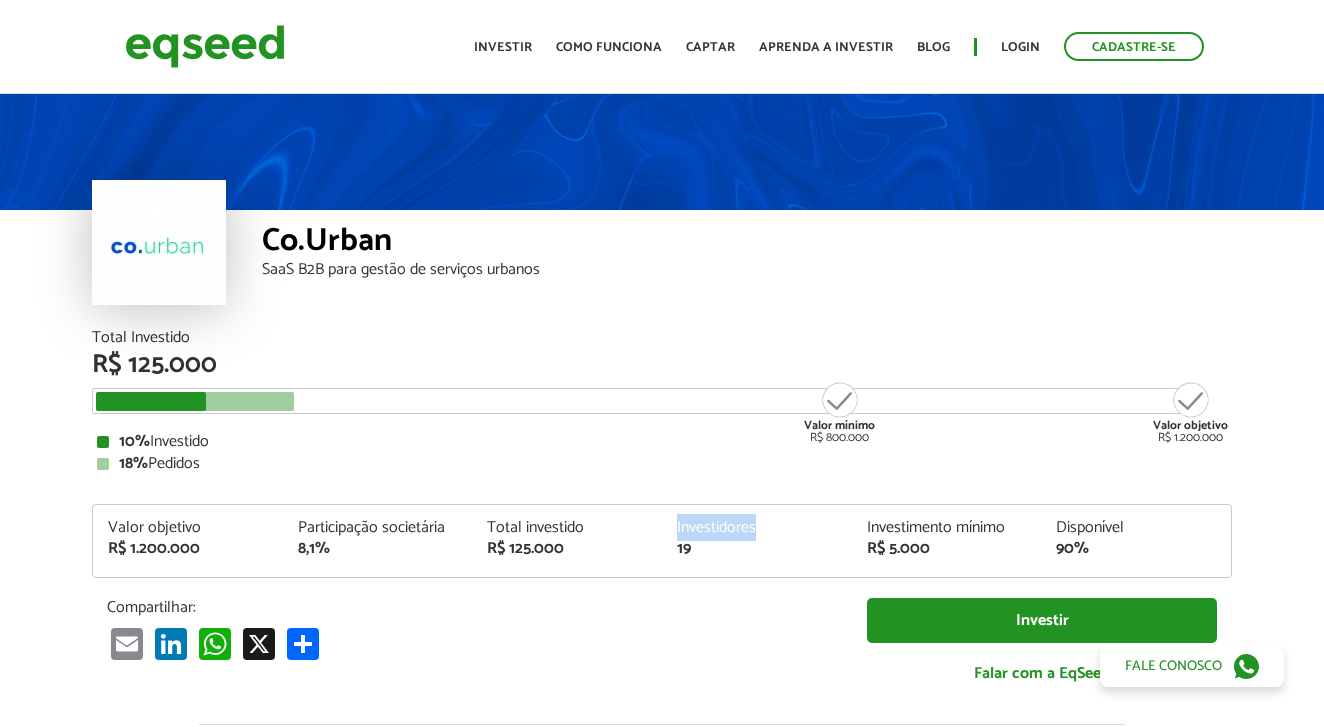 drag, startPoint x: 726, startPoint y: 521, endPoint x: 781, endPoint y: 518, distance: 55.081757 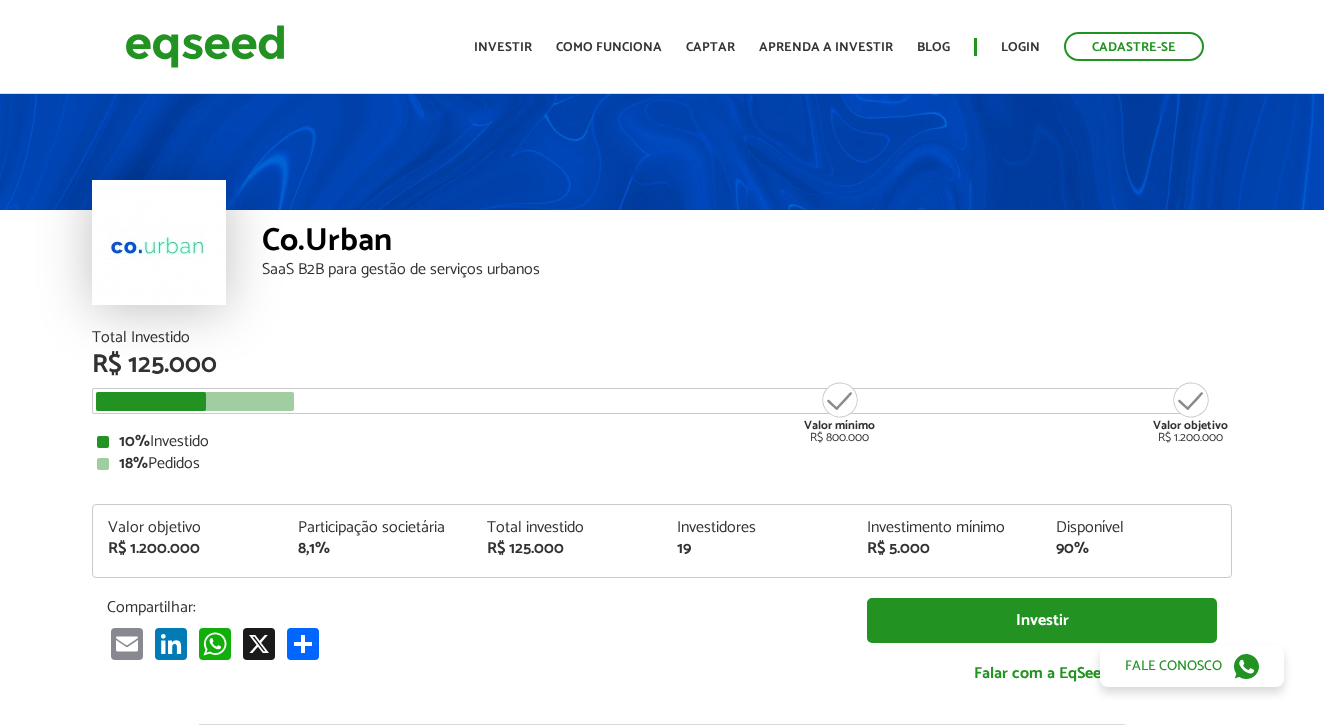 click on "Total investido" at bounding box center [567, 528] 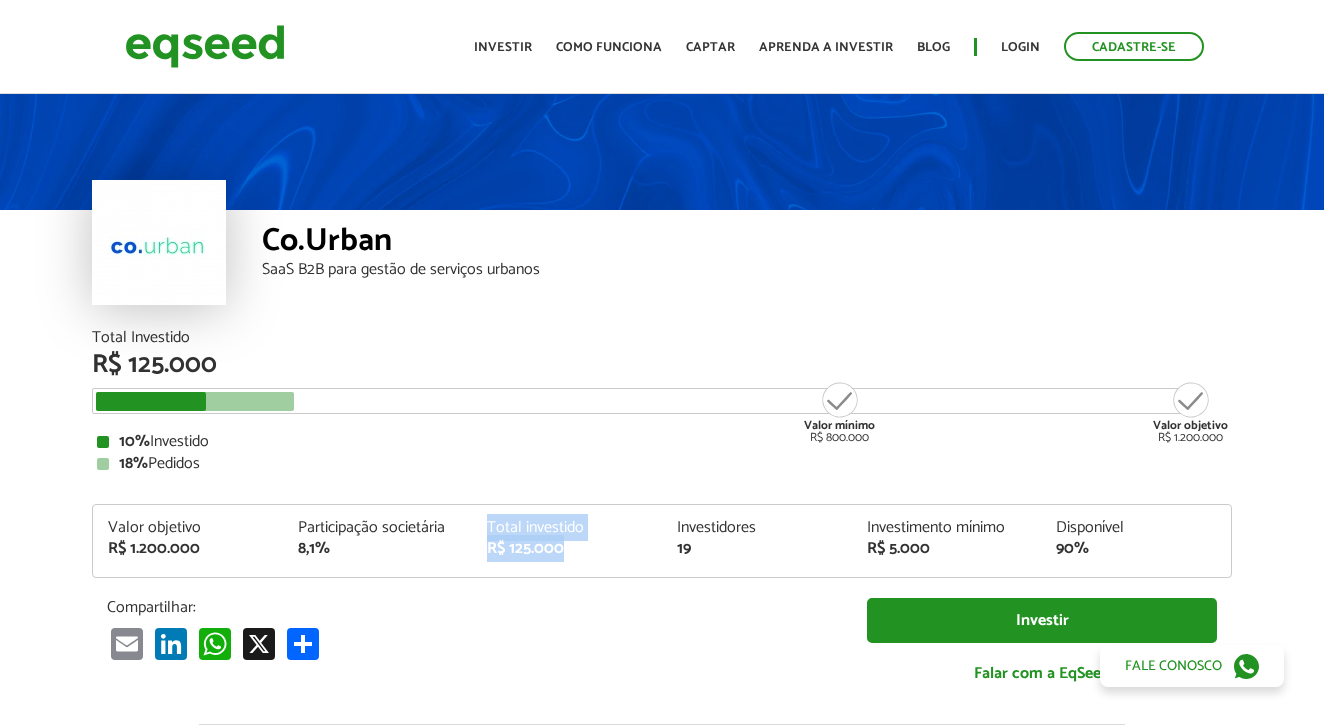 drag, startPoint x: 489, startPoint y: 524, endPoint x: 615, endPoint y: 544, distance: 127.57743 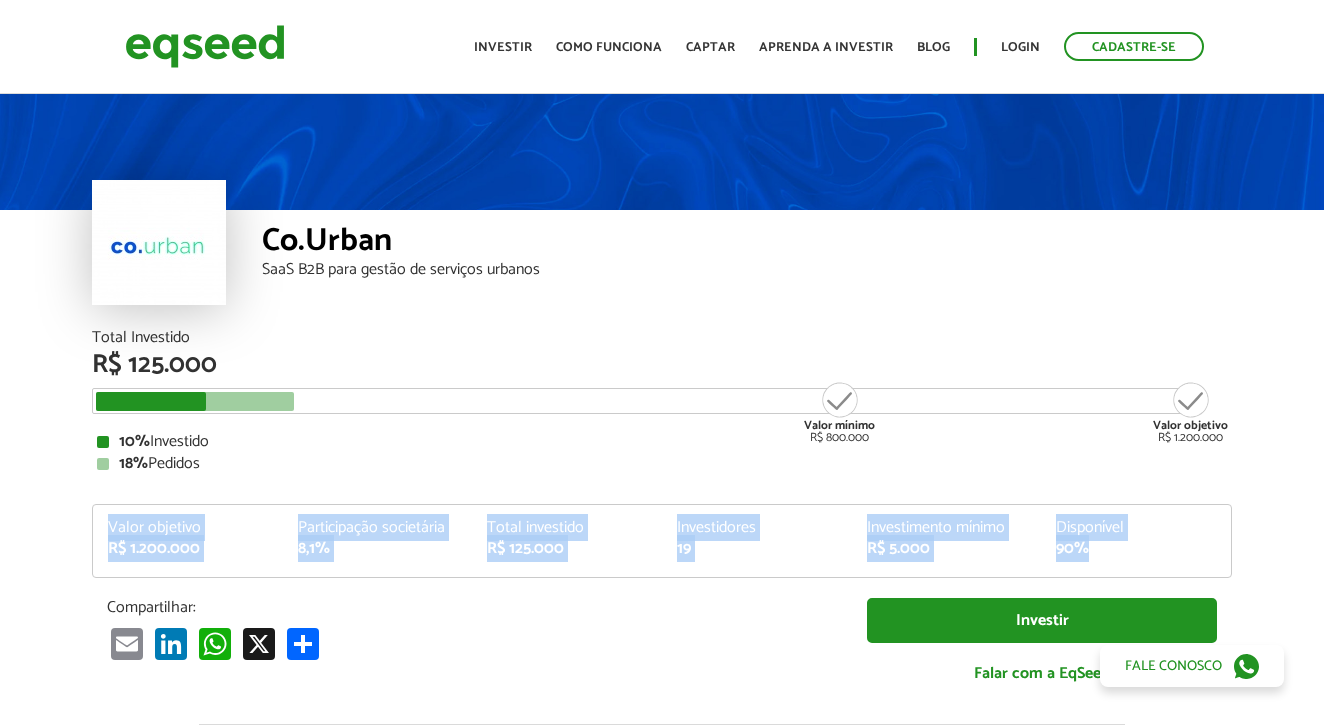 drag, startPoint x: 112, startPoint y: 527, endPoint x: 224, endPoint y: 564, distance: 117.953384 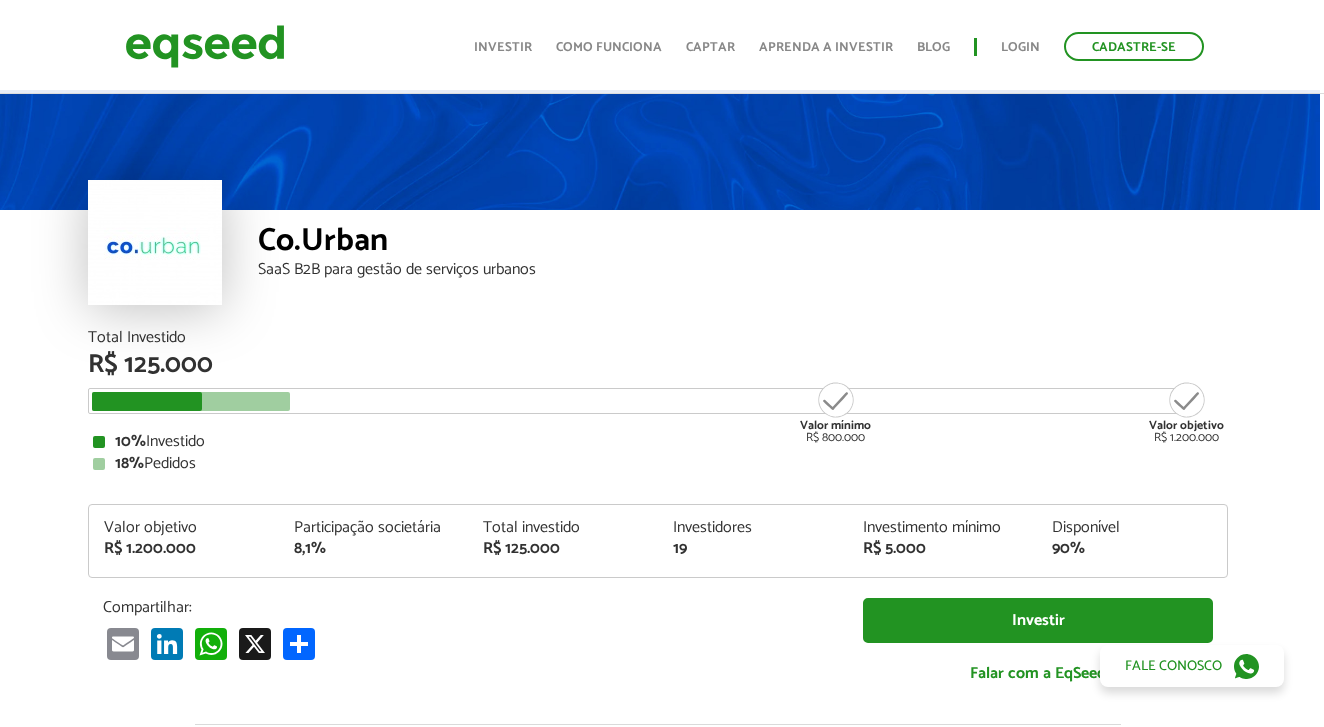 scroll, scrollTop: 70, scrollLeft: 4, axis: both 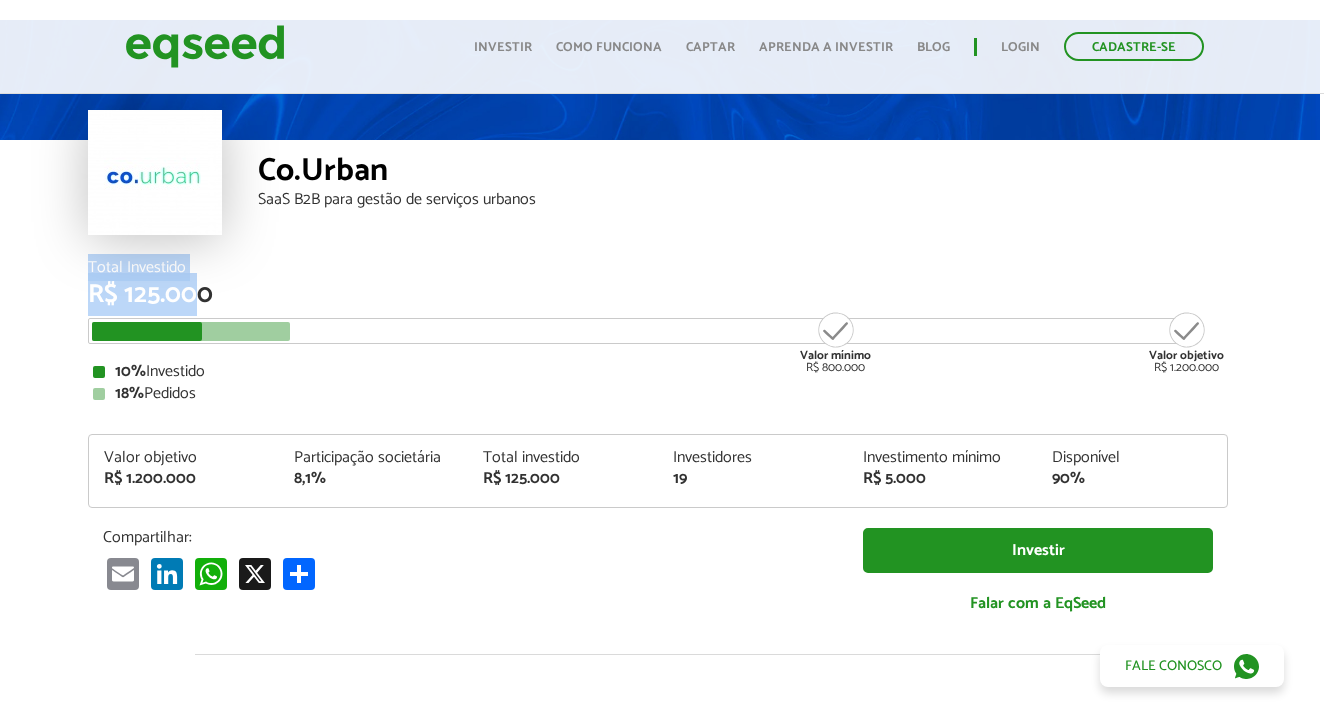 drag, startPoint x: 88, startPoint y: 264, endPoint x: 195, endPoint y: 287, distance: 109.444046 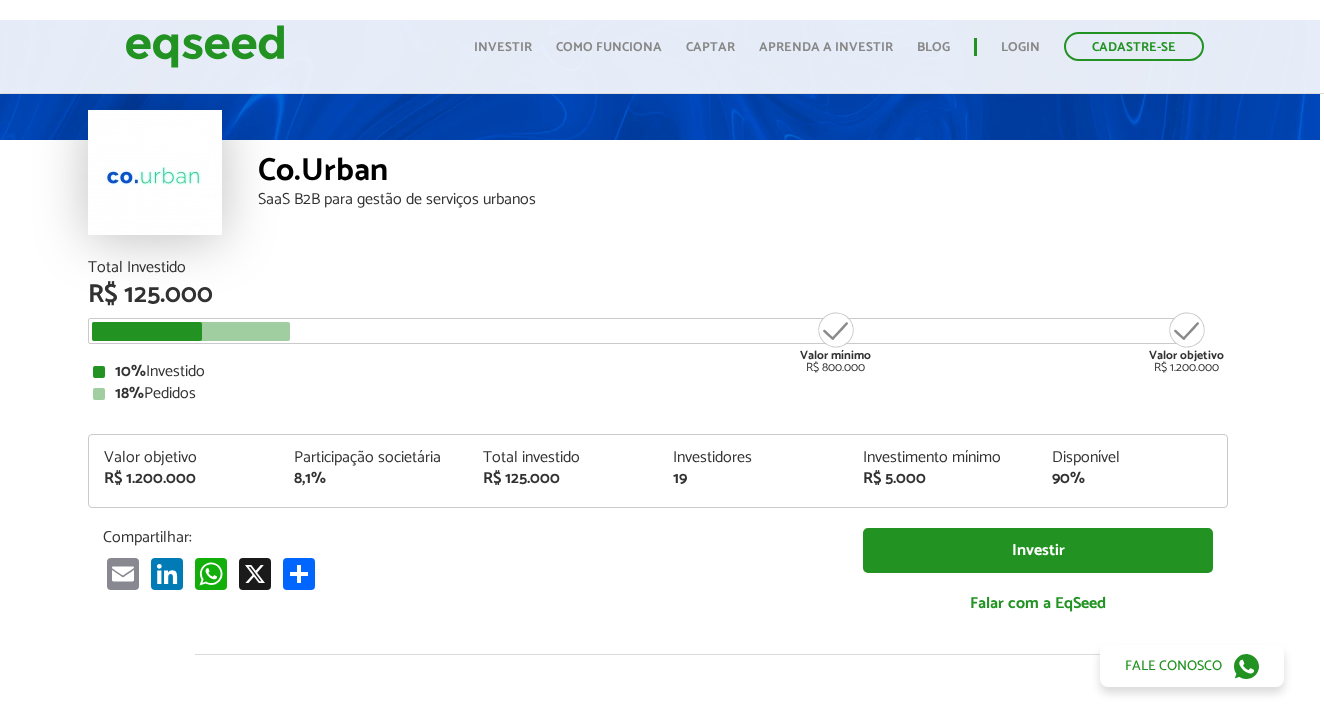 click on "18%  Pedidos" at bounding box center (658, 394) 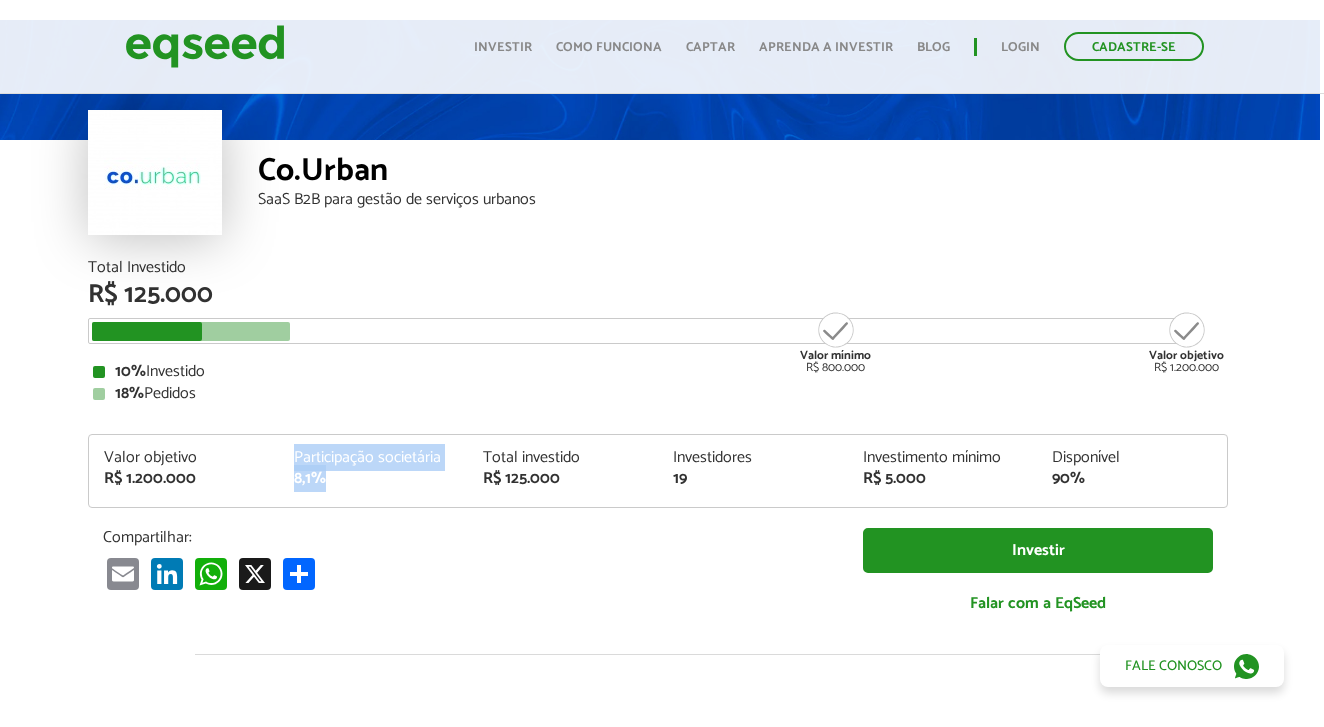 drag, startPoint x: 306, startPoint y: 456, endPoint x: 449, endPoint y: 468, distance: 143.50261 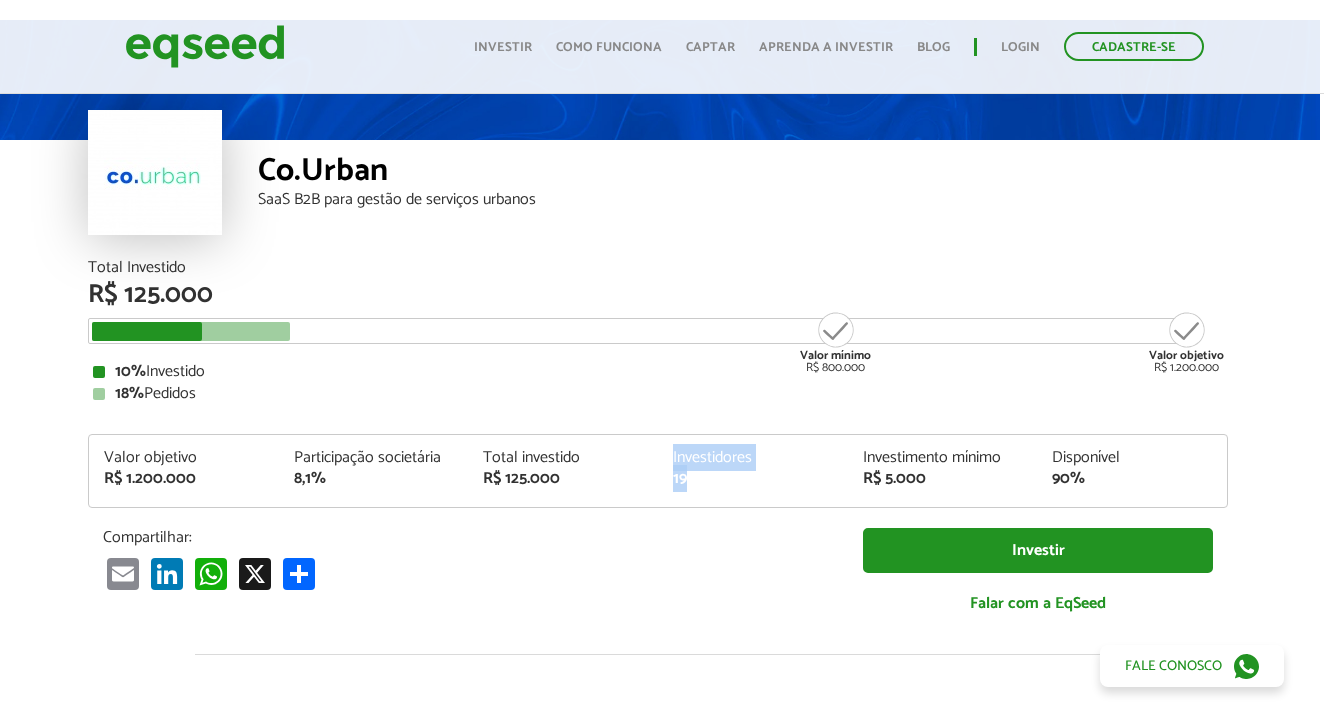 drag, startPoint x: 672, startPoint y: 459, endPoint x: 752, endPoint y: 493, distance: 86.925255 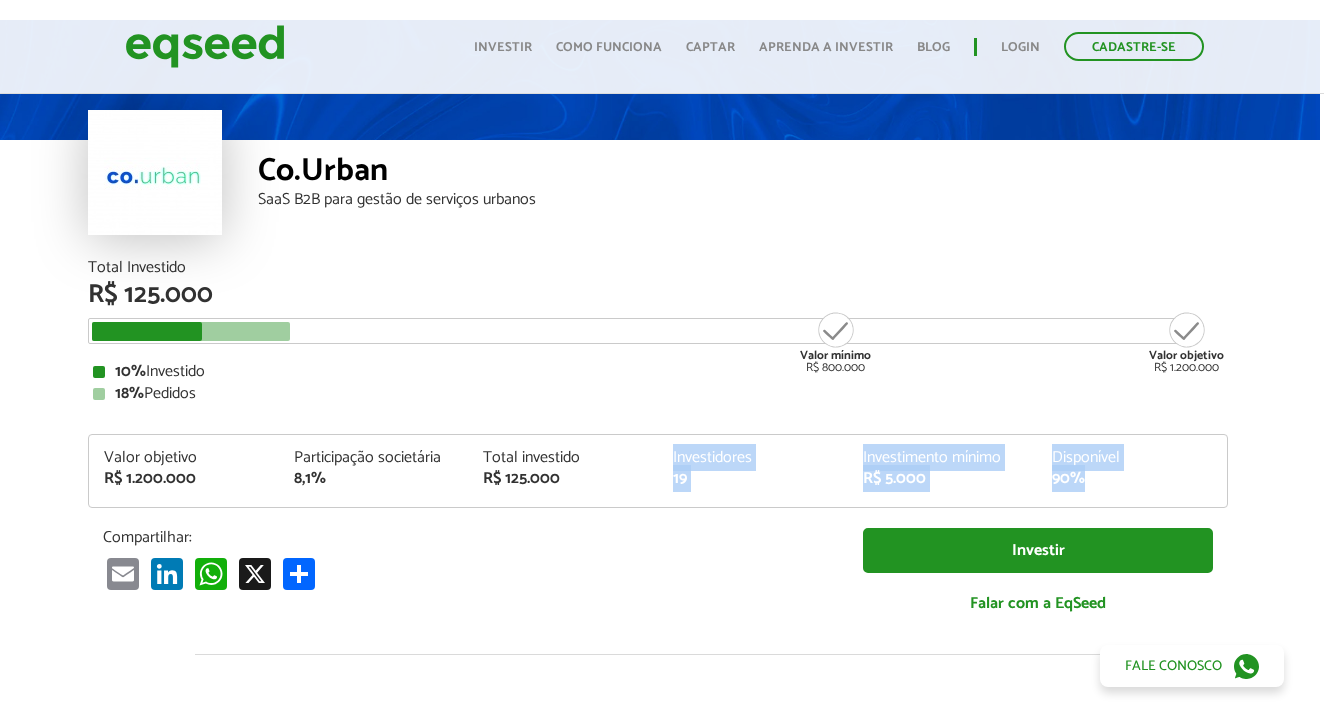 click on "Valor objetivo
R$ 1.200.000
Participação societária
8,1%
Total investido
R$ 125.000
Investidores
19
Investimento mínimo
R$ 5.000
Disponível
90%" at bounding box center [658, 478] 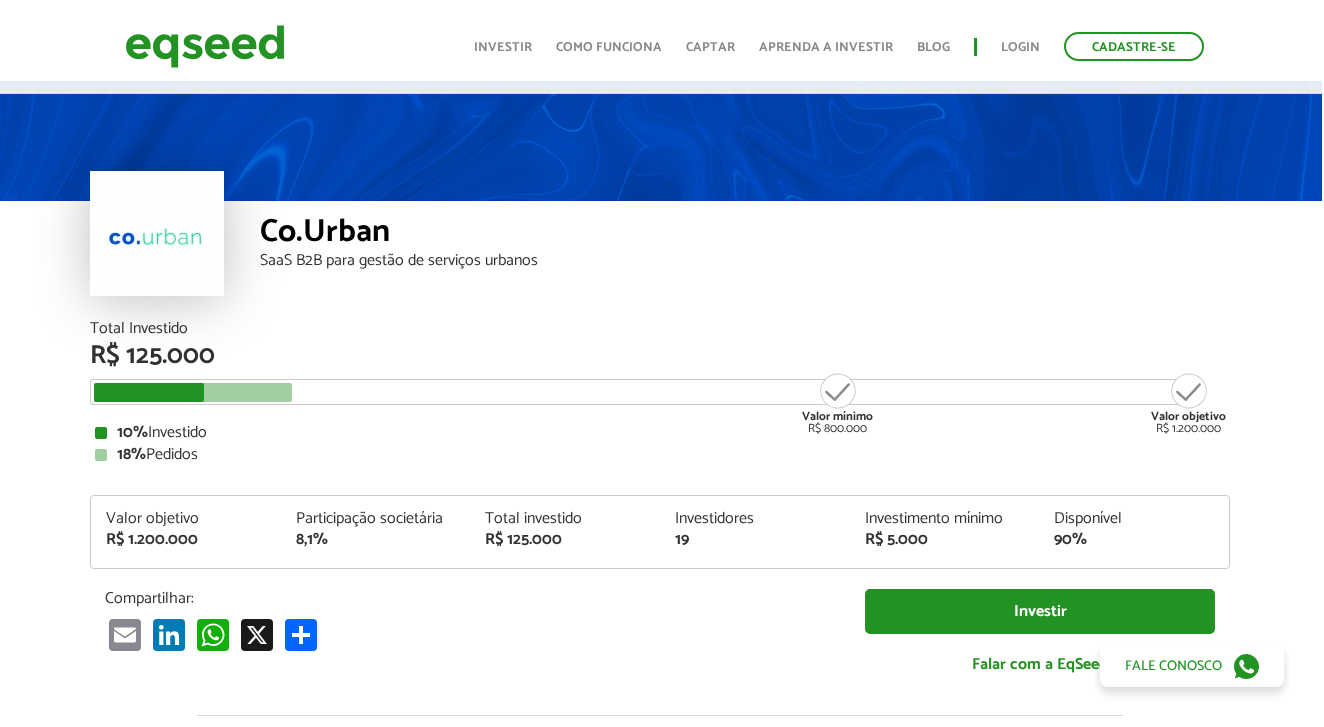 scroll, scrollTop: 76, scrollLeft: 3, axis: both 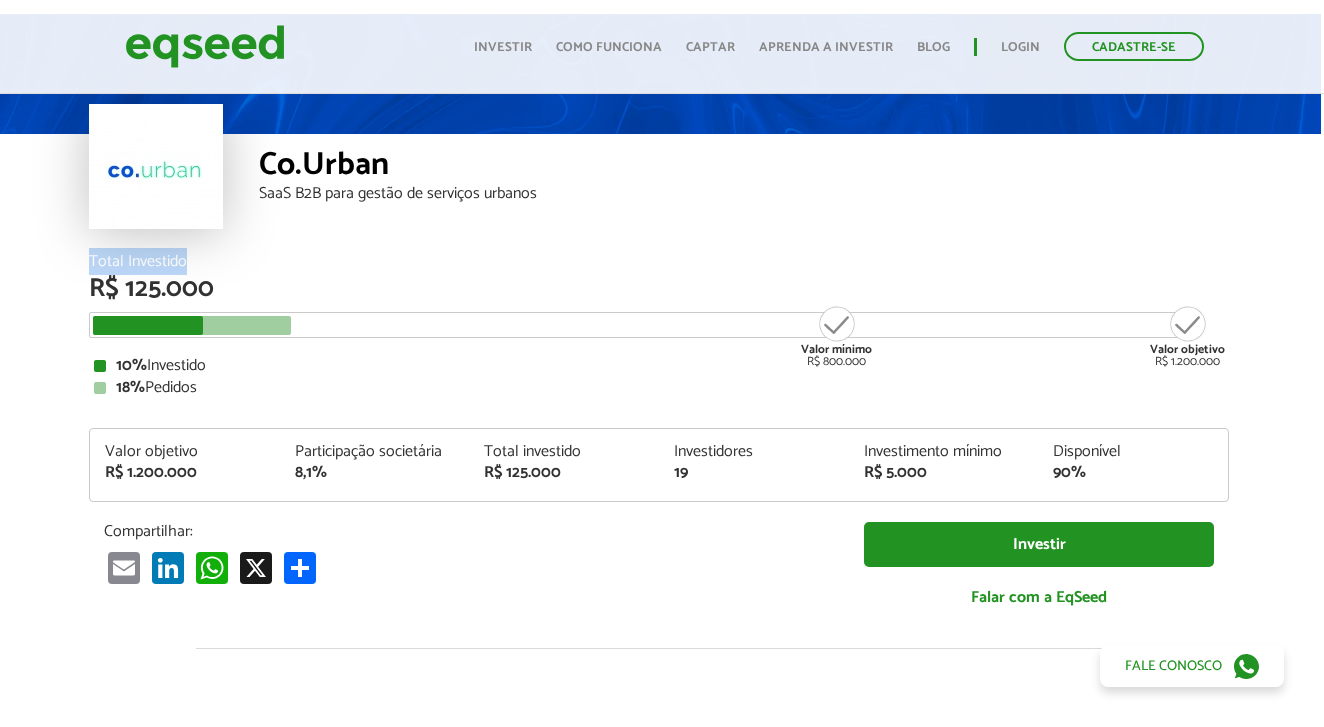 drag, startPoint x: 91, startPoint y: 264, endPoint x: 268, endPoint y: 263, distance: 177.00282 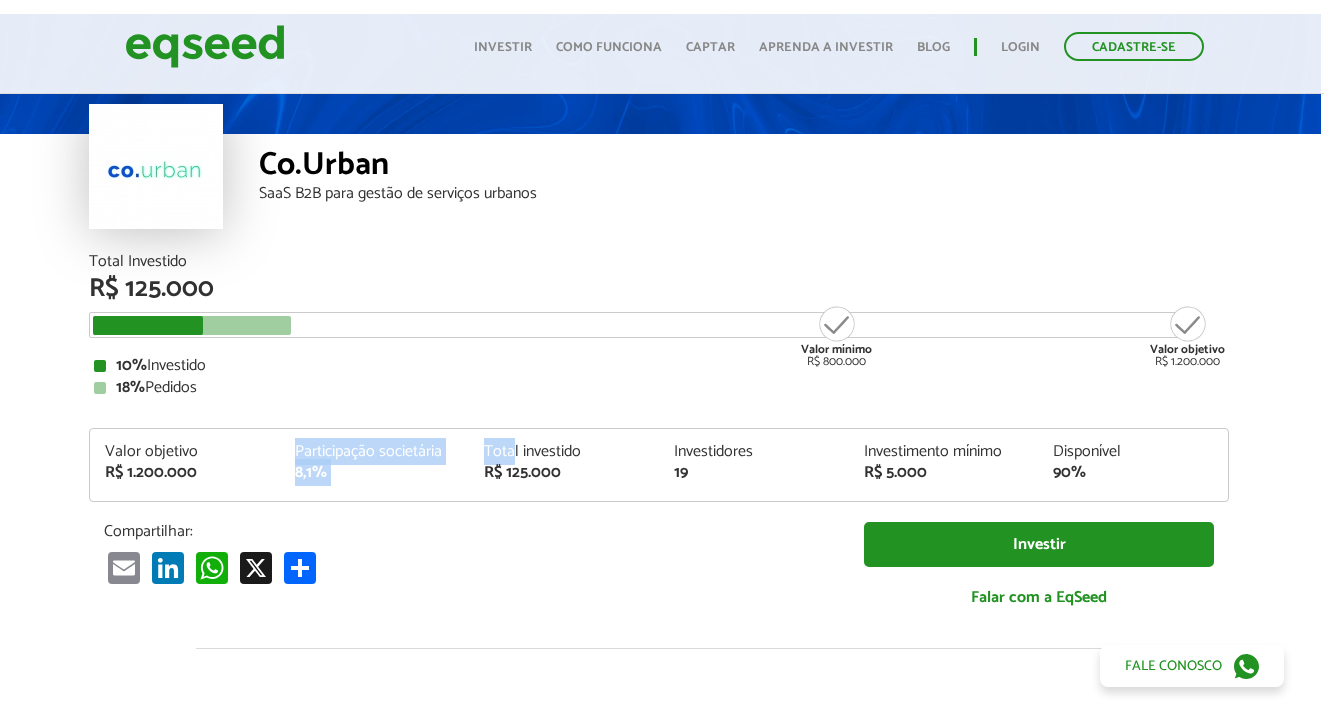 drag, startPoint x: 296, startPoint y: 455, endPoint x: 513, endPoint y: 455, distance: 217 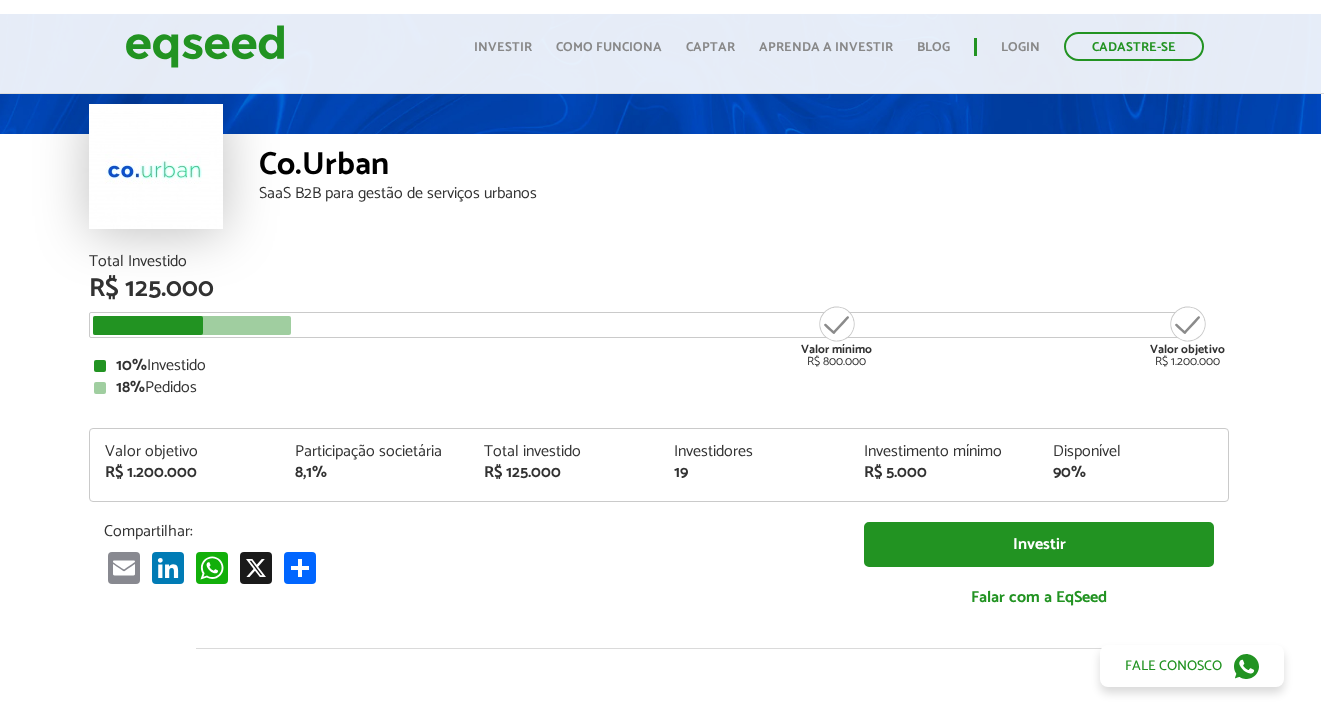 drag, startPoint x: 168, startPoint y: 385, endPoint x: 201, endPoint y: 384, distance: 33.01515 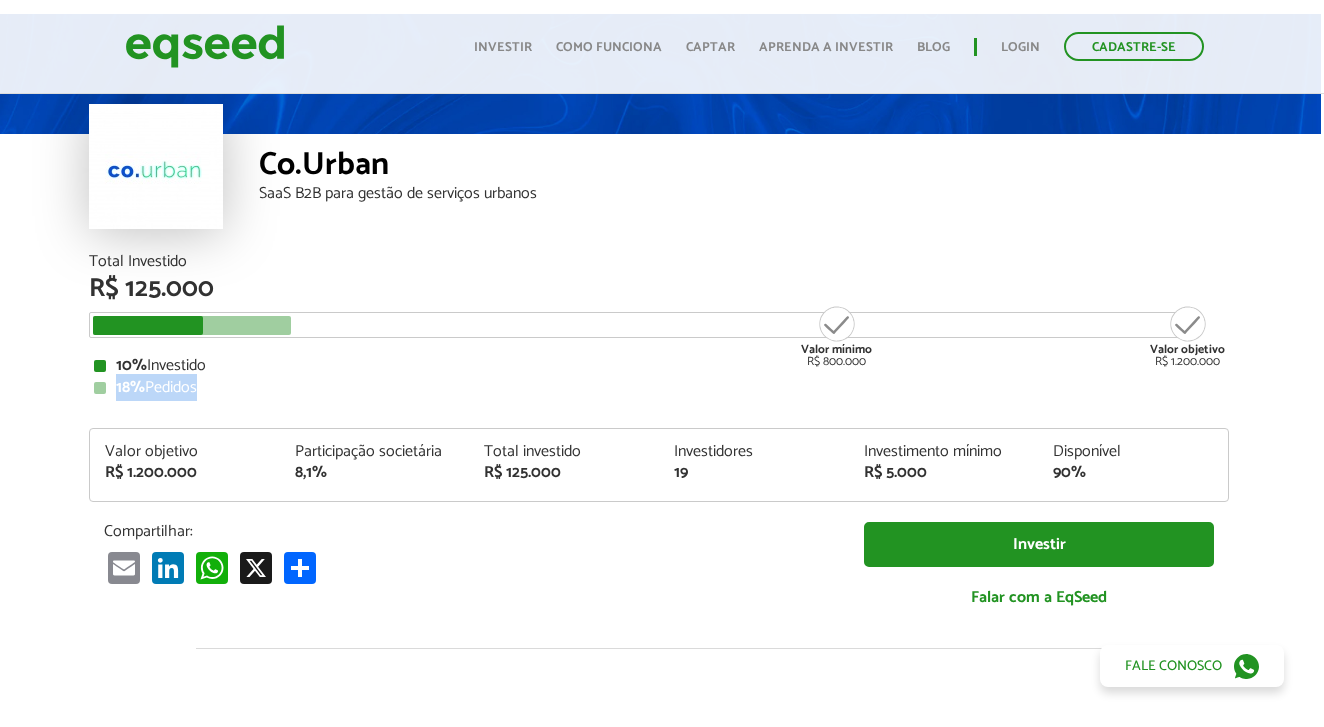 drag, startPoint x: 116, startPoint y: 389, endPoint x: 196, endPoint y: 387, distance: 80.024994 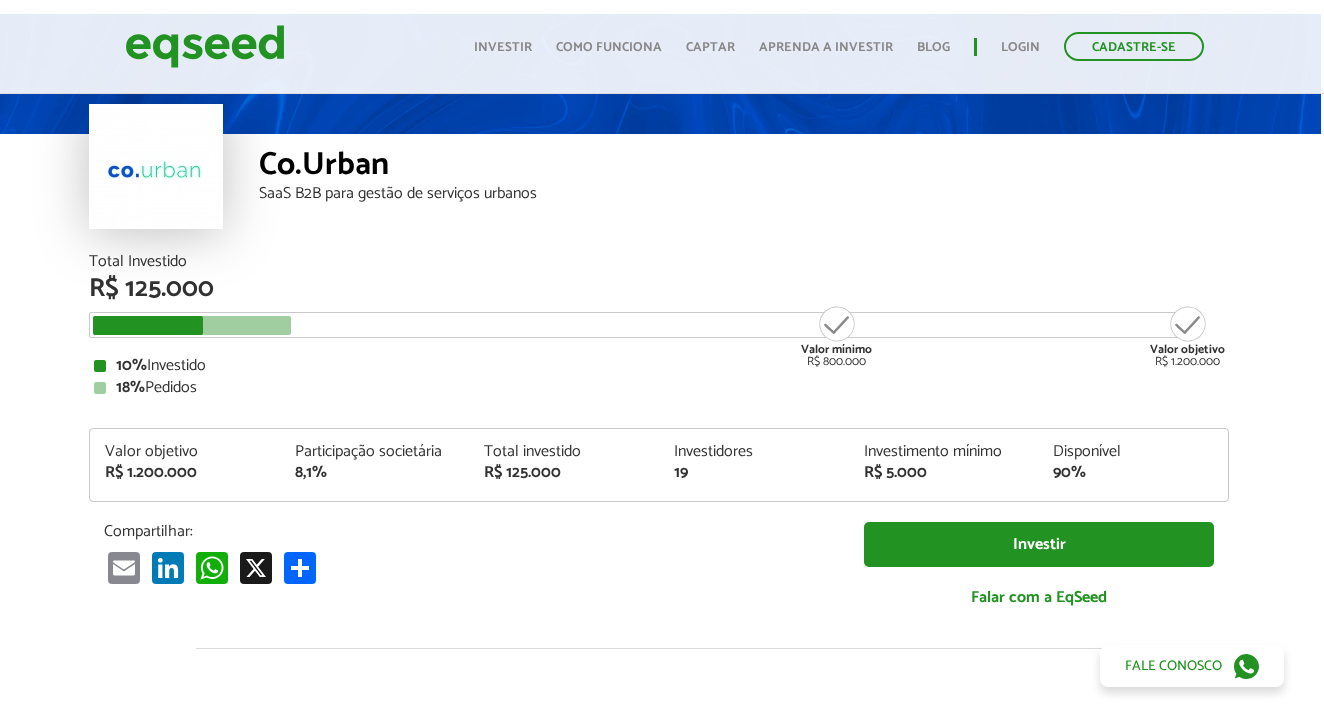 click at bounding box center (192, 325) 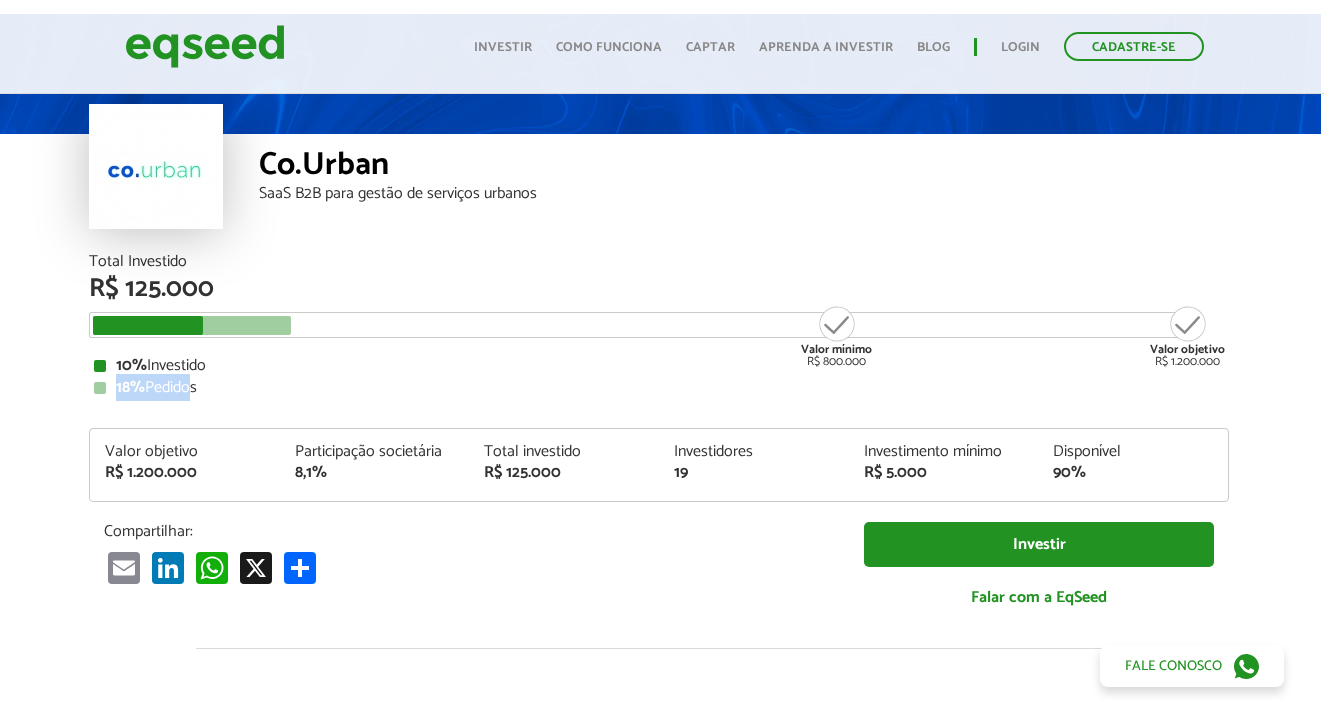 drag, startPoint x: 112, startPoint y: 385, endPoint x: 190, endPoint y: 385, distance: 78 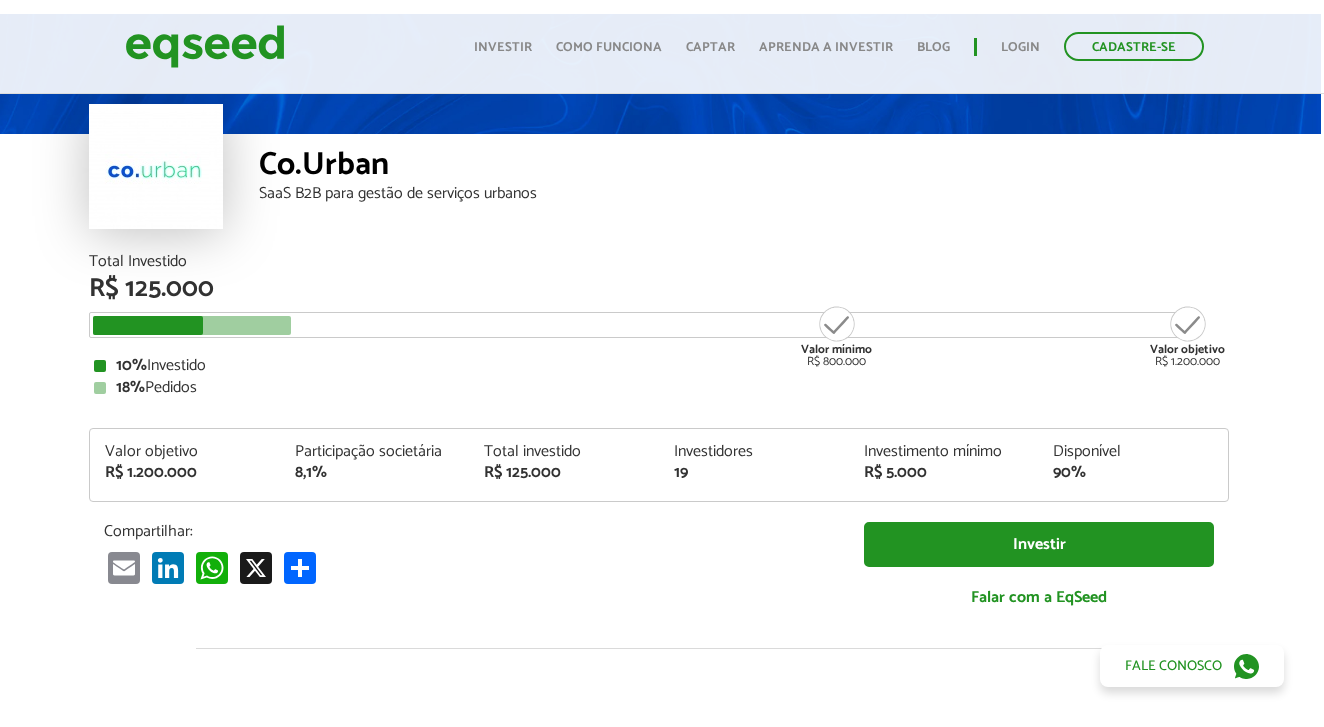 click on "18%  Pedidos" at bounding box center (659, 388) 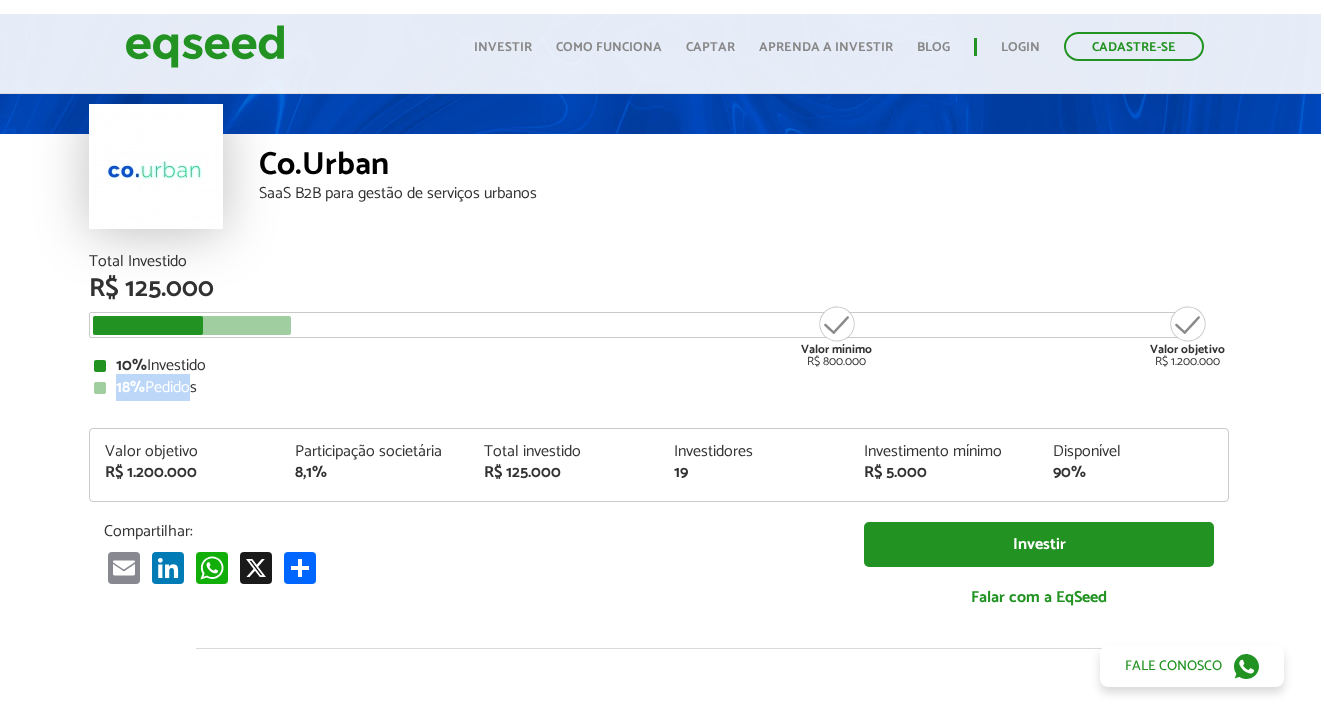 drag, startPoint x: 130, startPoint y: 388, endPoint x: 188, endPoint y: 388, distance: 58 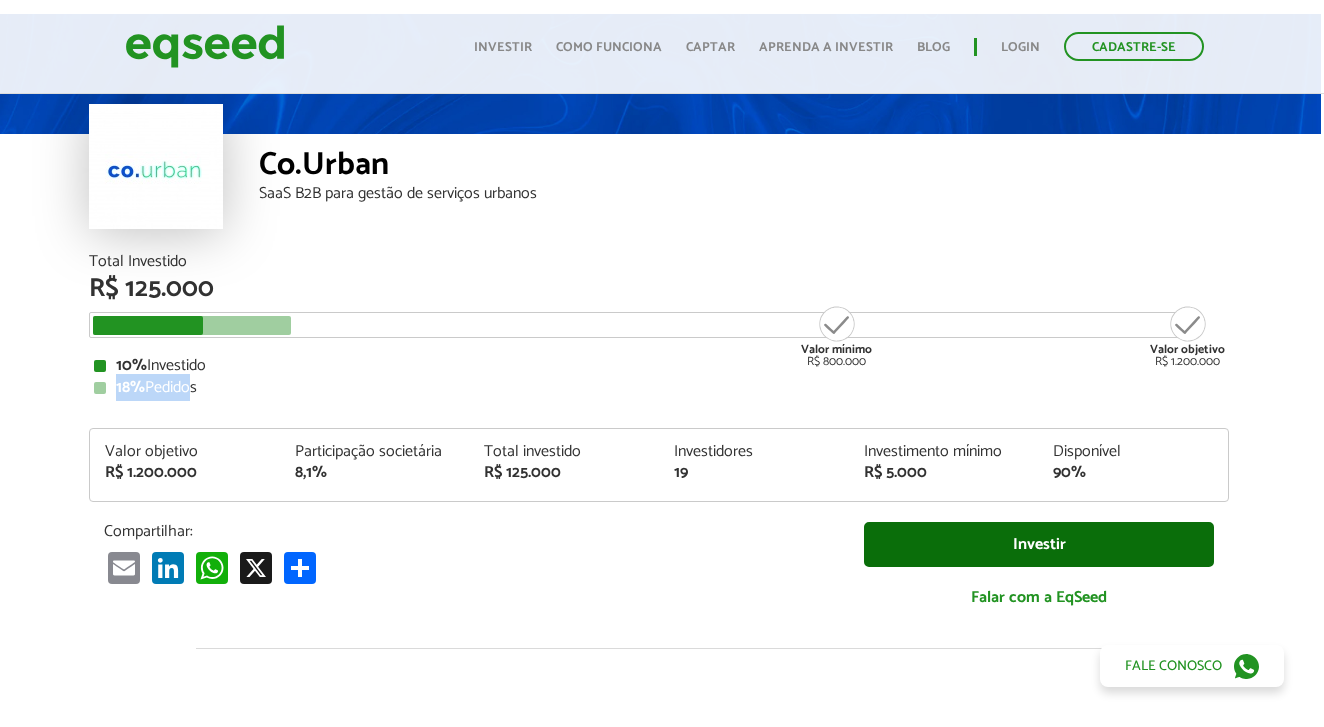 click on "Investir" at bounding box center (1039, 544) 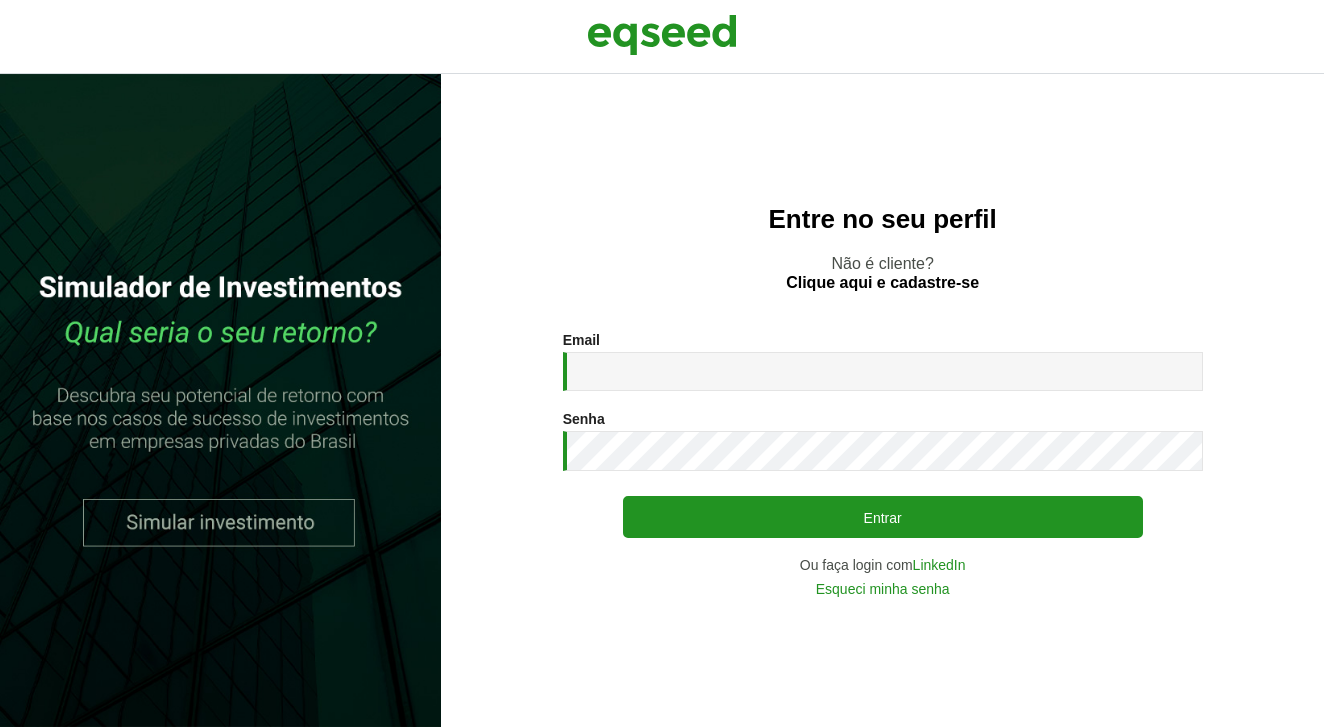 scroll, scrollTop: 0, scrollLeft: 0, axis: both 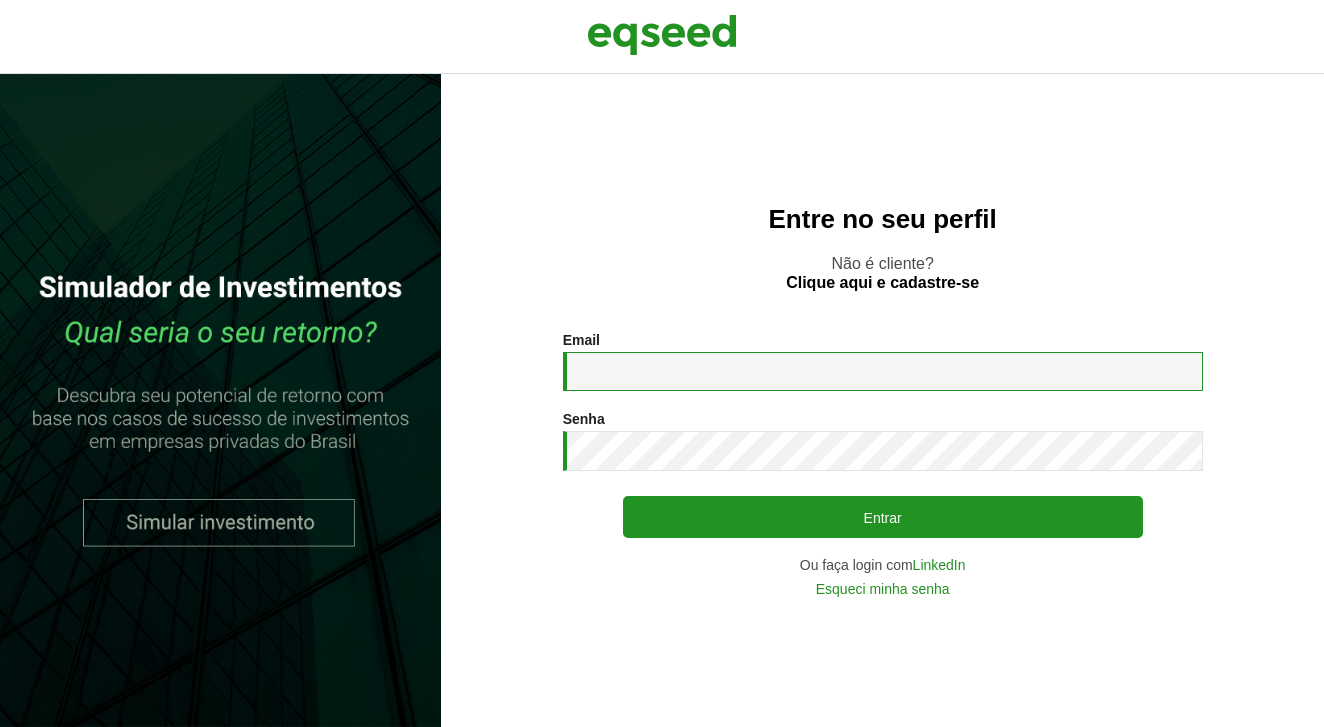 type on "**********" 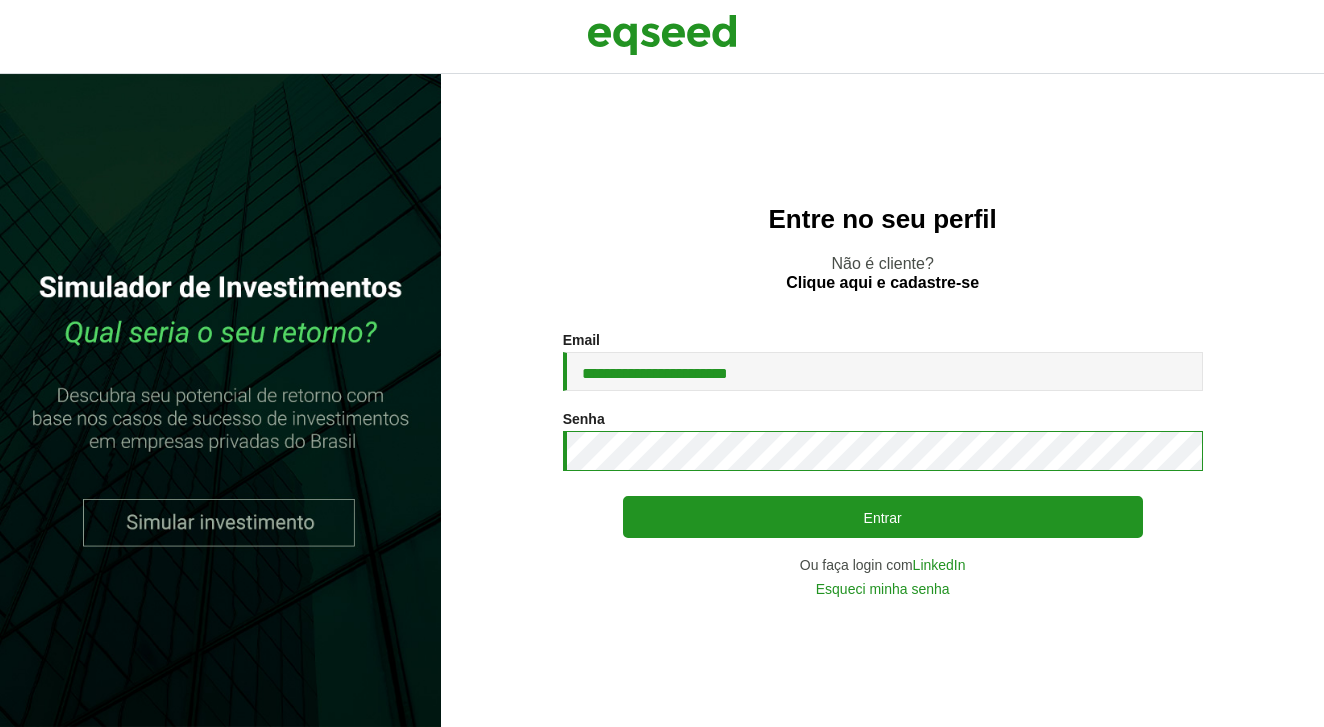 click on "Entrar" at bounding box center [883, 517] 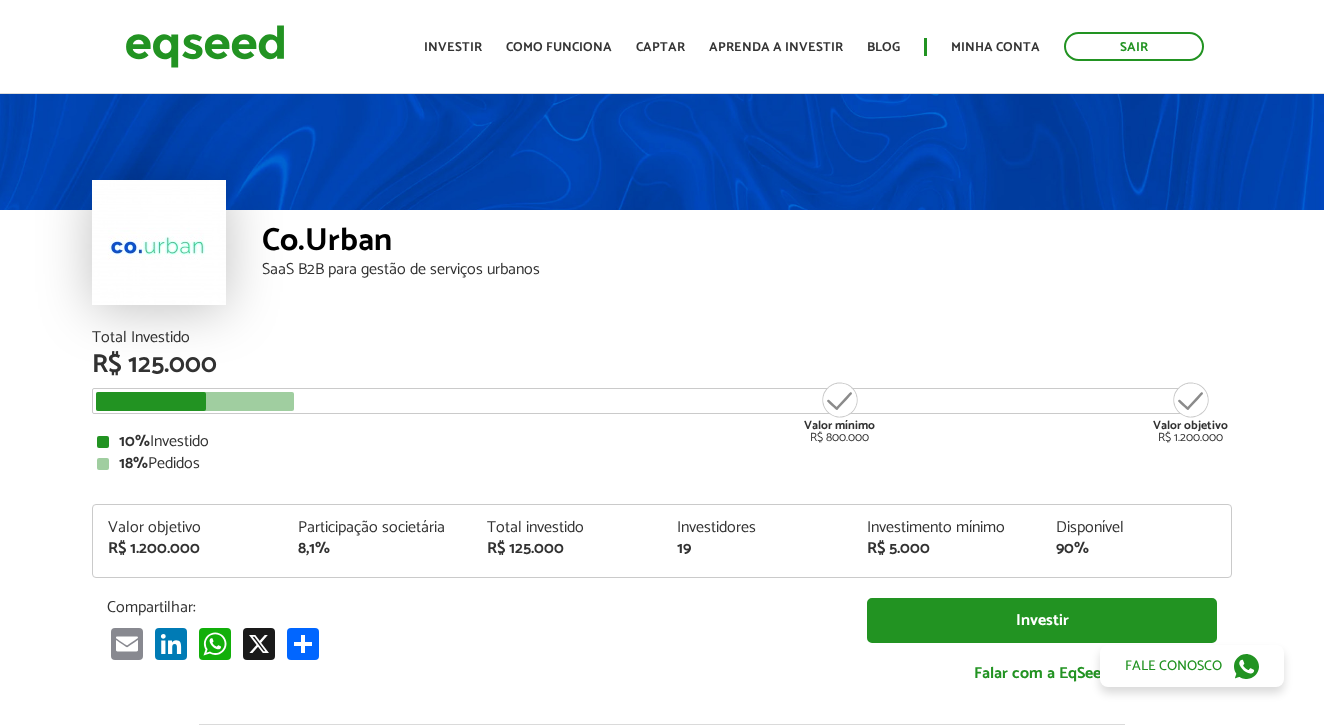 scroll, scrollTop: 0, scrollLeft: 0, axis: both 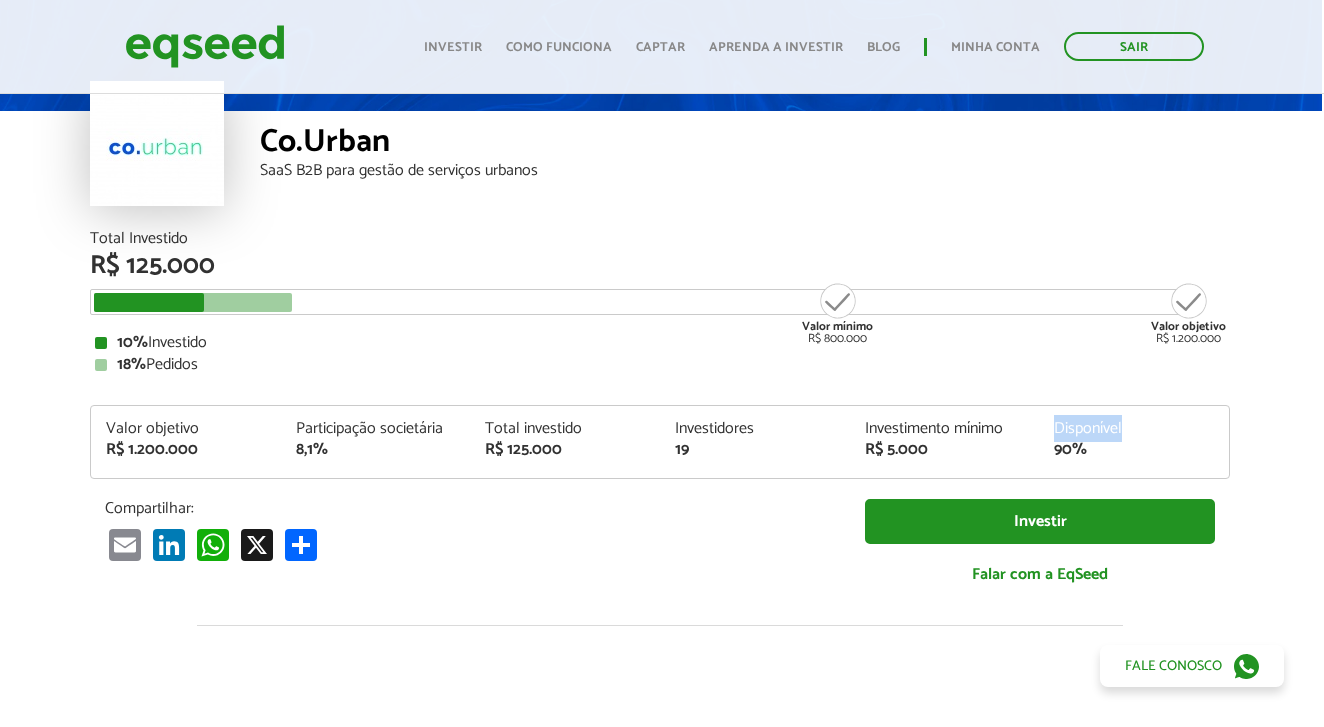 drag, startPoint x: 1058, startPoint y: 430, endPoint x: 1127, endPoint y: 430, distance: 69 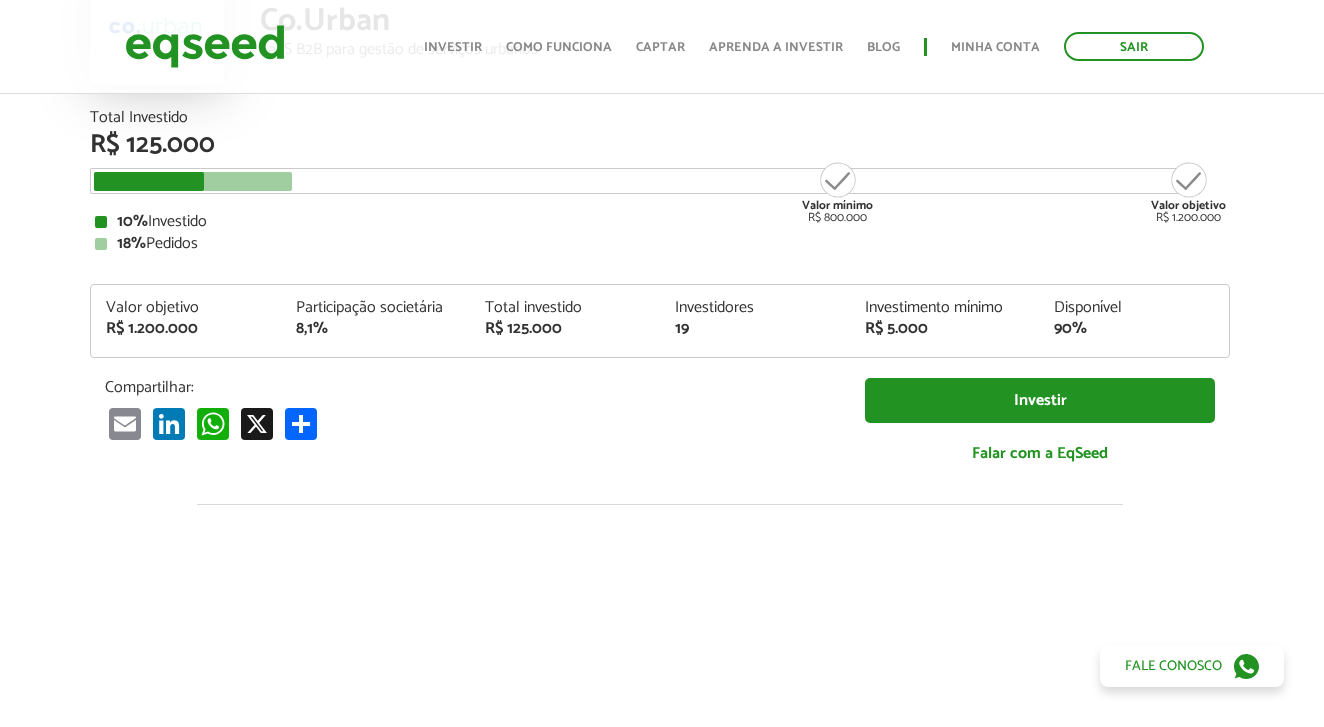 scroll, scrollTop: 222, scrollLeft: 2, axis: both 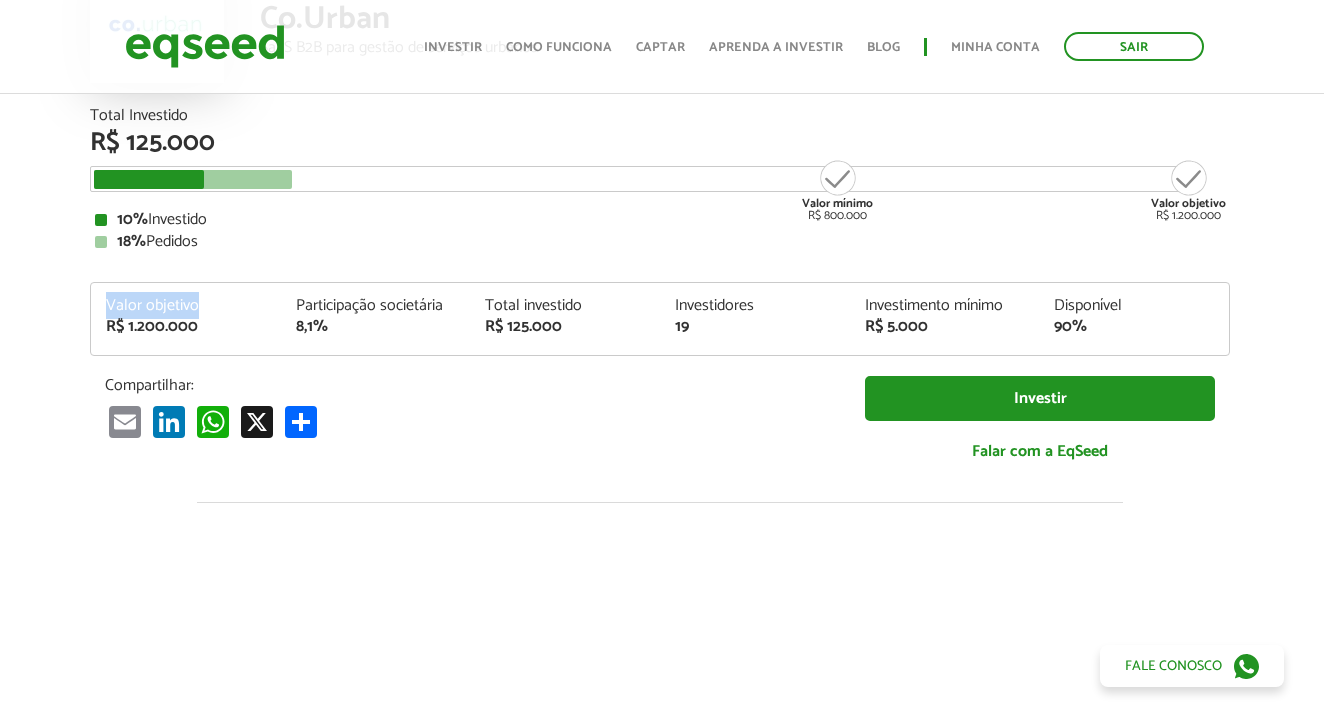 drag, startPoint x: 110, startPoint y: 305, endPoint x: 210, endPoint y: 300, distance: 100.12492 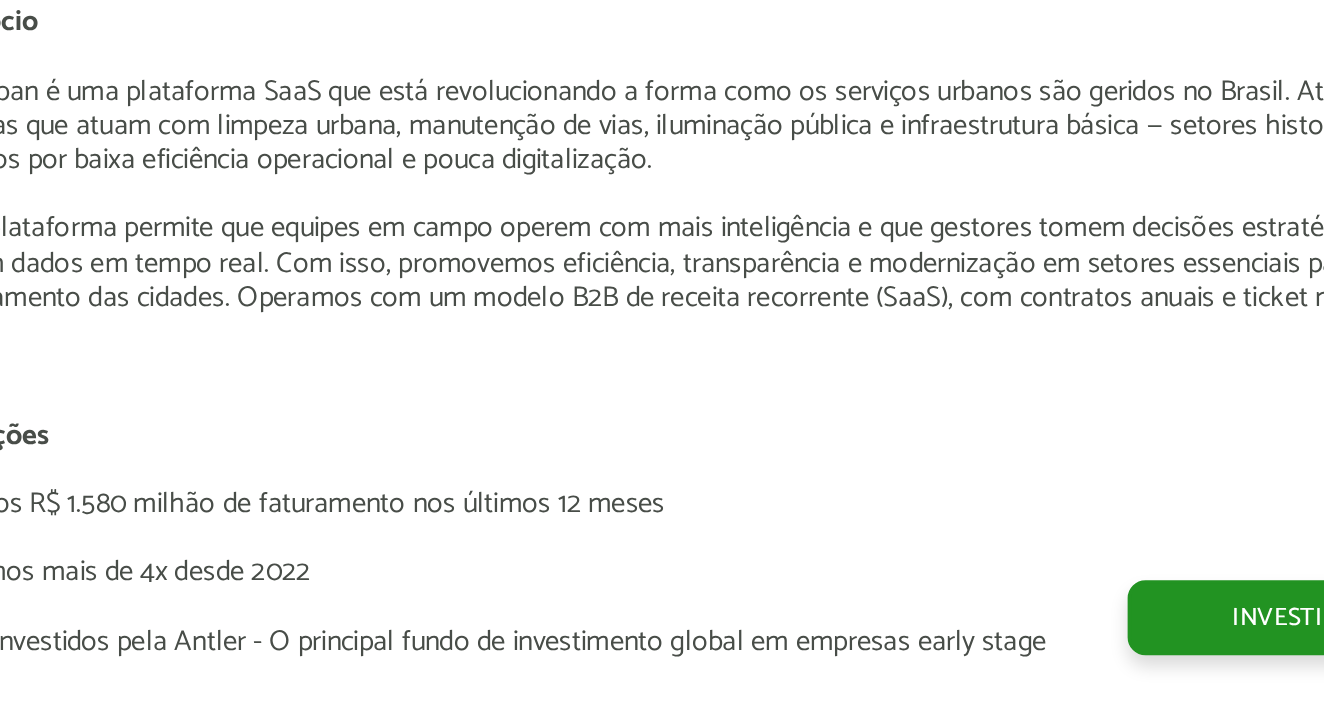 scroll, scrollTop: 2636, scrollLeft: 0, axis: vertical 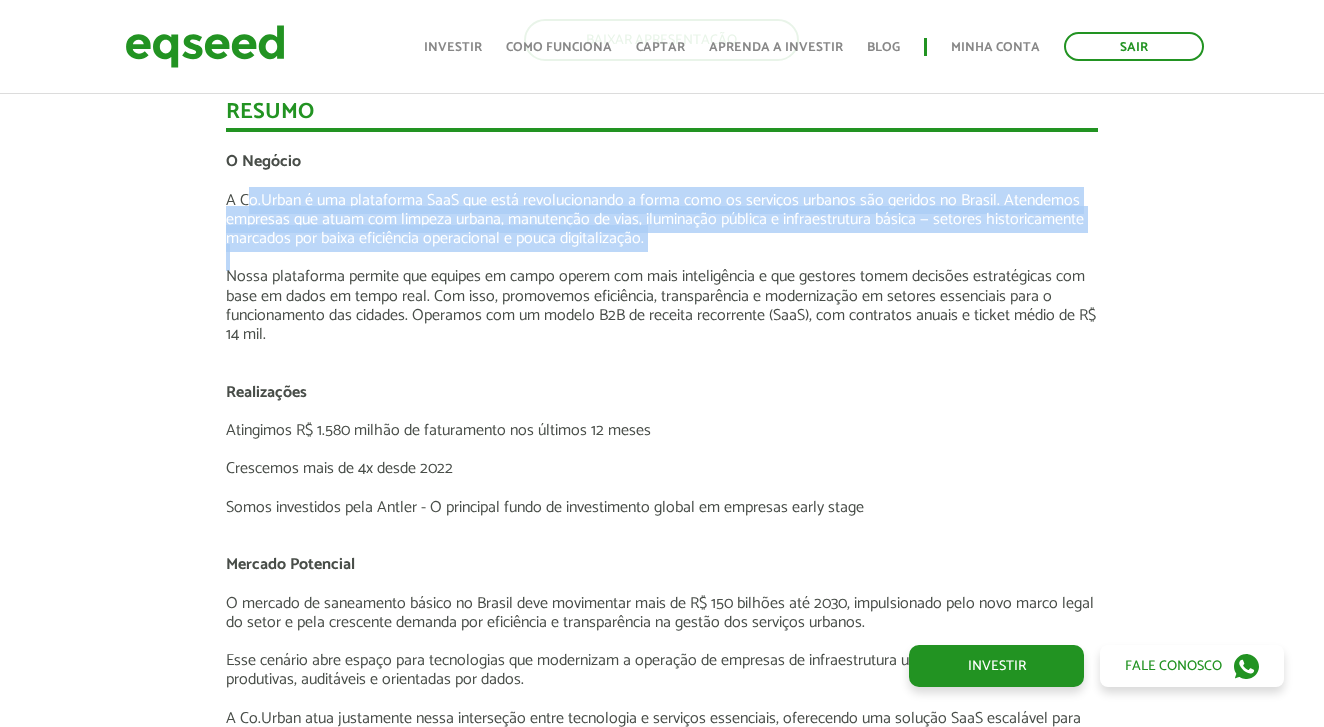 drag, startPoint x: 250, startPoint y: 194, endPoint x: 806, endPoint y: 254, distance: 559.228 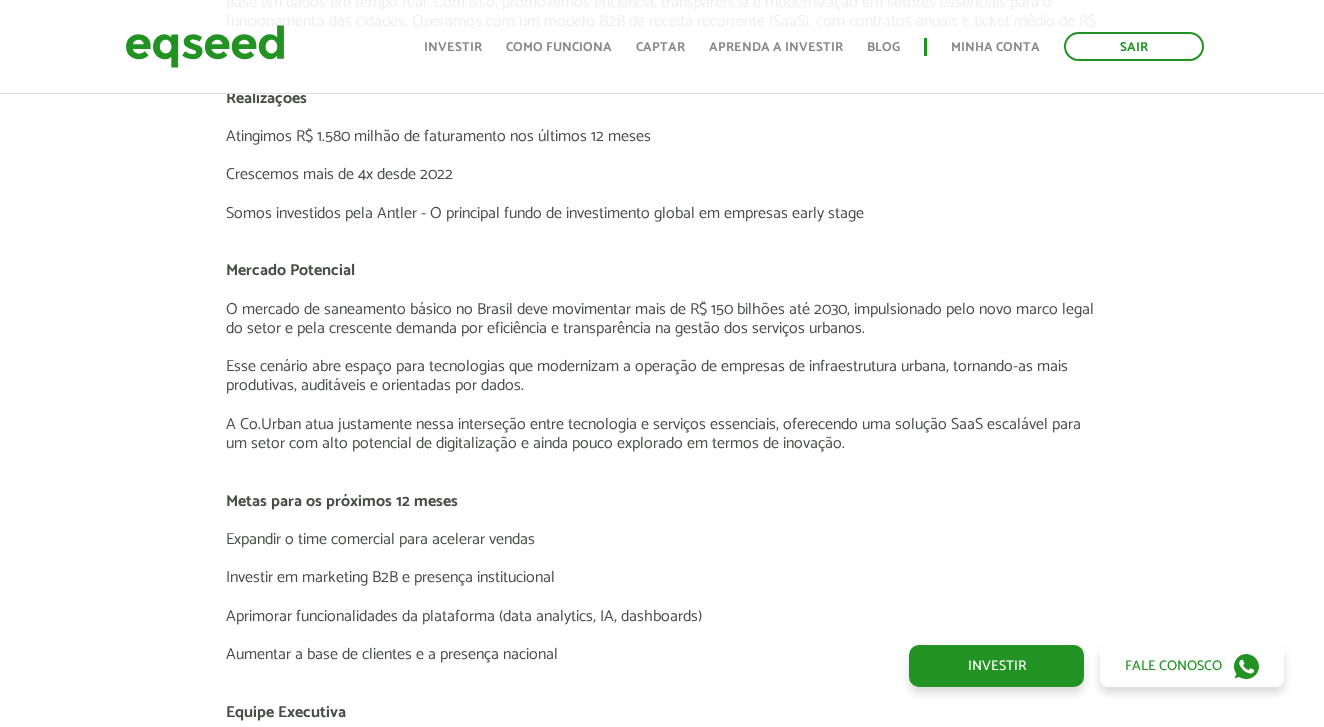 scroll, scrollTop: 2912, scrollLeft: 0, axis: vertical 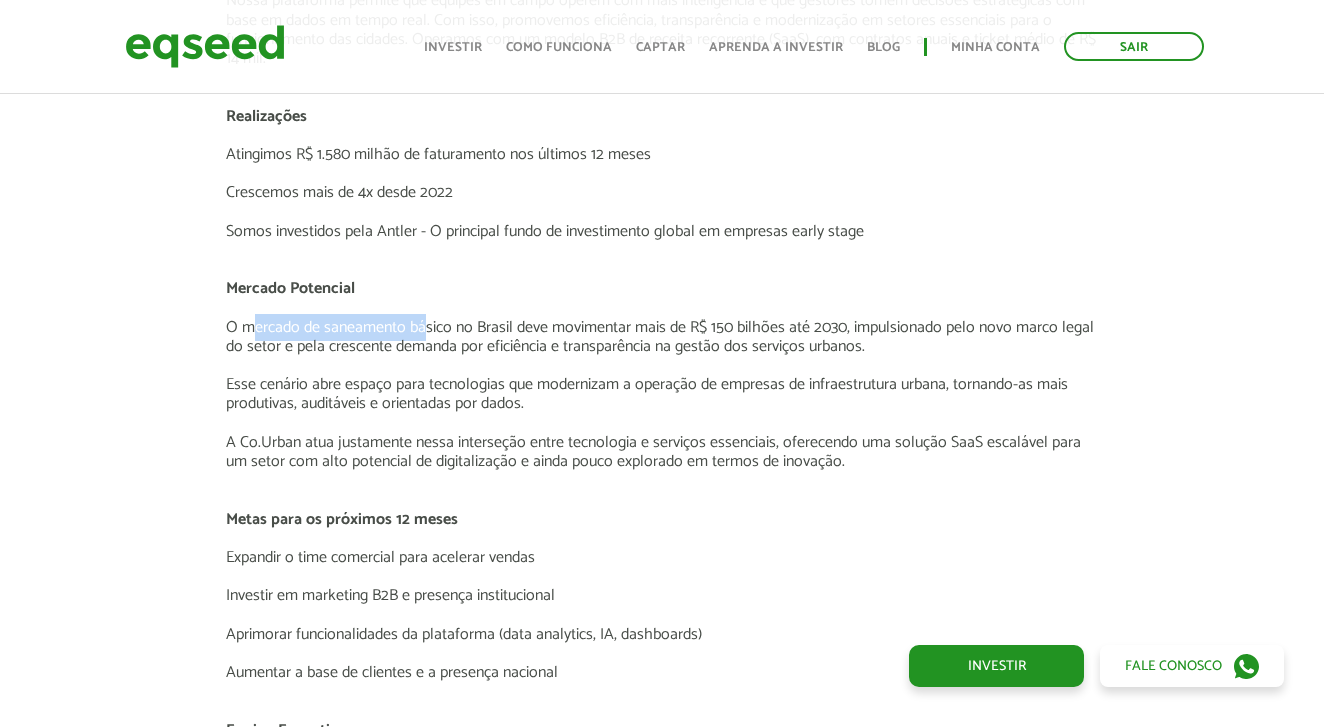 drag, startPoint x: 254, startPoint y: 321, endPoint x: 700, endPoint y: 321, distance: 446 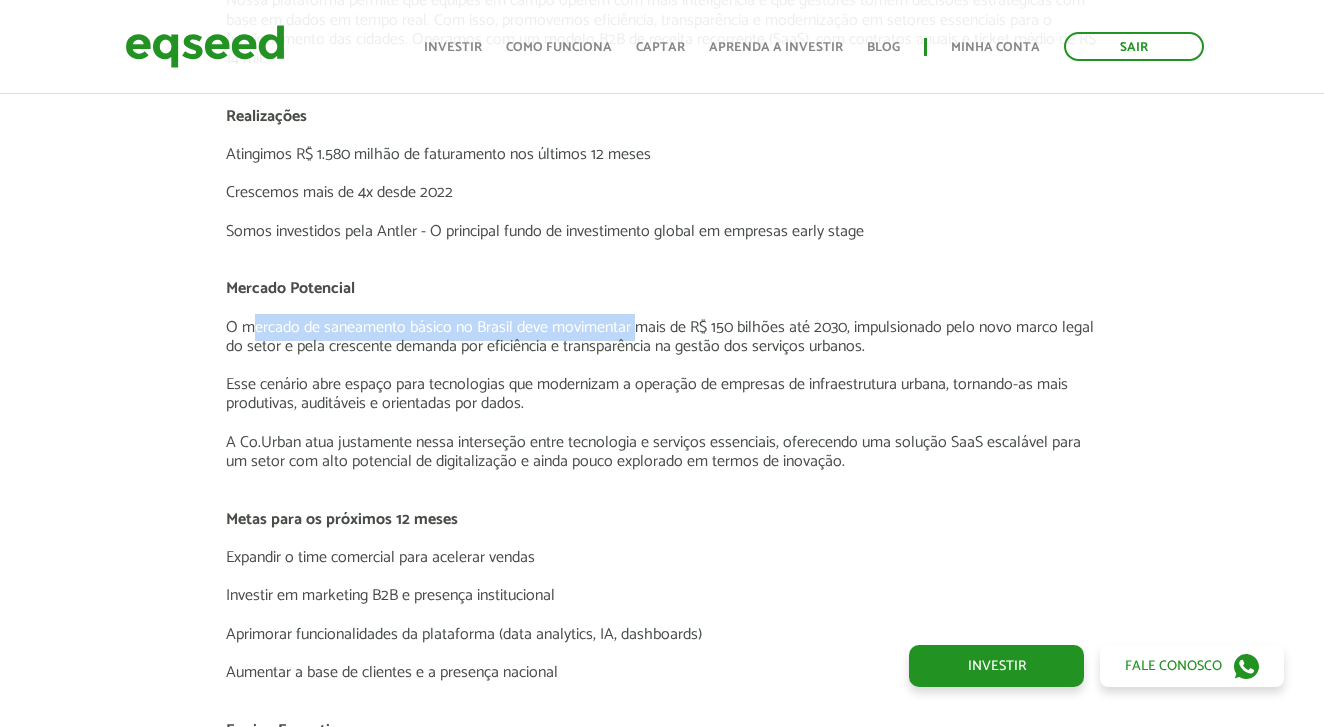 click on "O mercado de saneamento básico no Brasil deve movimentar mais de R$ 150 bilhões até 2030, impulsionado pelo novo marco legal do setor e pela crescente demanda por eficiência e transparência na gestão dos serviços urbanos." at bounding box center (662, 337) 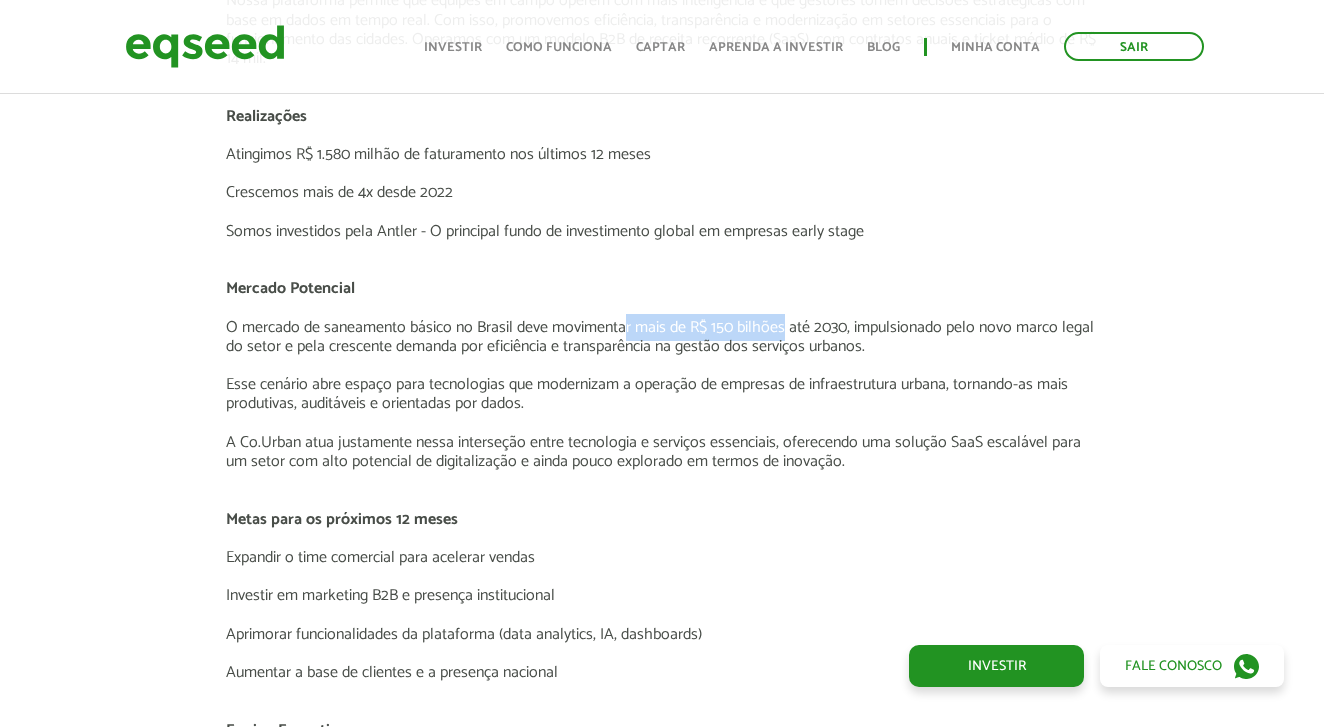 drag, startPoint x: 624, startPoint y: 314, endPoint x: 954, endPoint y: 346, distance: 331.54788 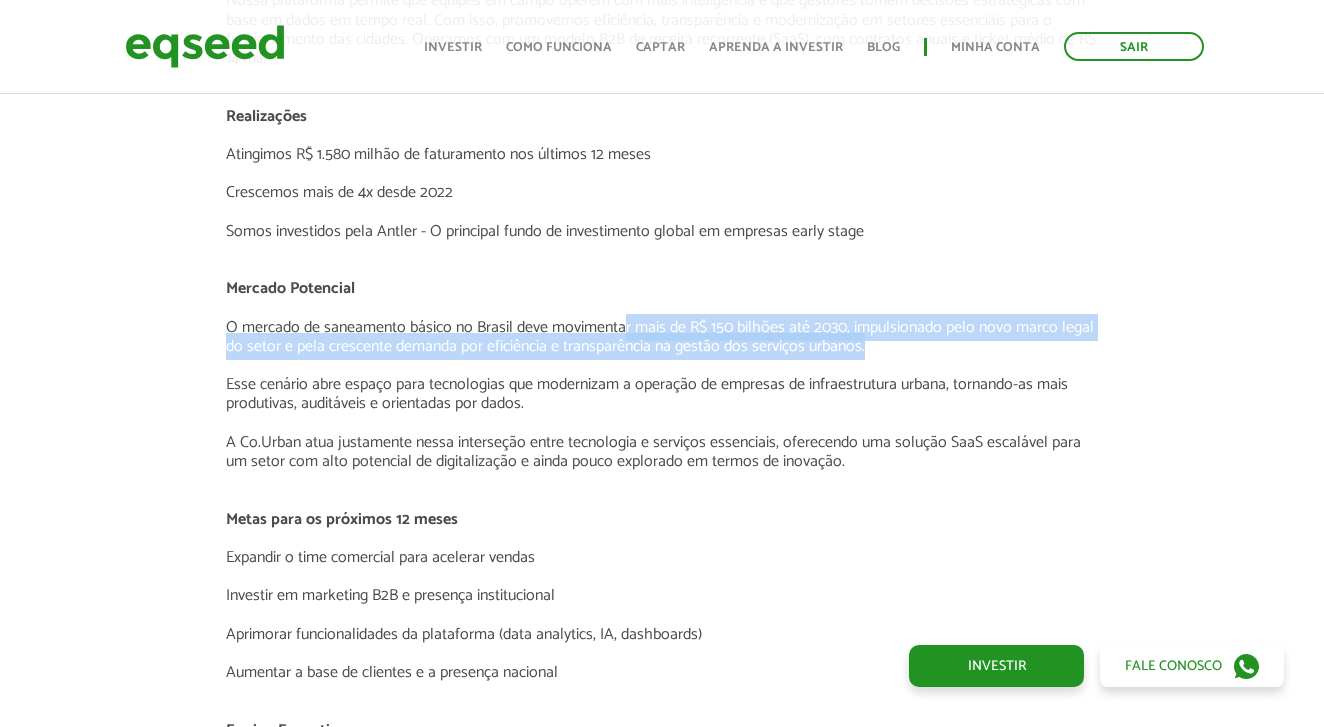 click on "O mercado de saneamento básico no Brasil deve movimentar mais de R$ 150 bilhões até 2030, impulsionado pelo novo marco legal do setor e pela crescente demanda por eficiência e transparência na gestão dos serviços urbanos." at bounding box center (662, 337) 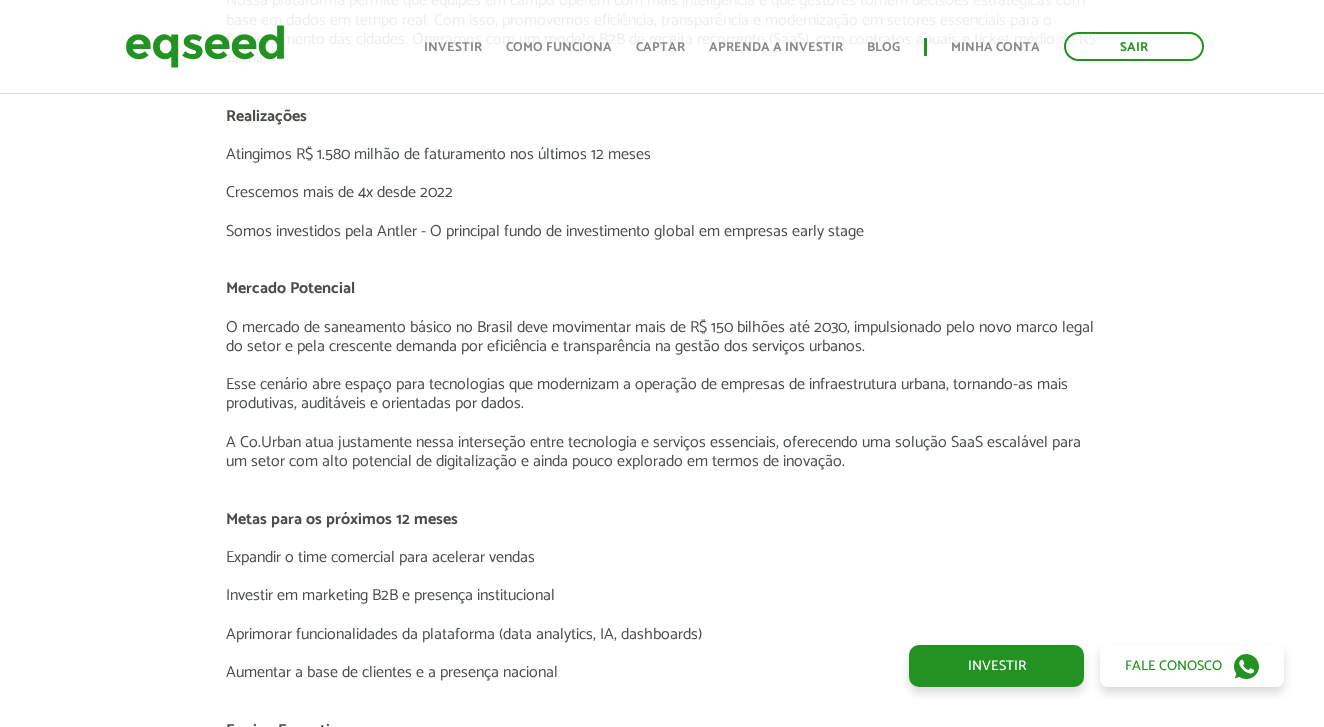scroll, scrollTop: 3028, scrollLeft: 0, axis: vertical 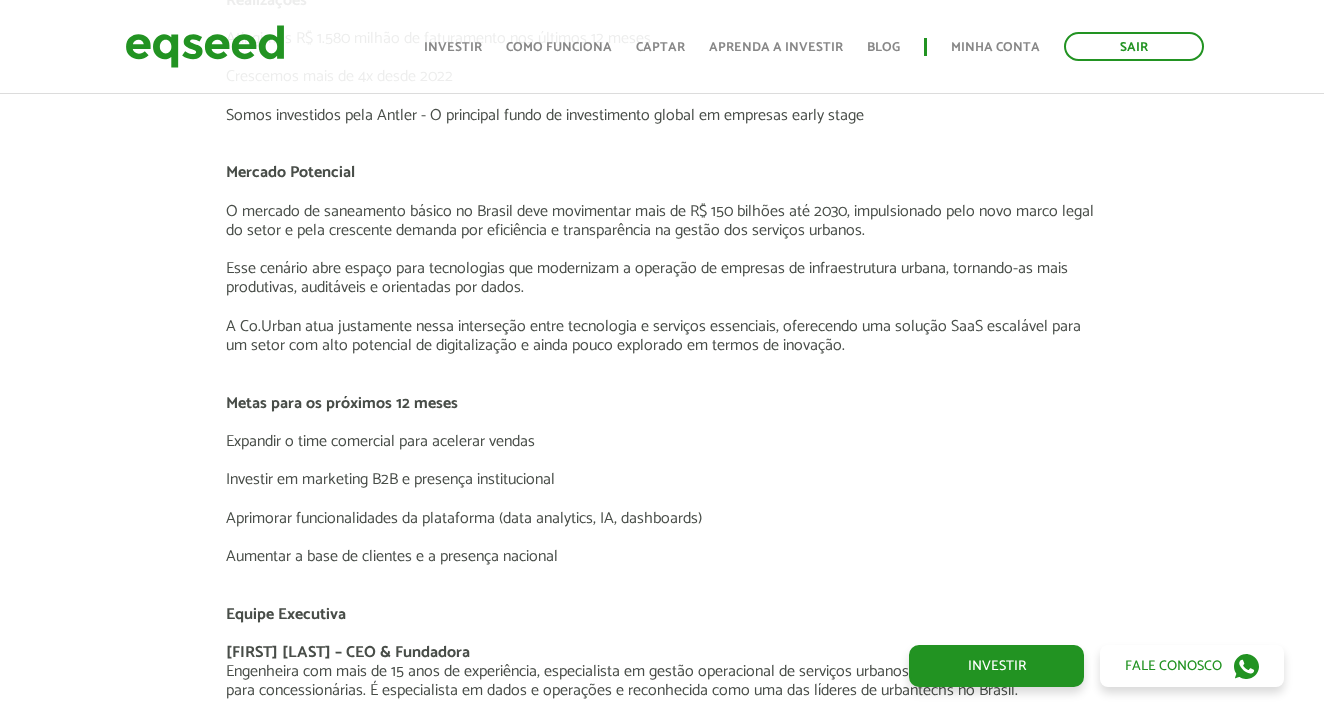 drag, startPoint x: 221, startPoint y: 426, endPoint x: 558, endPoint y: 418, distance: 337.09494 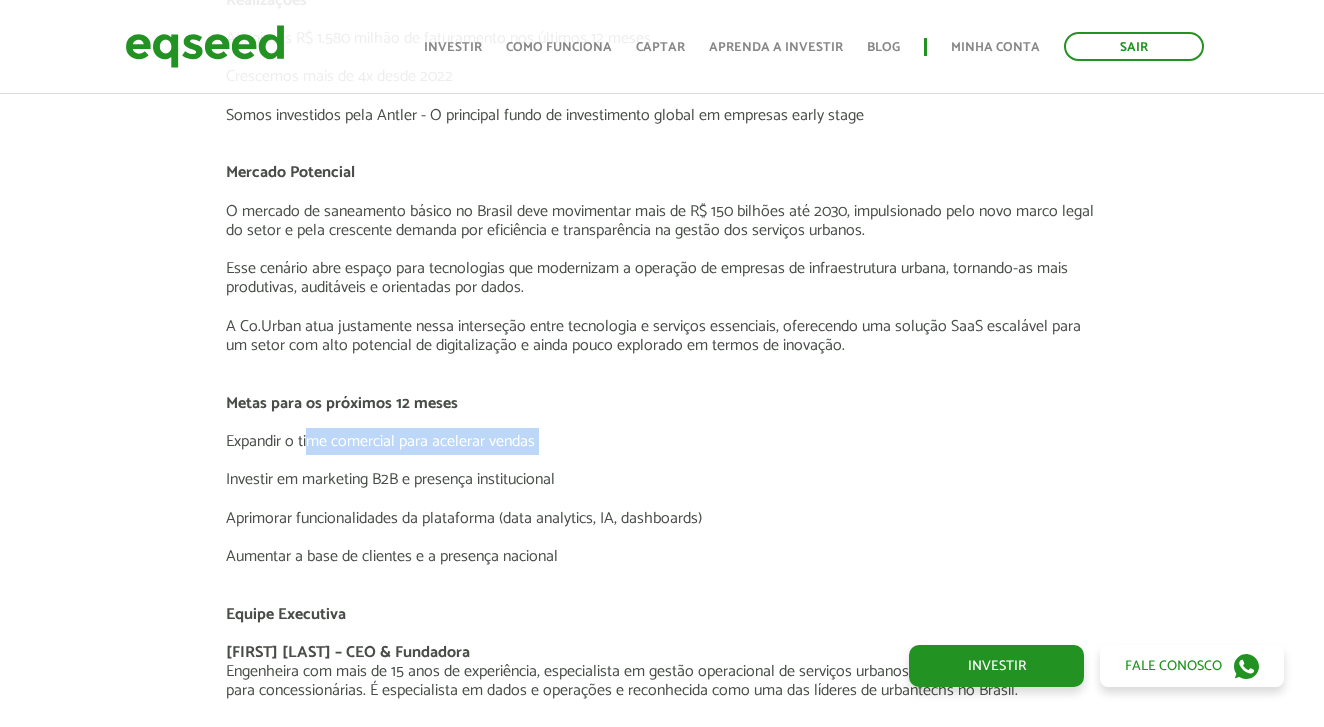 drag, startPoint x: 227, startPoint y: 436, endPoint x: 308, endPoint y: 433, distance: 81.055534 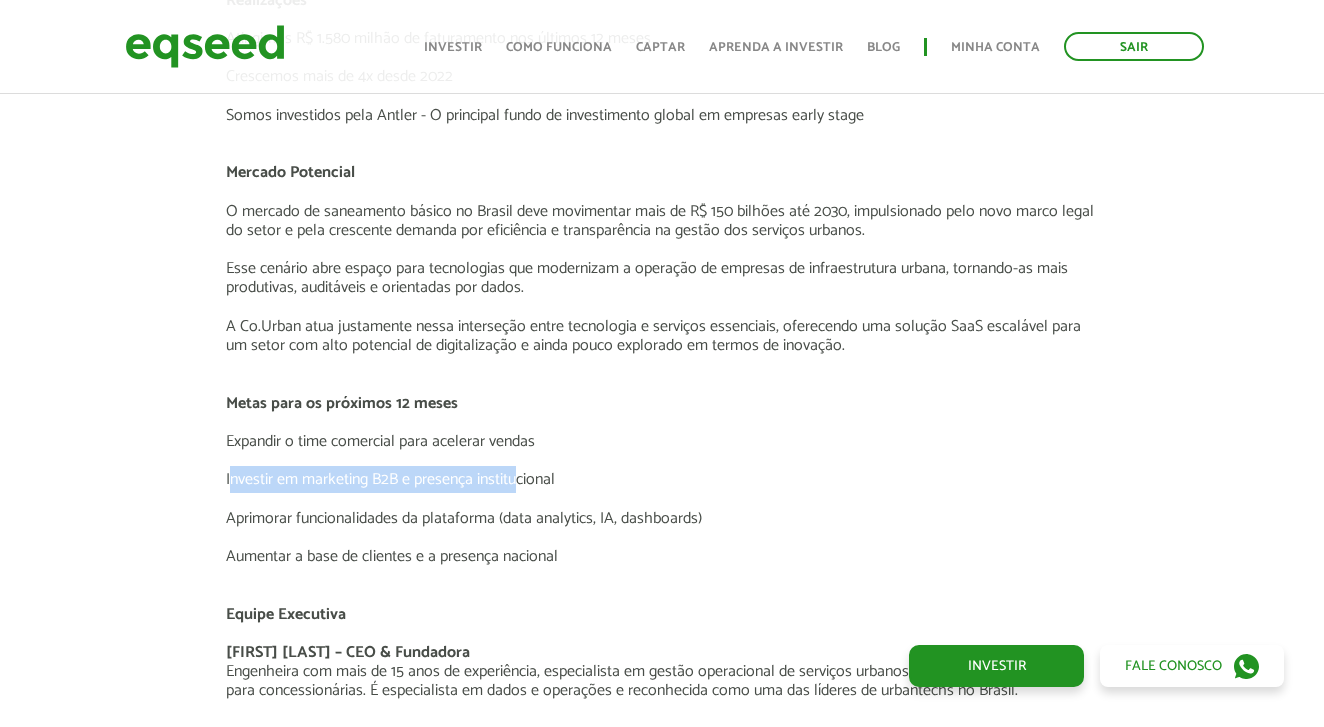 drag, startPoint x: 228, startPoint y: 473, endPoint x: 537, endPoint y: 472, distance: 309.00162 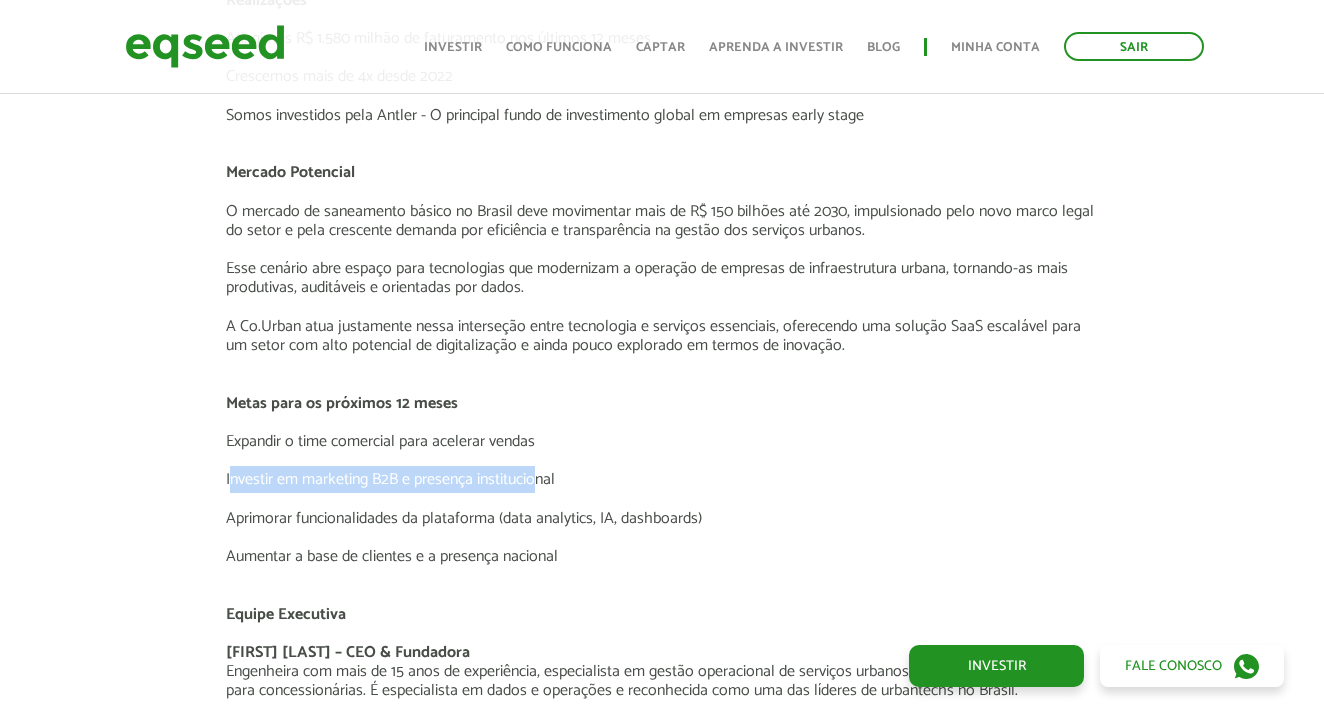 click on "Investir em marketing B2B e presença institucional" at bounding box center (662, 479) 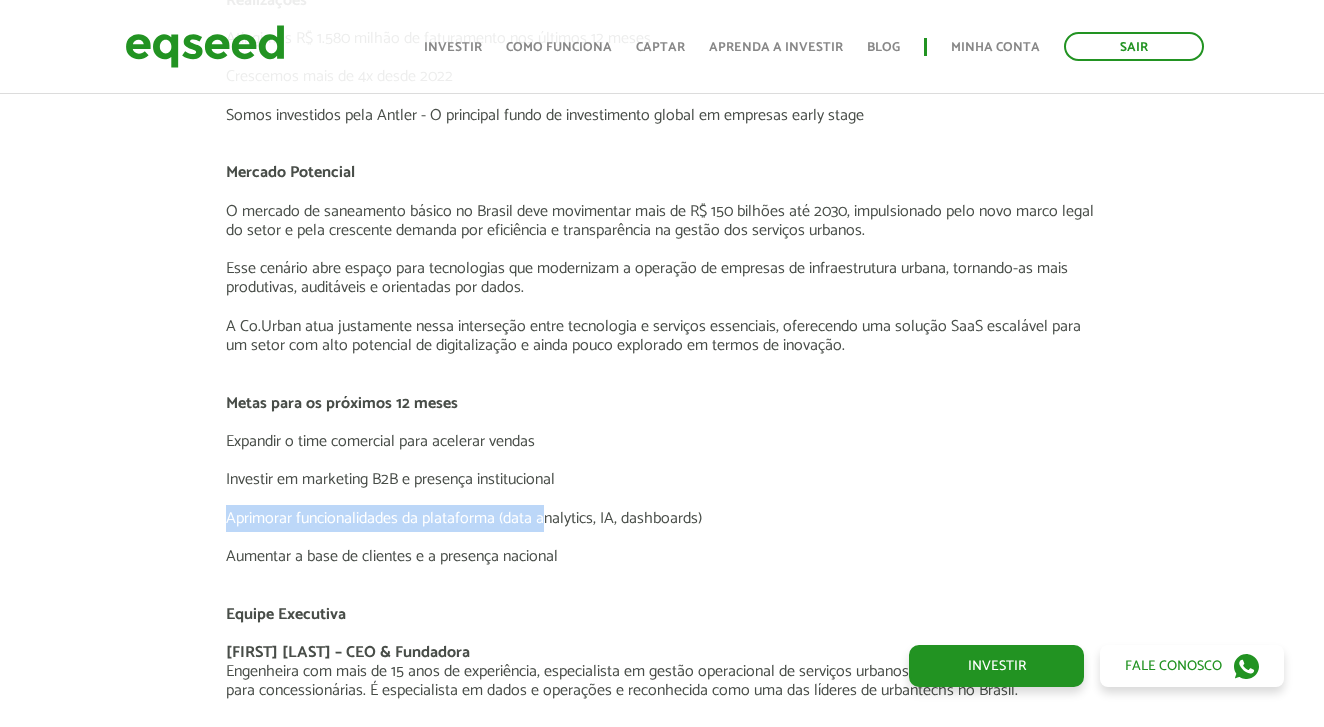 drag, startPoint x: 225, startPoint y: 509, endPoint x: 588, endPoint y: 510, distance: 363.00137 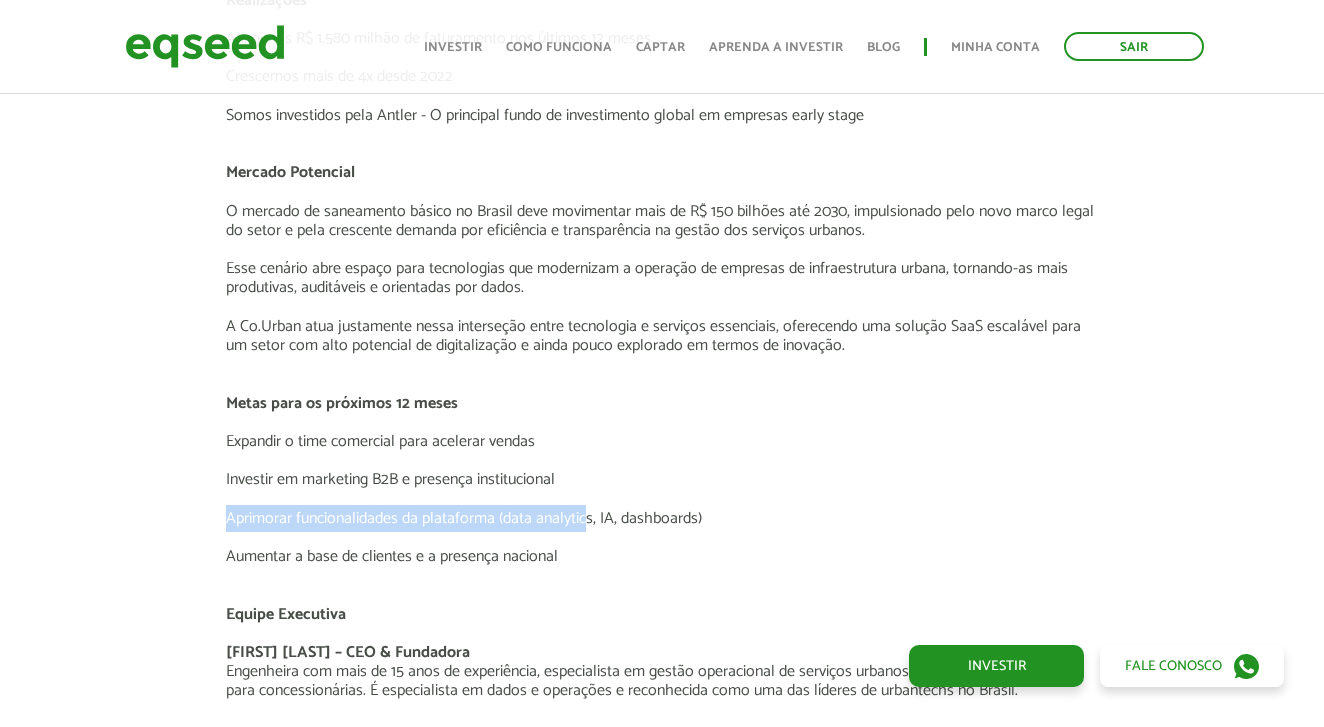 click on "Aprimorar funcionalidades da plataforma (data analytics, IA, dashboards)" at bounding box center (662, 518) 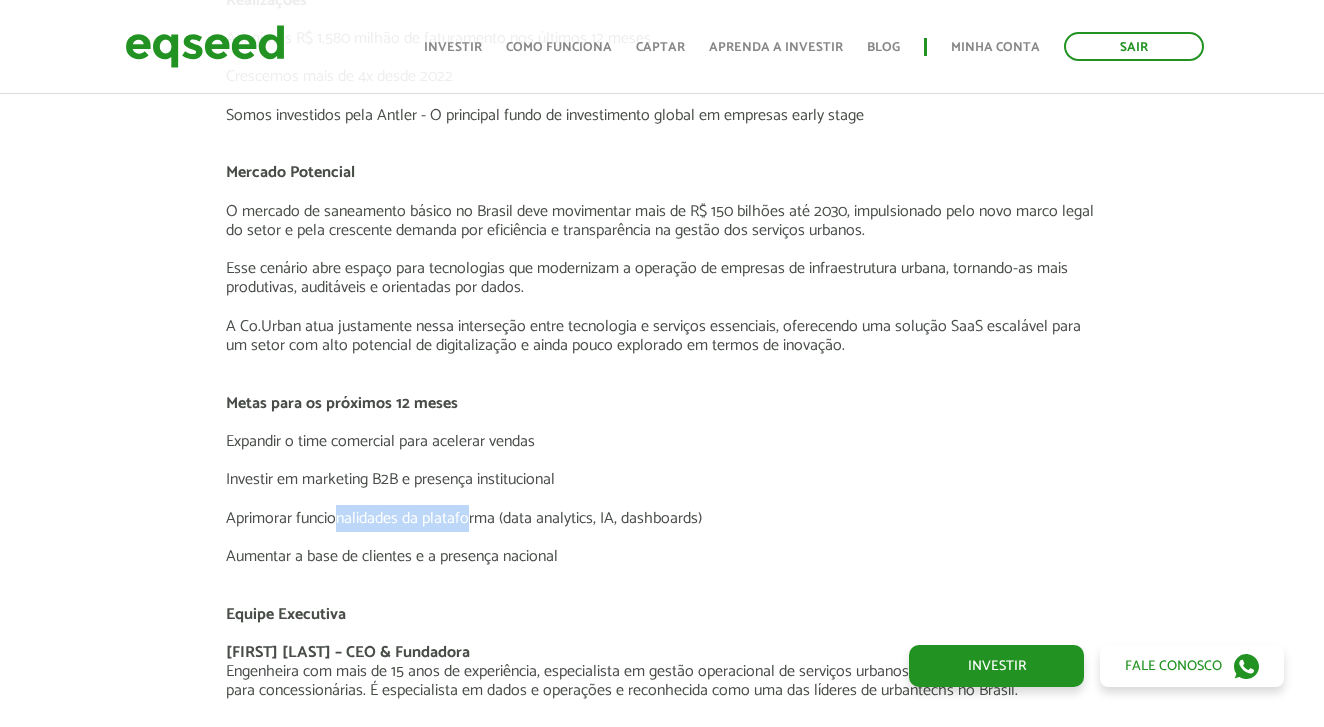 drag, startPoint x: 350, startPoint y: 507, endPoint x: 605, endPoint y: 507, distance: 255 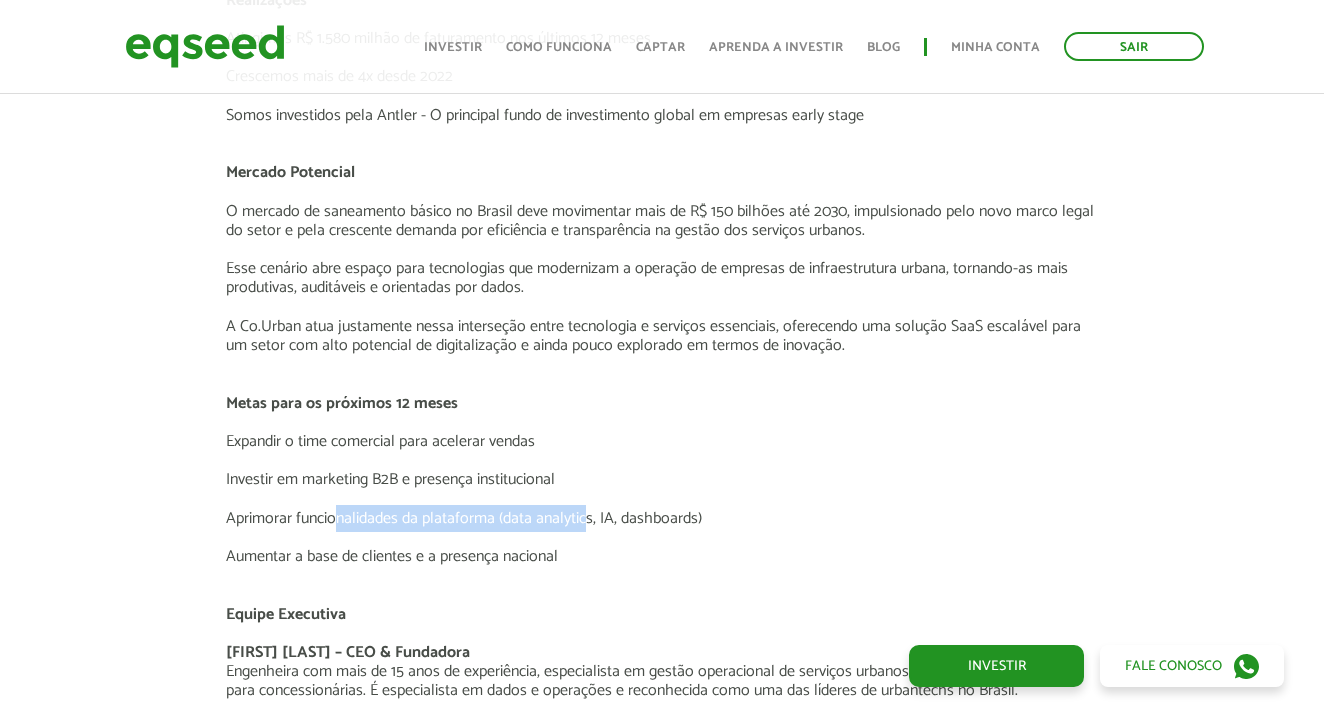 click on "Aprimorar funcionalidades da plataforma (data analytics, IA, dashboards)" at bounding box center (662, 518) 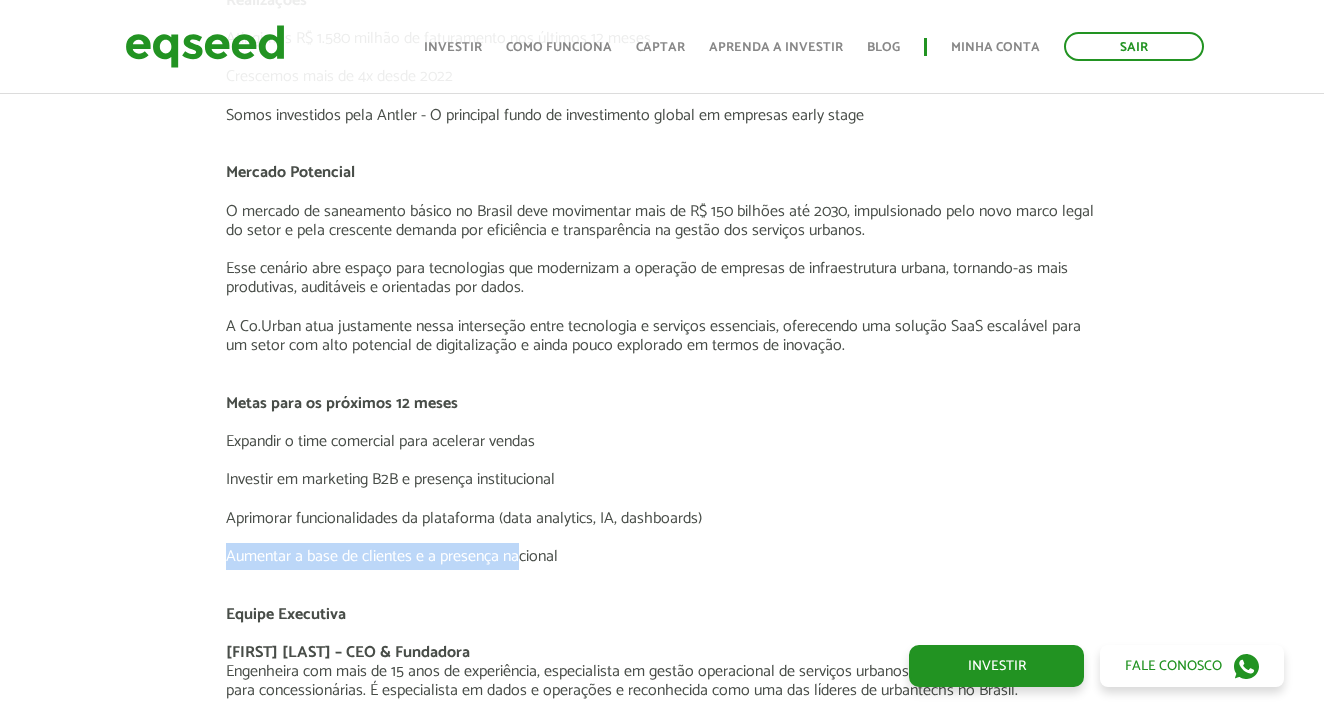 drag, startPoint x: 226, startPoint y: 546, endPoint x: 521, endPoint y: 555, distance: 295.13727 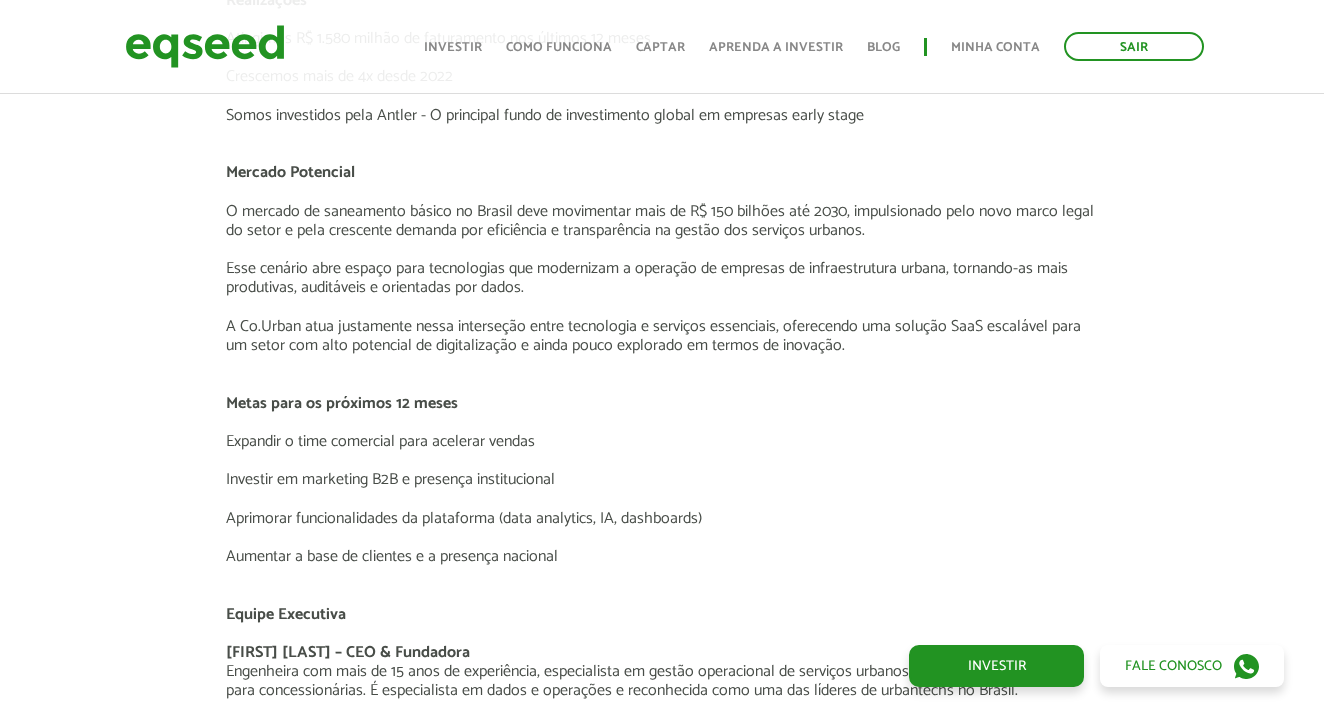 scroll, scrollTop: 3209, scrollLeft: 0, axis: vertical 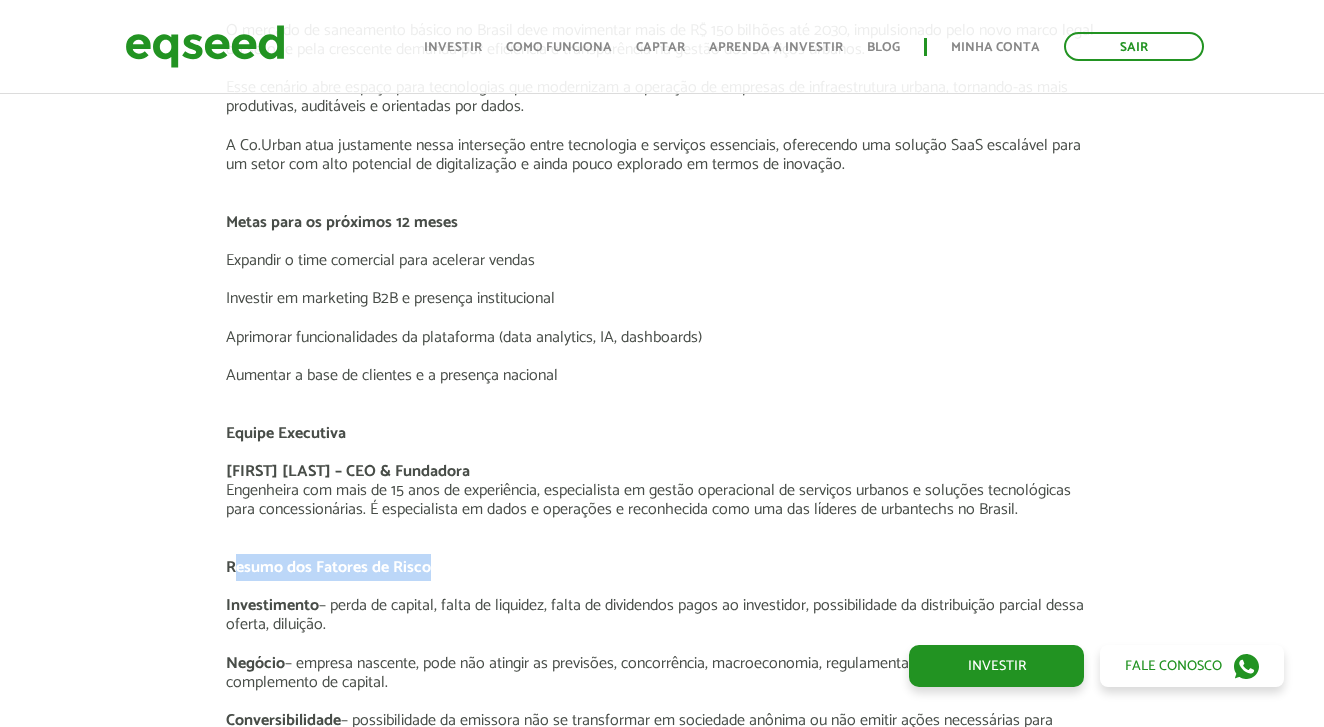 drag, startPoint x: 238, startPoint y: 548, endPoint x: 541, endPoint y: 548, distance: 303 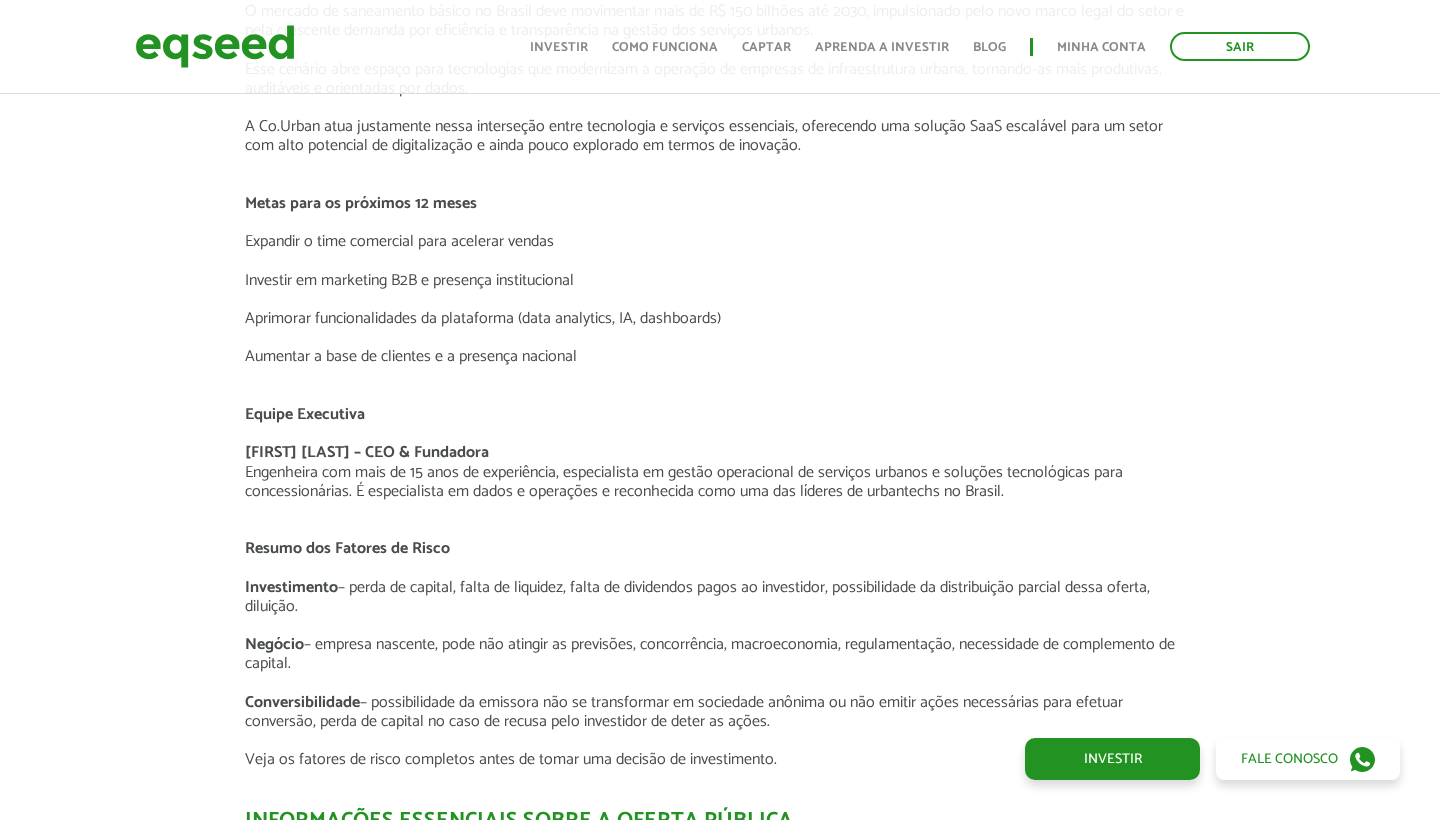 scroll, scrollTop: 3290, scrollLeft: 0, axis: vertical 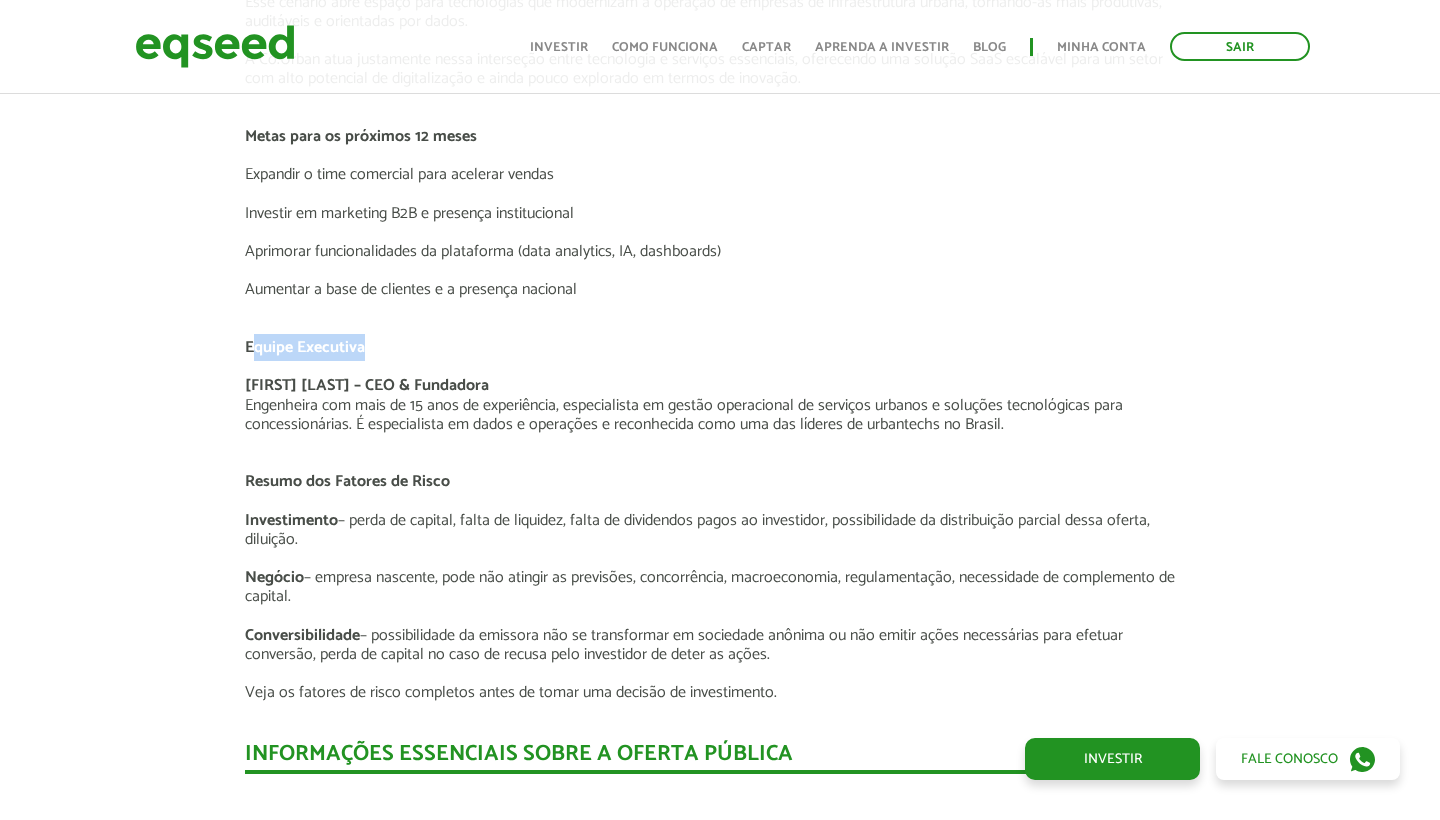drag, startPoint x: 262, startPoint y: 339, endPoint x: 420, endPoint y: 339, distance: 158 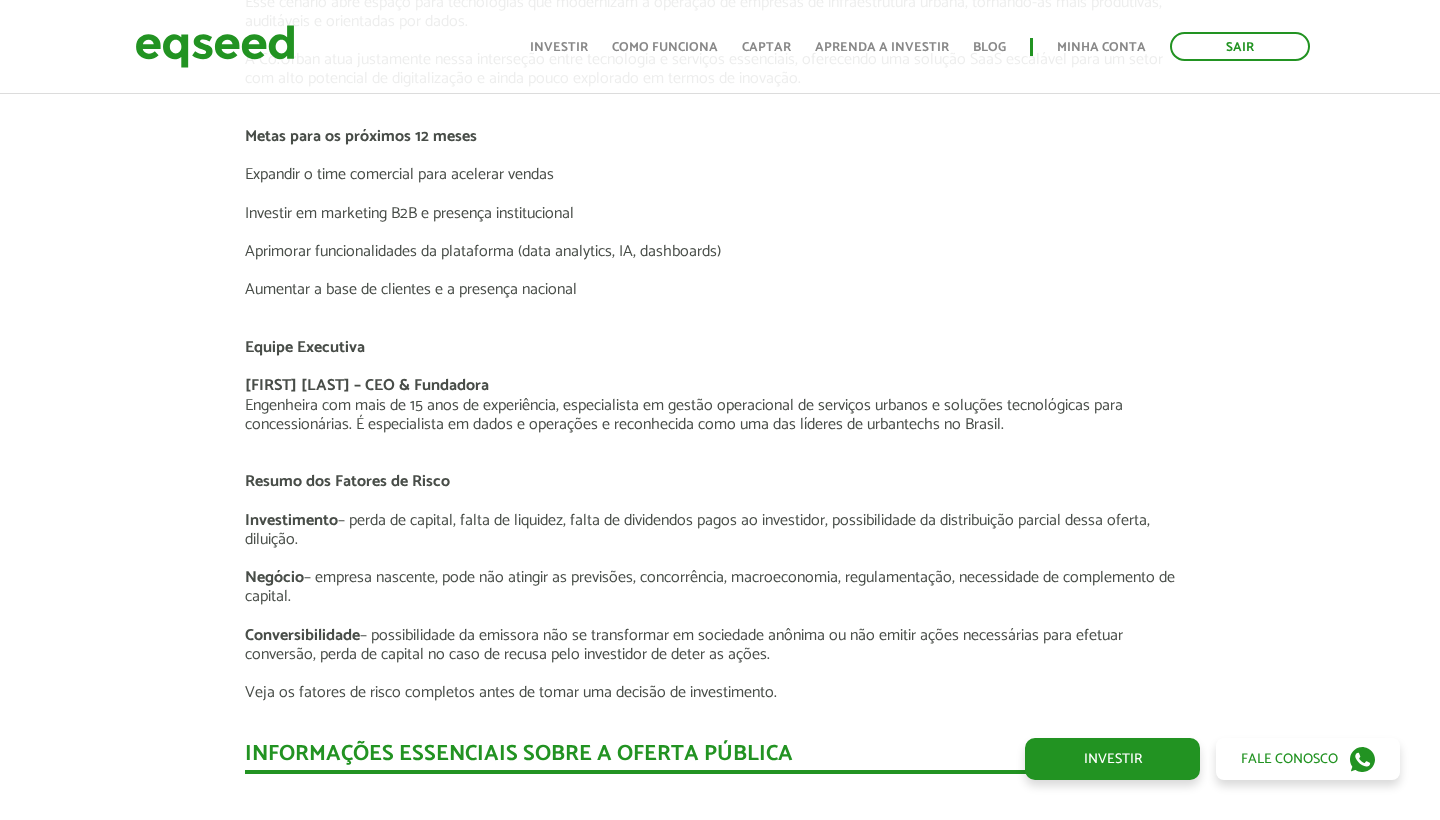 click on "[FIRST] [LAST] – CEO & Fundadora" at bounding box center [367, 385] 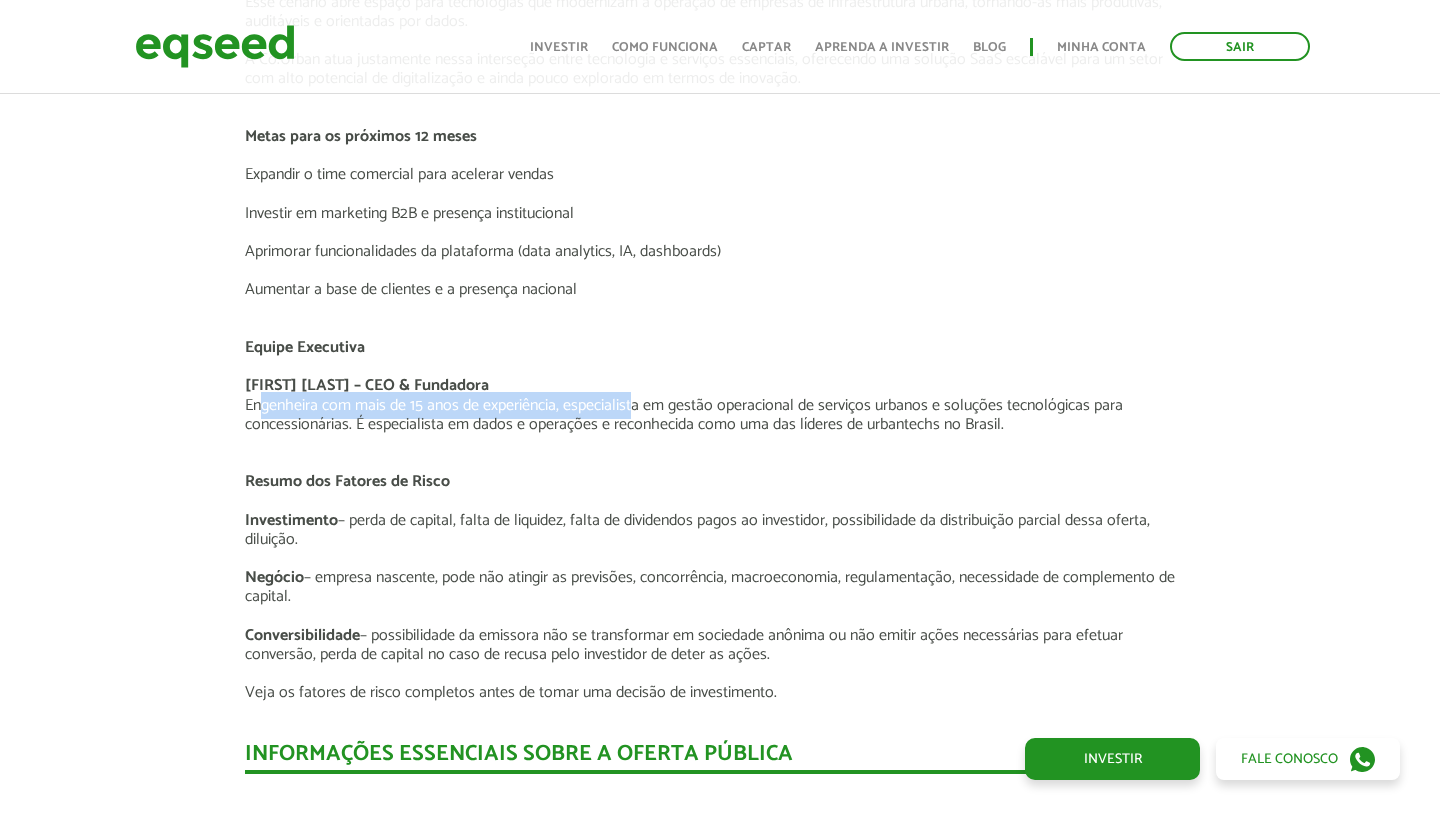 drag, startPoint x: 247, startPoint y: 388, endPoint x: 618, endPoint y: 388, distance: 371 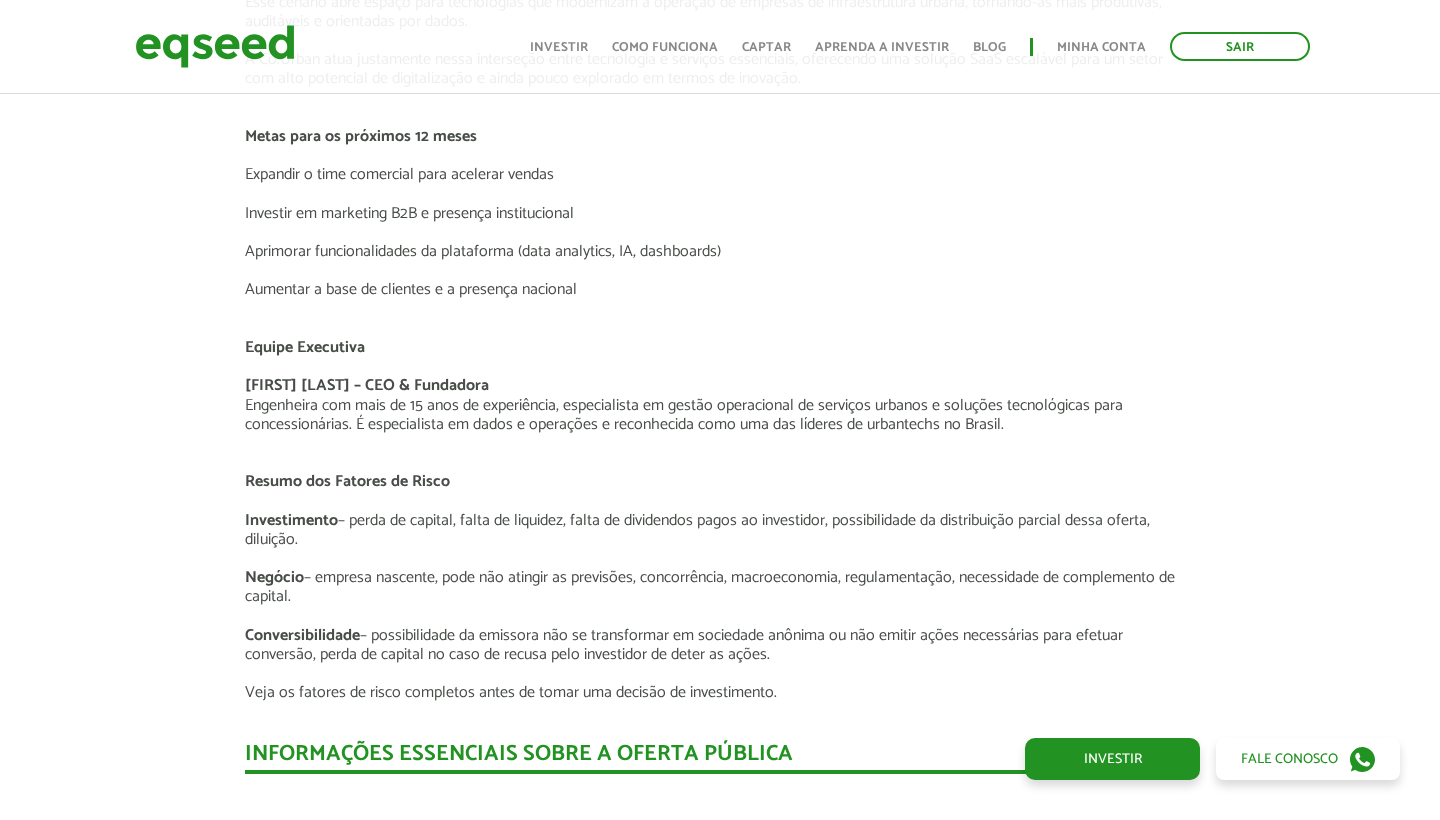 click on "Daniela Ribeiro – CEO & Fundadora
Engenheira com mais de 15 anos de experiência, especialista em gestão operacional de serviços urbanos e soluções tecnológicas para concessionárias. É especialista em dados e operações e reconhecida como uma das líderes de urbantechs no Brasil." at bounding box center [720, 405] 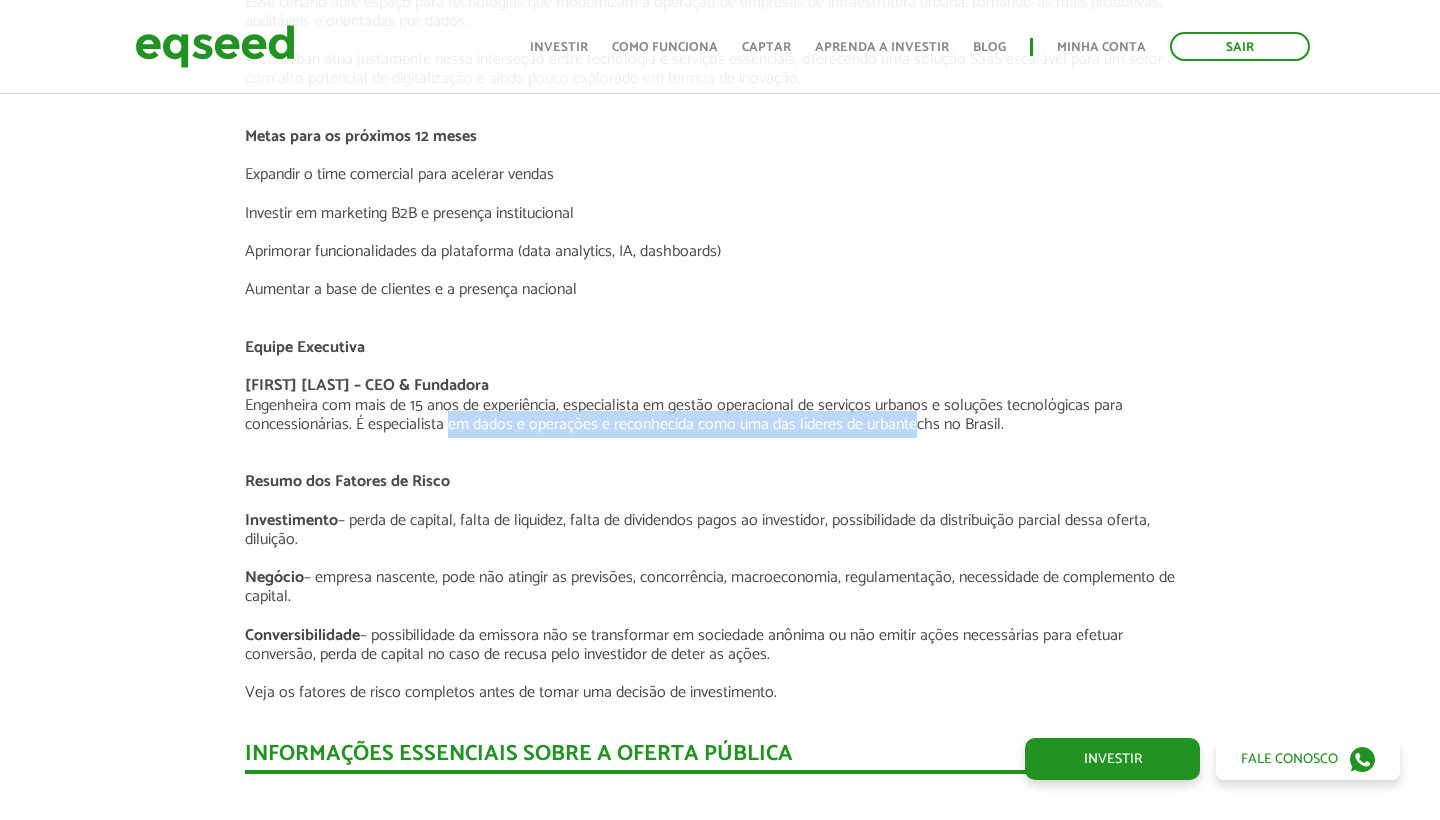 drag, startPoint x: 436, startPoint y: 402, endPoint x: 940, endPoint y: 406, distance: 504.01587 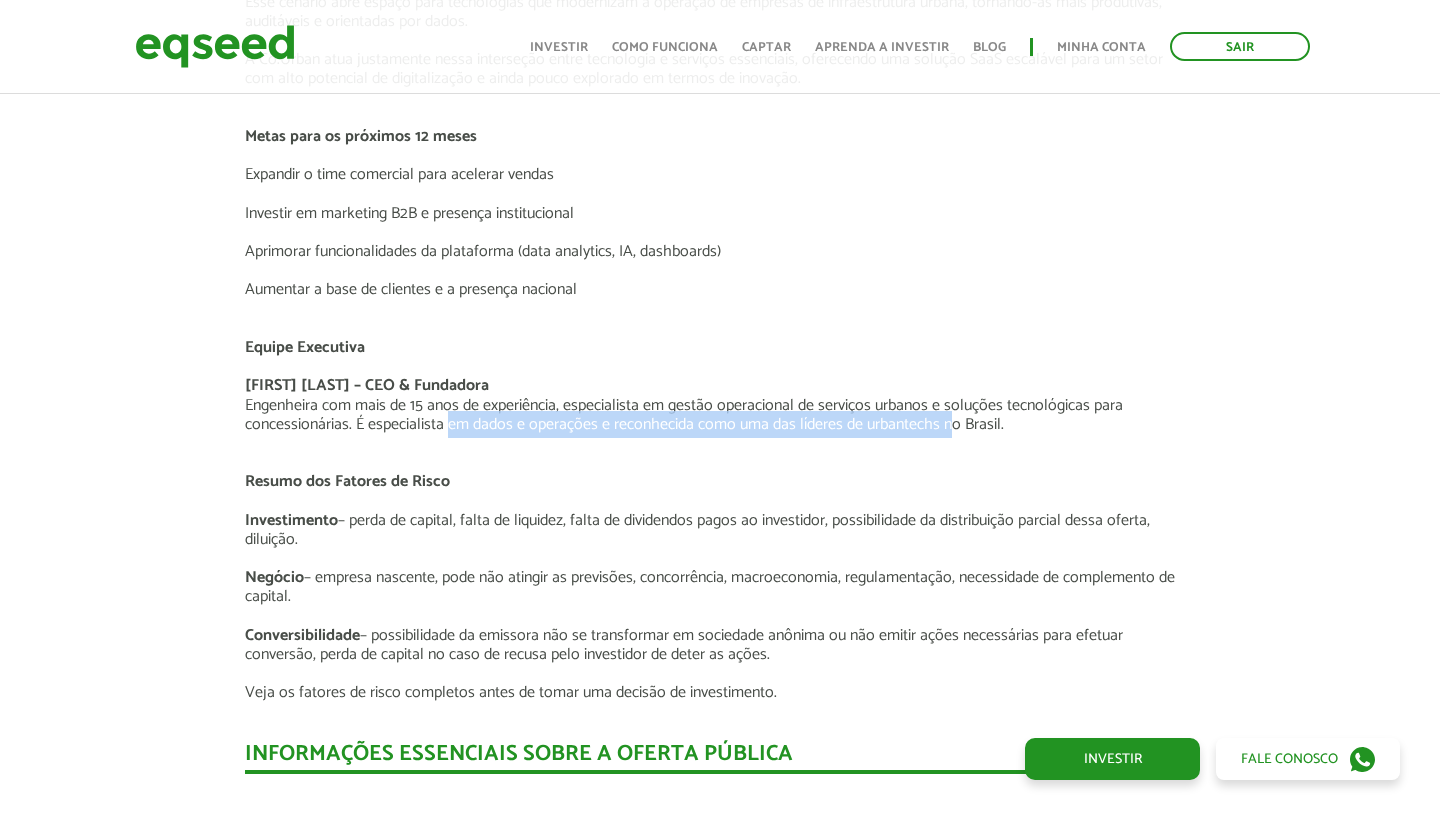 click on "Daniela Ribeiro – CEO & Fundadora
Engenheira com mais de 15 anos de experiência, especialista em gestão operacional de serviços urbanos e soluções tecnológicas para concessionárias. É especialista em dados e operações e reconhecida como uma das líderes de urbantechs no Brasil." at bounding box center [720, 405] 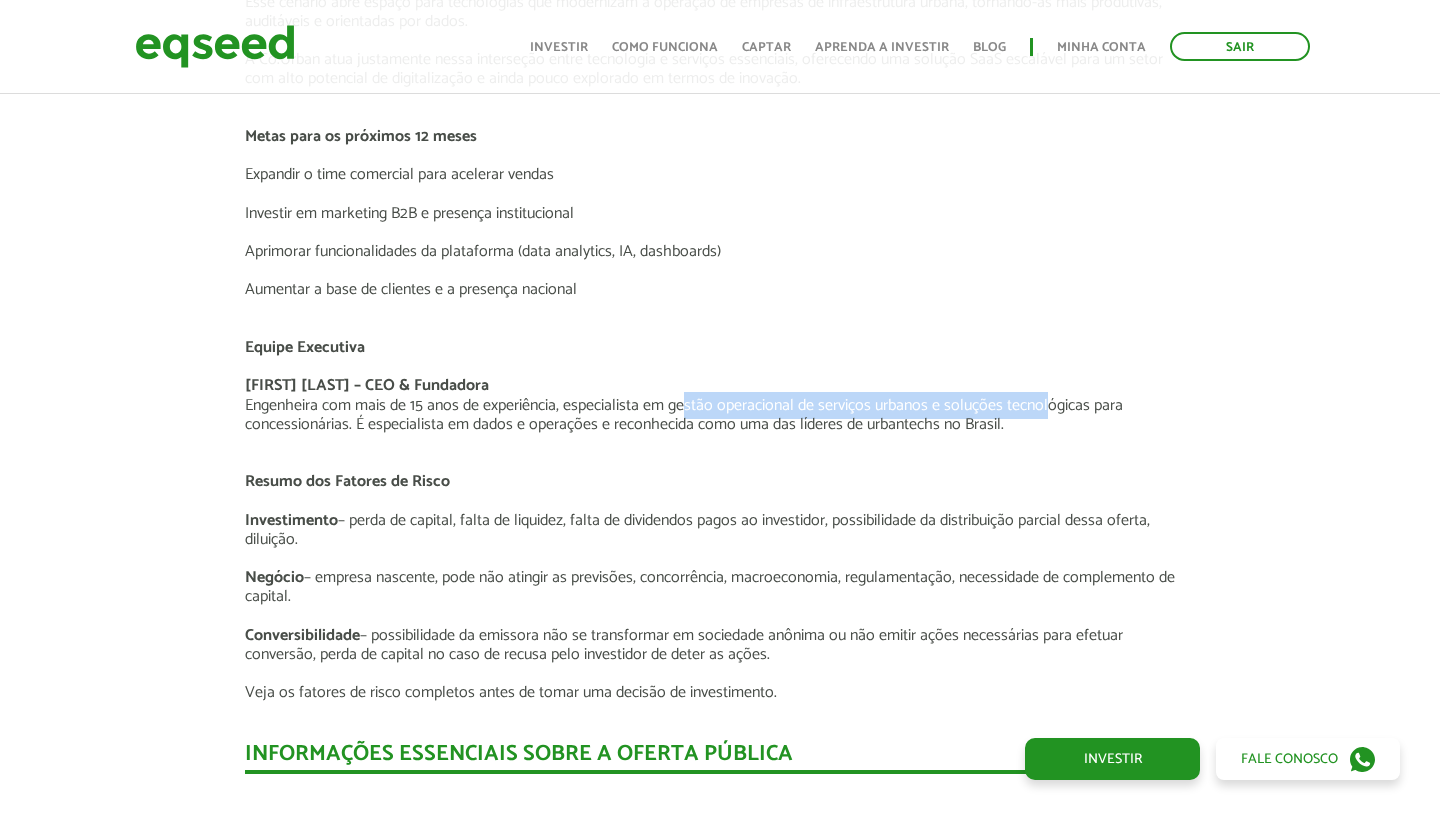 drag, startPoint x: 672, startPoint y: 394, endPoint x: 1046, endPoint y: 393, distance: 374.00134 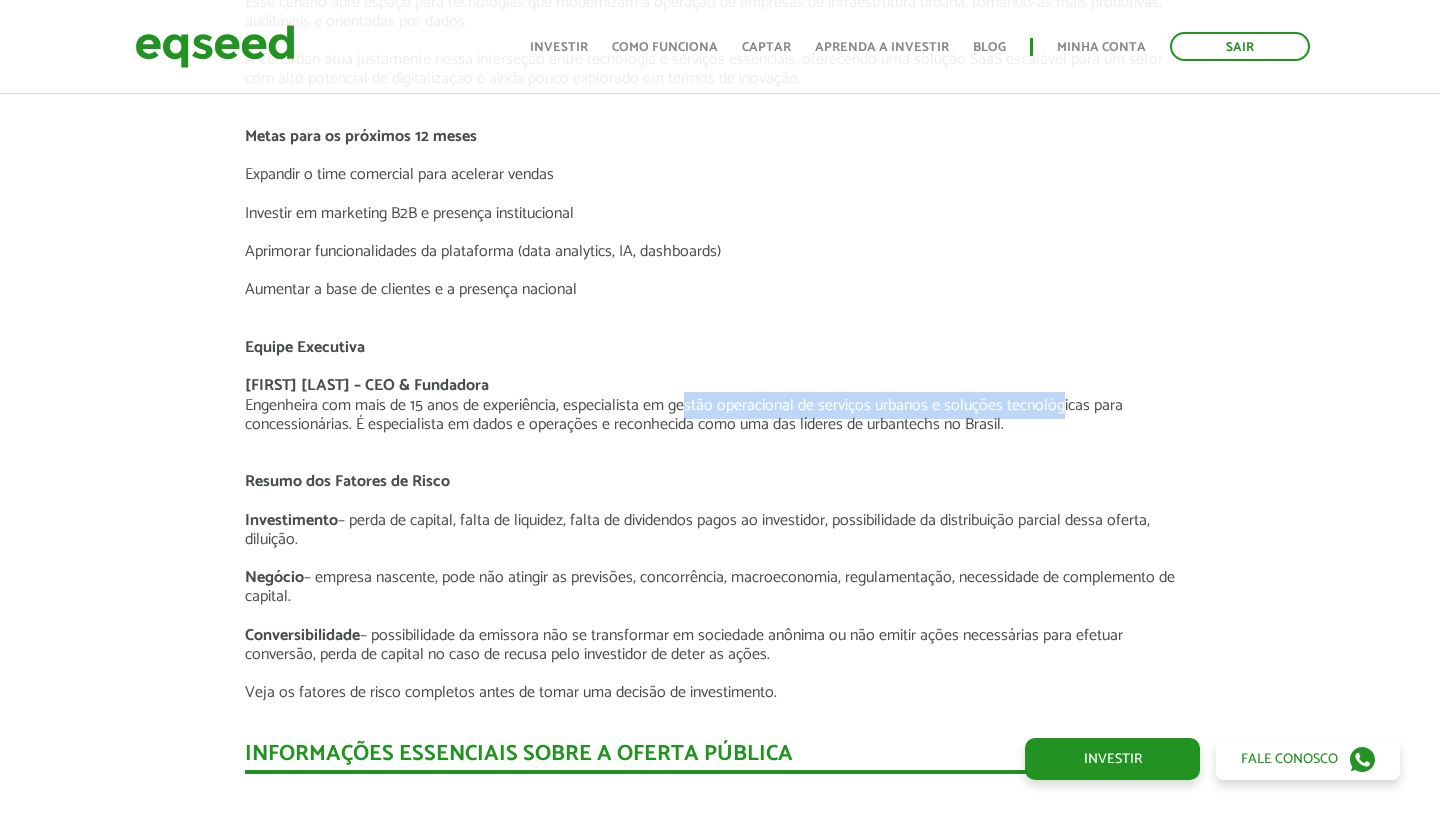 click on "Daniela Ribeiro – CEO & Fundadora
Engenheira com mais de 15 anos de experiência, especialista em gestão operacional de serviços urbanos e soluções tecnológicas para concessionárias. É especialista em dados e operações e reconhecida como uma das líderes de urbantechs no Brasil." at bounding box center [720, 405] 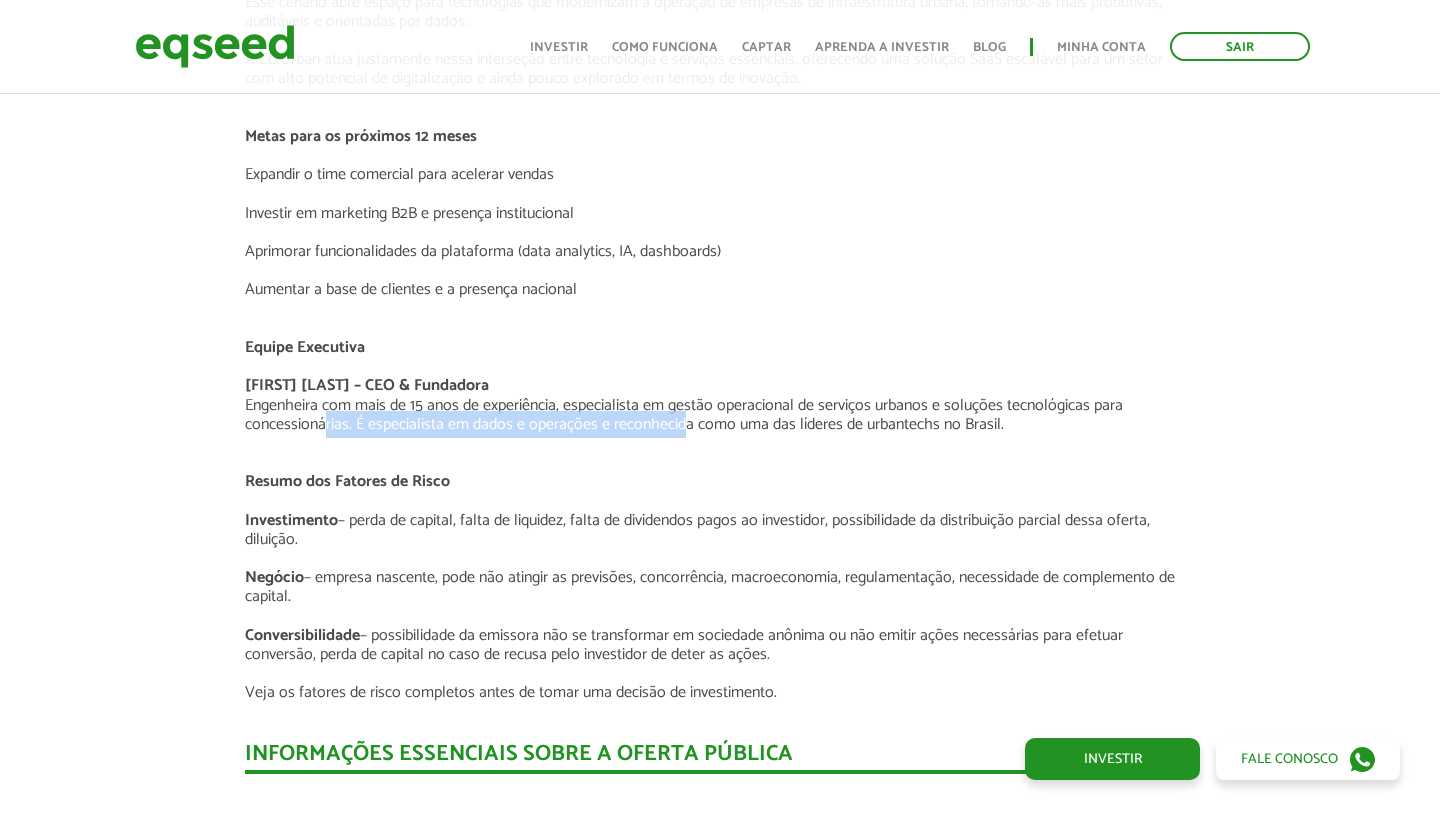drag, startPoint x: 308, startPoint y: 408, endPoint x: 675, endPoint y: 411, distance: 367.01227 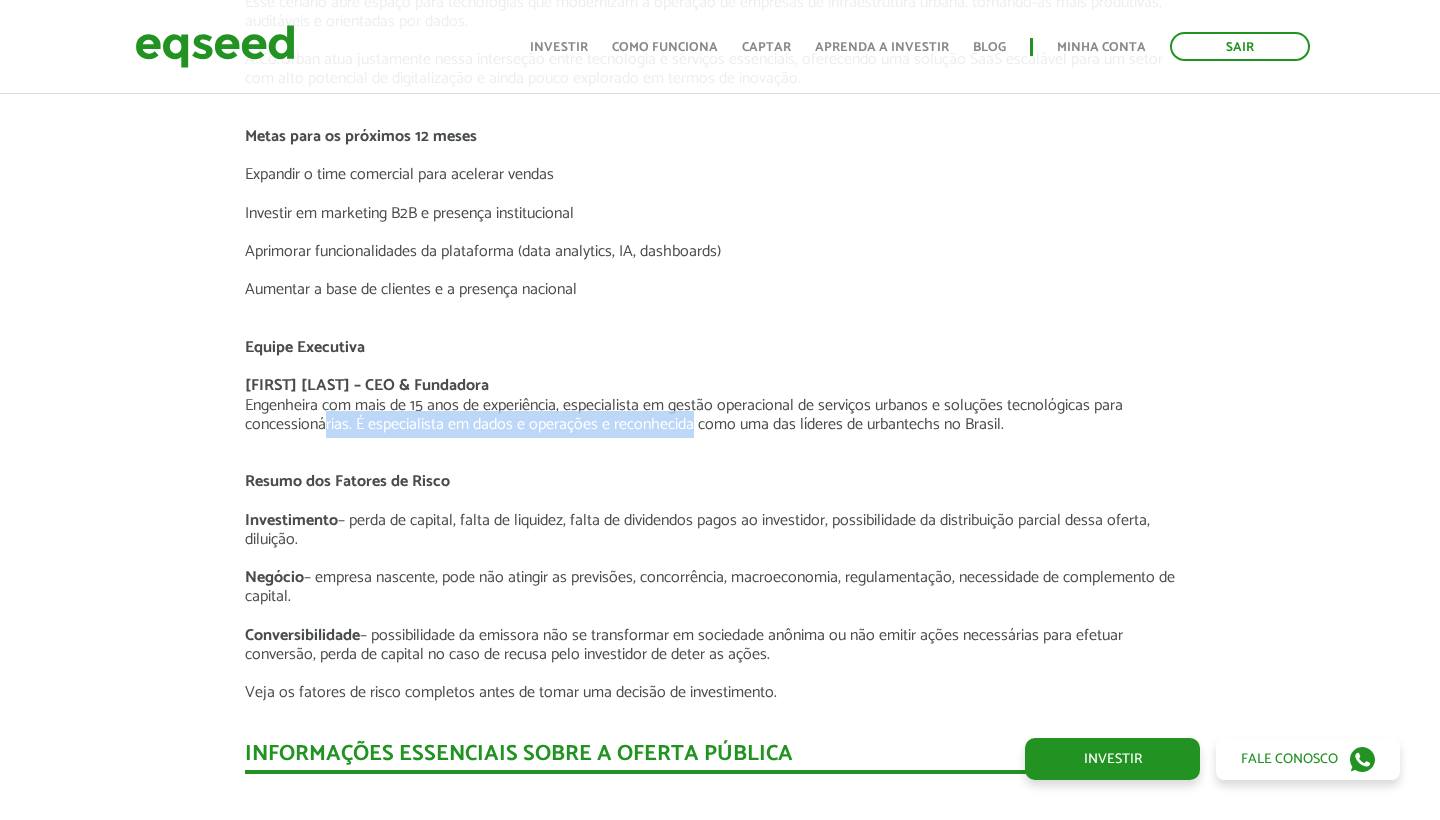 click on "Daniela Ribeiro – CEO & Fundadora
Engenheira com mais de 15 anos de experiência, especialista em gestão operacional de serviços urbanos e soluções tecnológicas para concessionárias. É especialista em dados e operações e reconhecida como uma das líderes de urbantechs no Brasil." at bounding box center [720, 405] 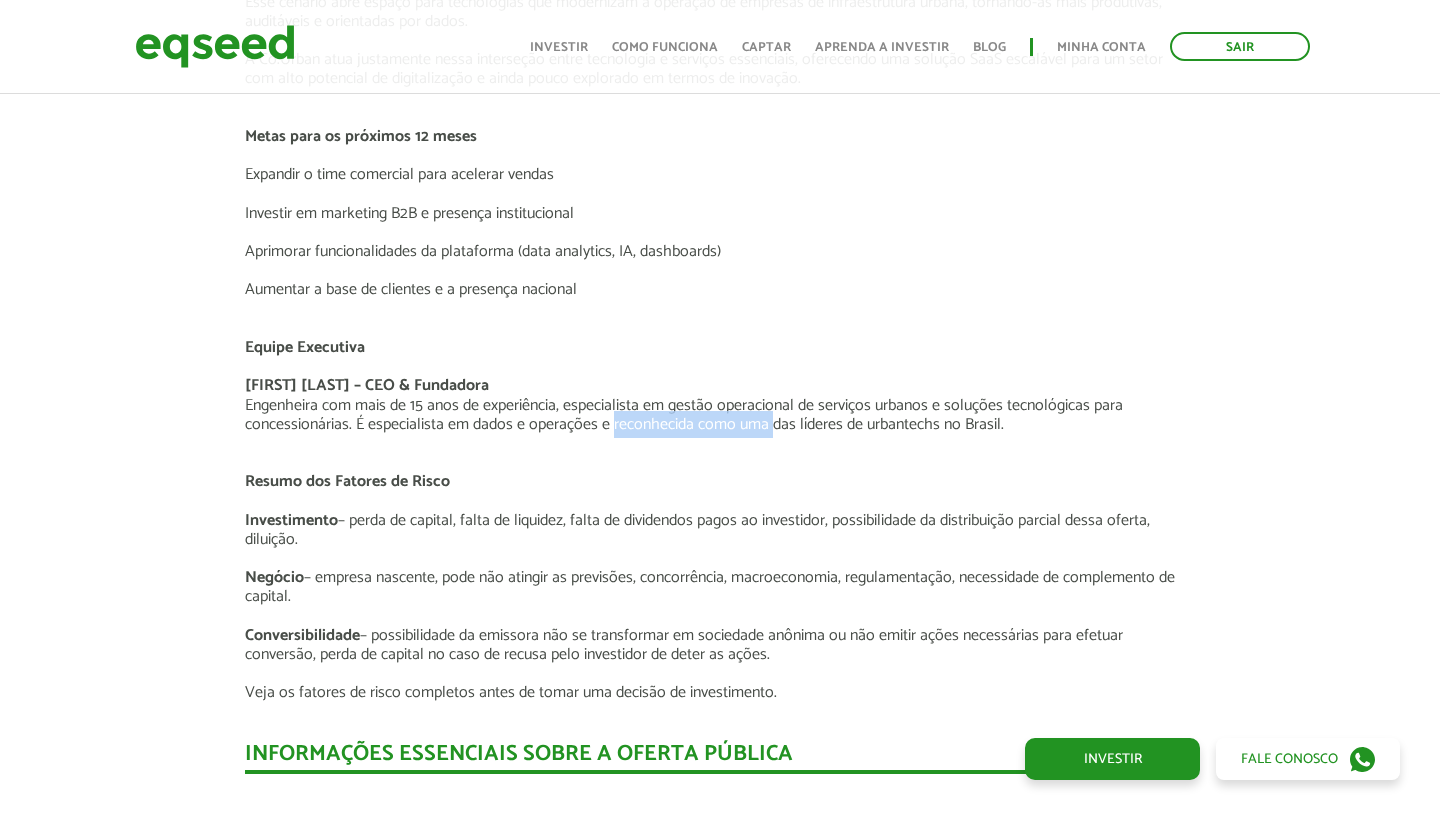 drag, startPoint x: 602, startPoint y: 409, endPoint x: 943, endPoint y: 409, distance: 341 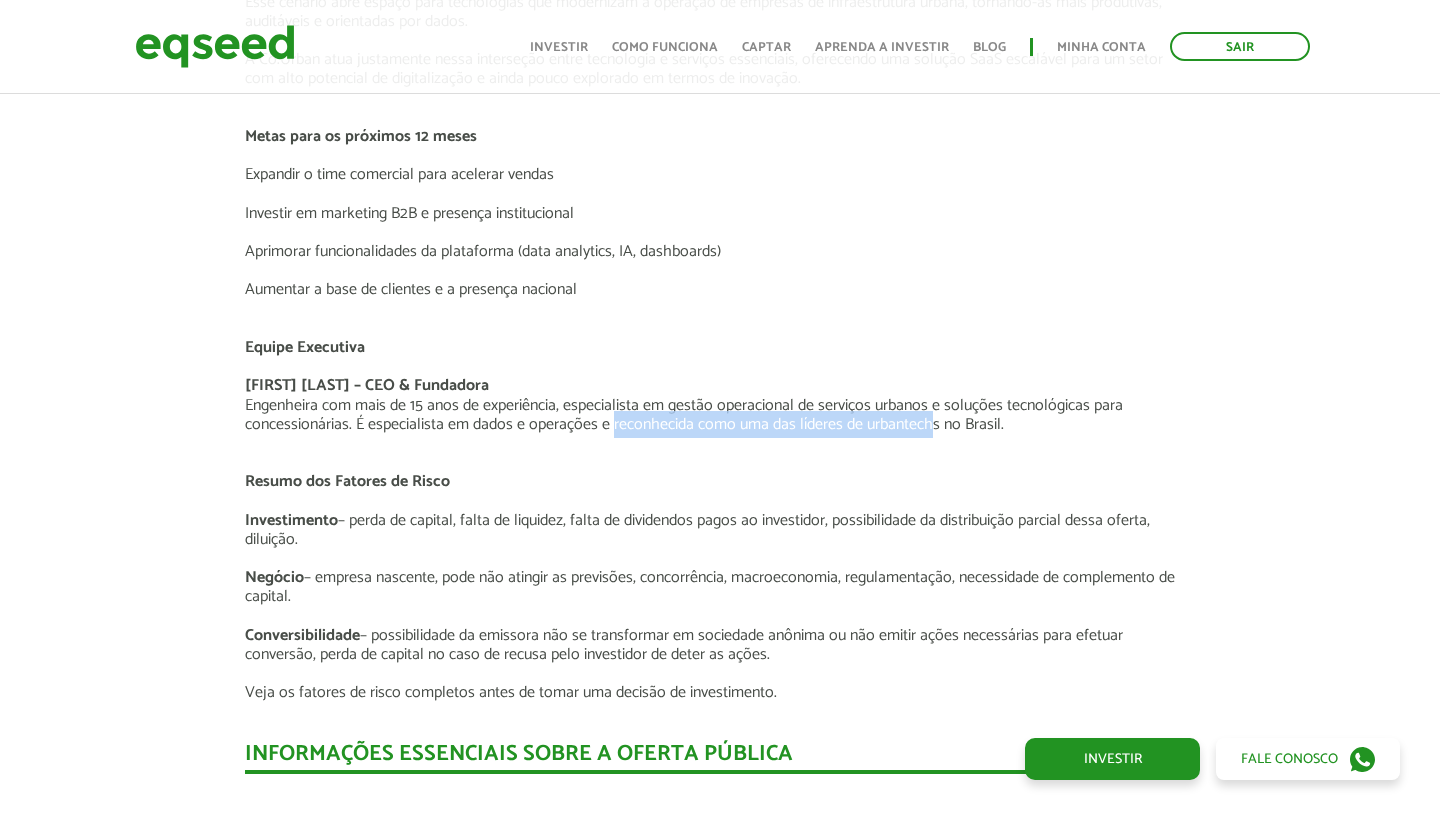 click on "Daniela Ribeiro – CEO & Fundadora
Engenheira com mais de 15 anos de experiência, especialista em gestão operacional de serviços urbanos e soluções tecnológicas para concessionárias. É especialista em dados e operações e reconhecida como uma das líderes de urbantechs no Brasil." at bounding box center (720, 405) 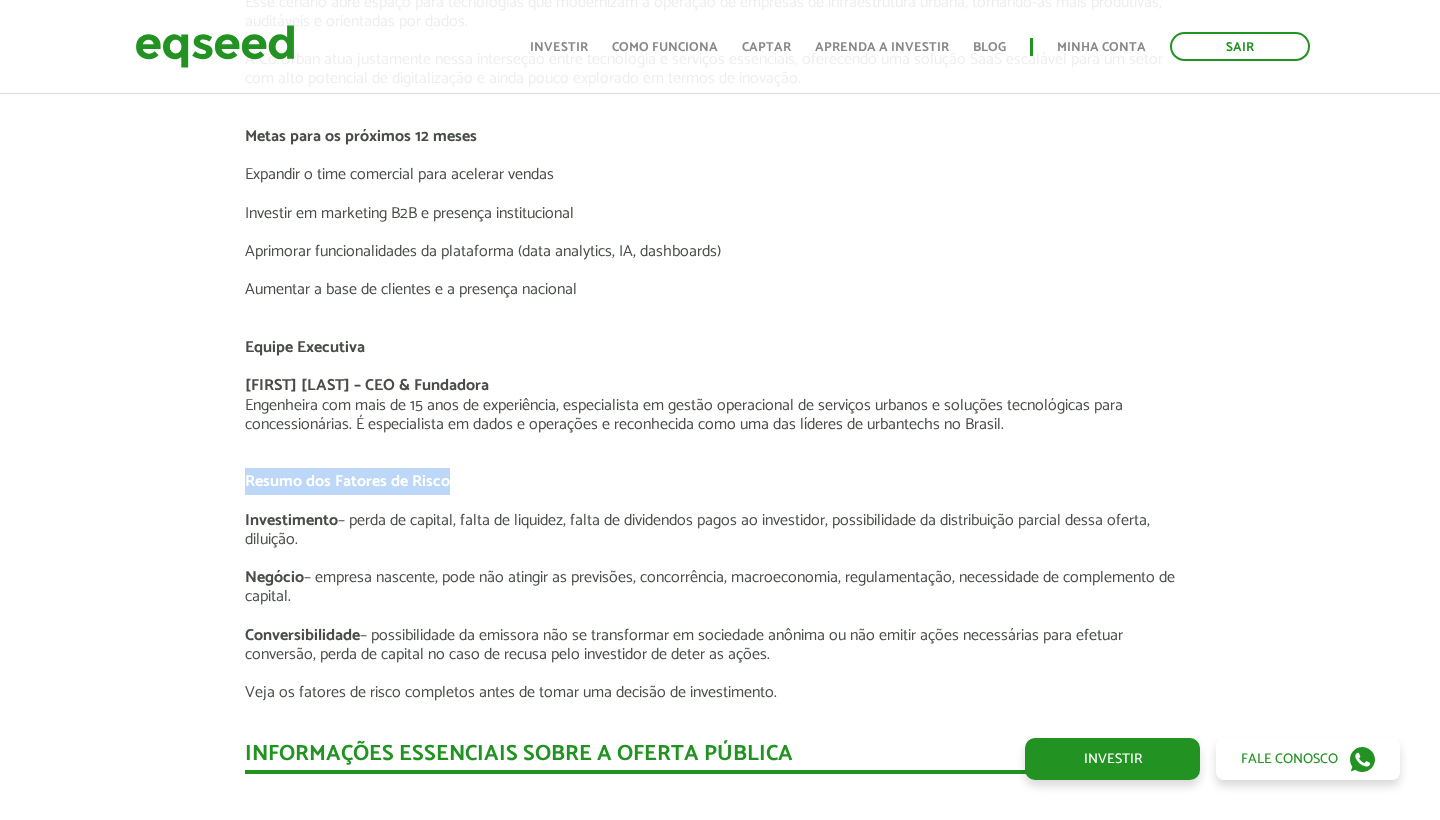 drag, startPoint x: 246, startPoint y: 467, endPoint x: 547, endPoint y: 467, distance: 301 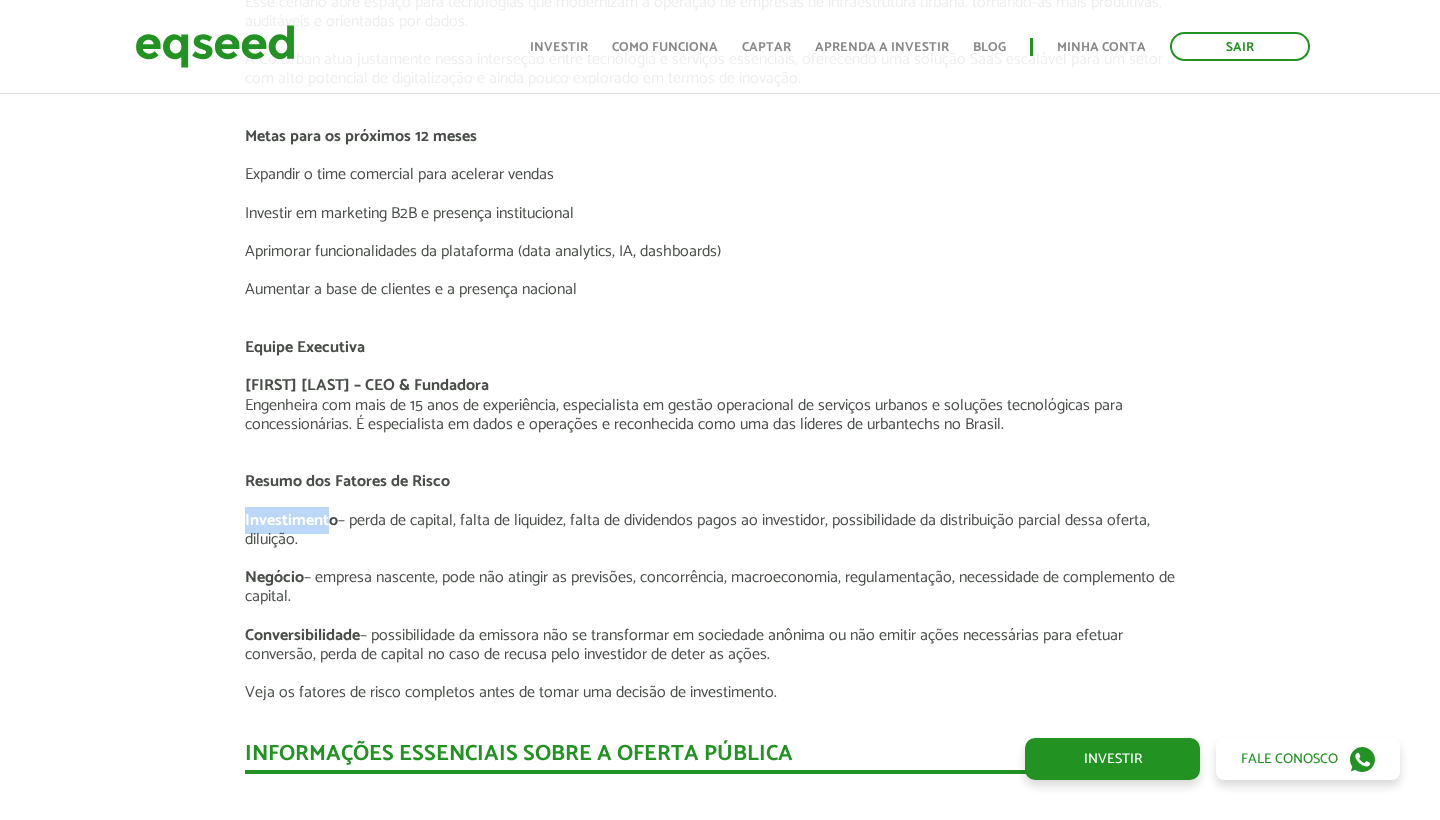 drag, startPoint x: 247, startPoint y: 505, endPoint x: 332, endPoint y: 505, distance: 85 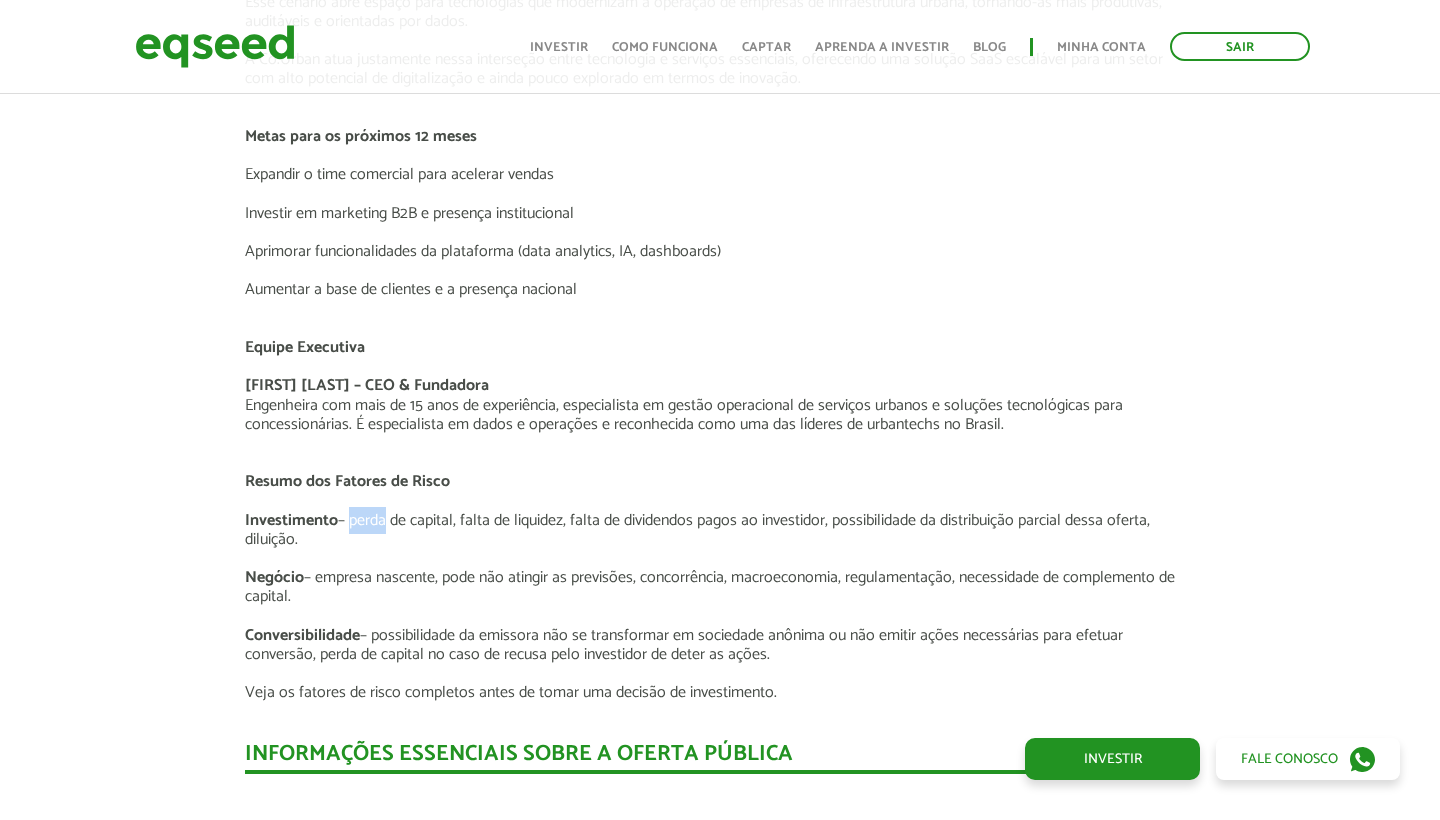 drag, startPoint x: 346, startPoint y: 507, endPoint x: 384, endPoint y: 506, distance: 38.013157 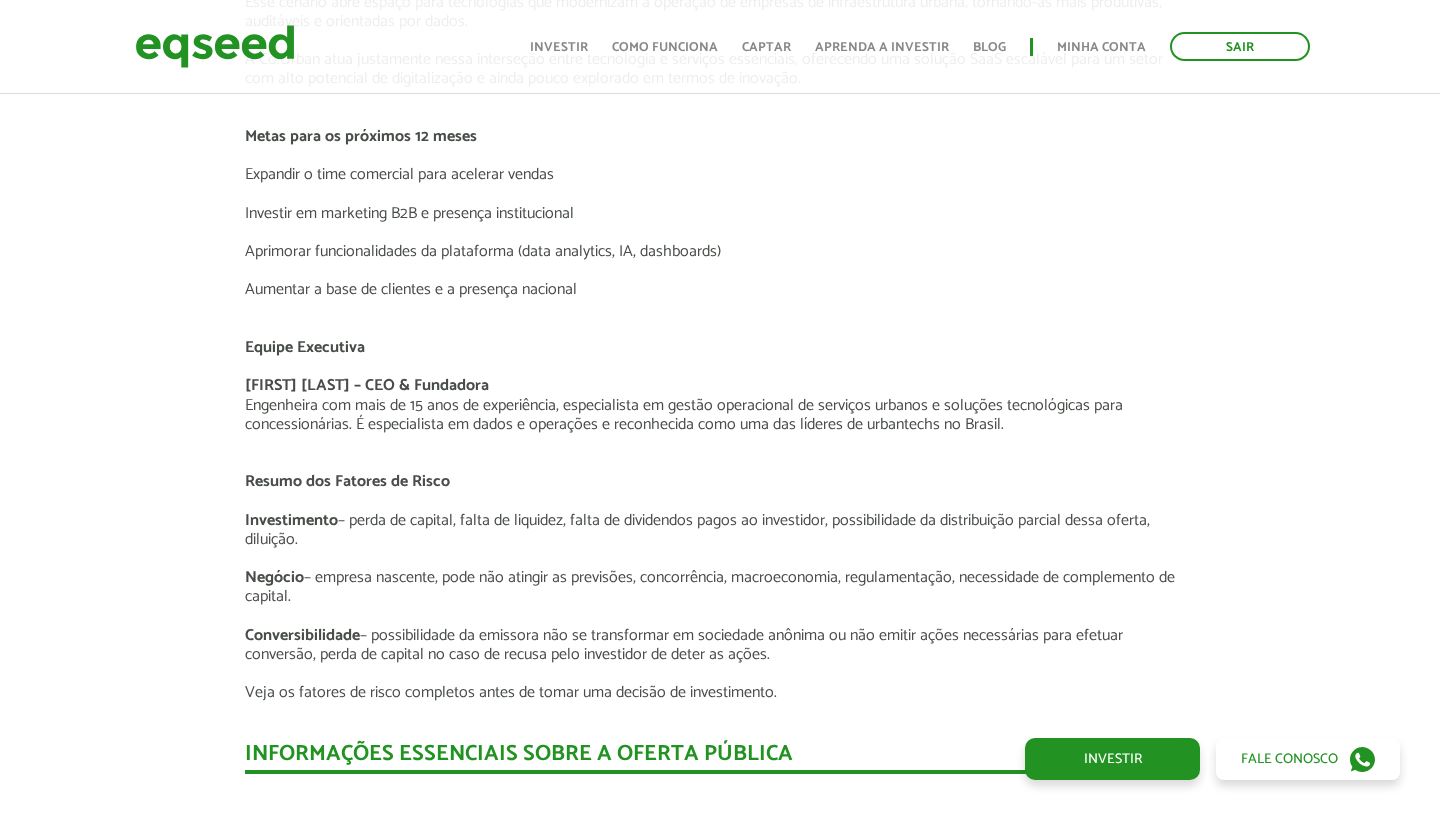 drag, startPoint x: 827, startPoint y: 515, endPoint x: 997, endPoint y: 515, distance: 170 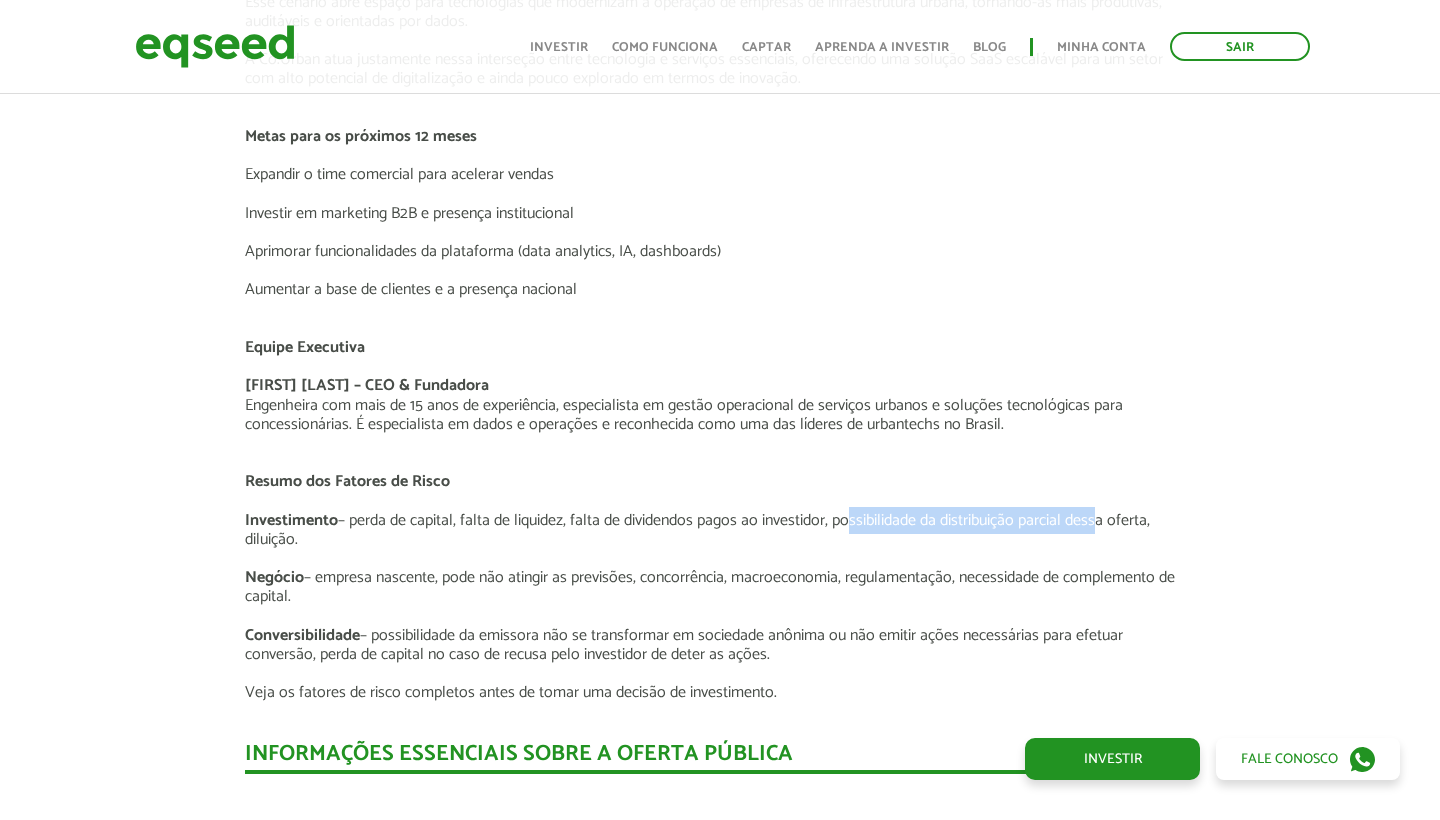 drag, startPoint x: 846, startPoint y: 499, endPoint x: 1098, endPoint y: 500, distance: 252.00198 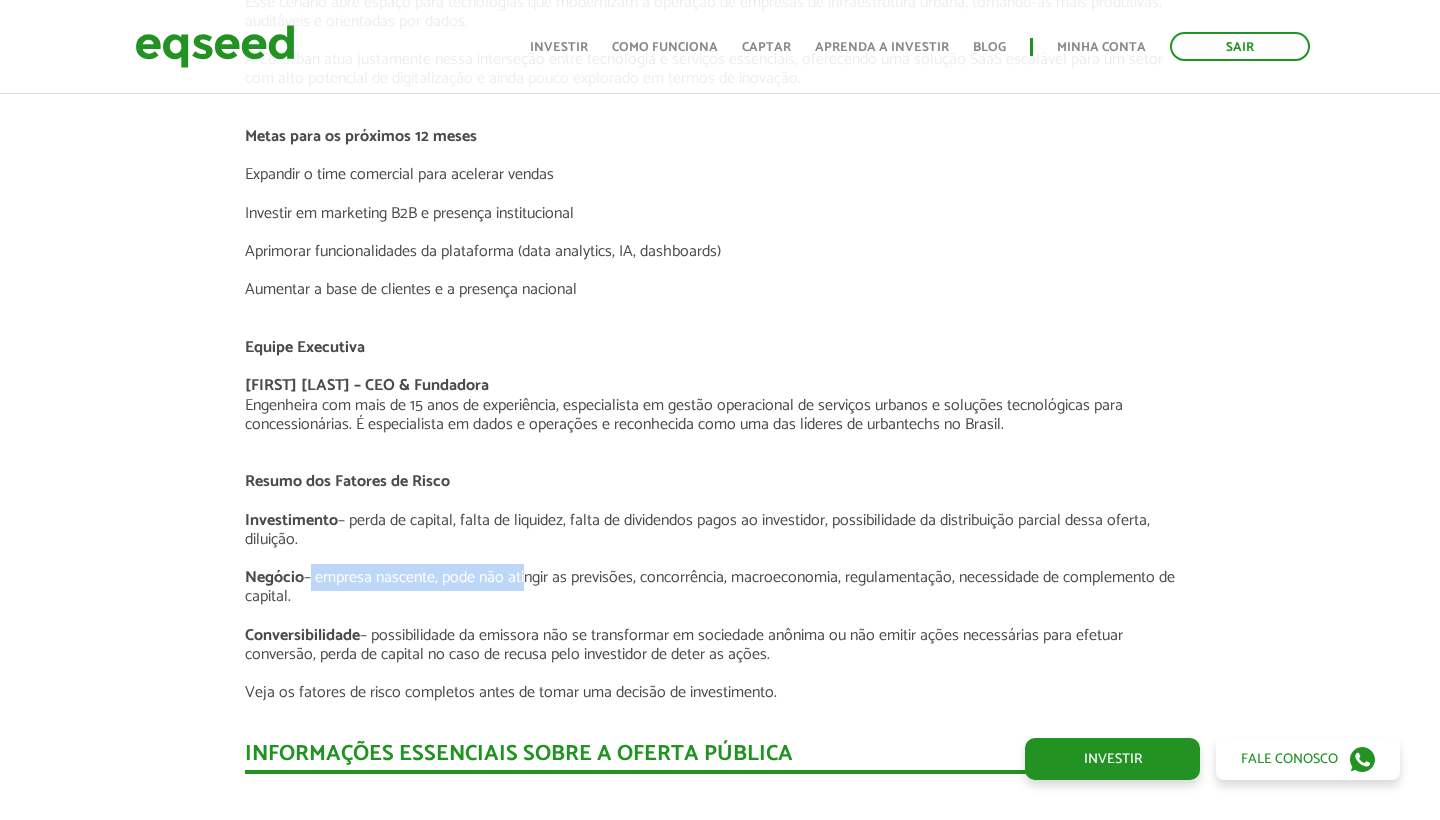 drag, startPoint x: 306, startPoint y: 567, endPoint x: 567, endPoint y: 569, distance: 261.00766 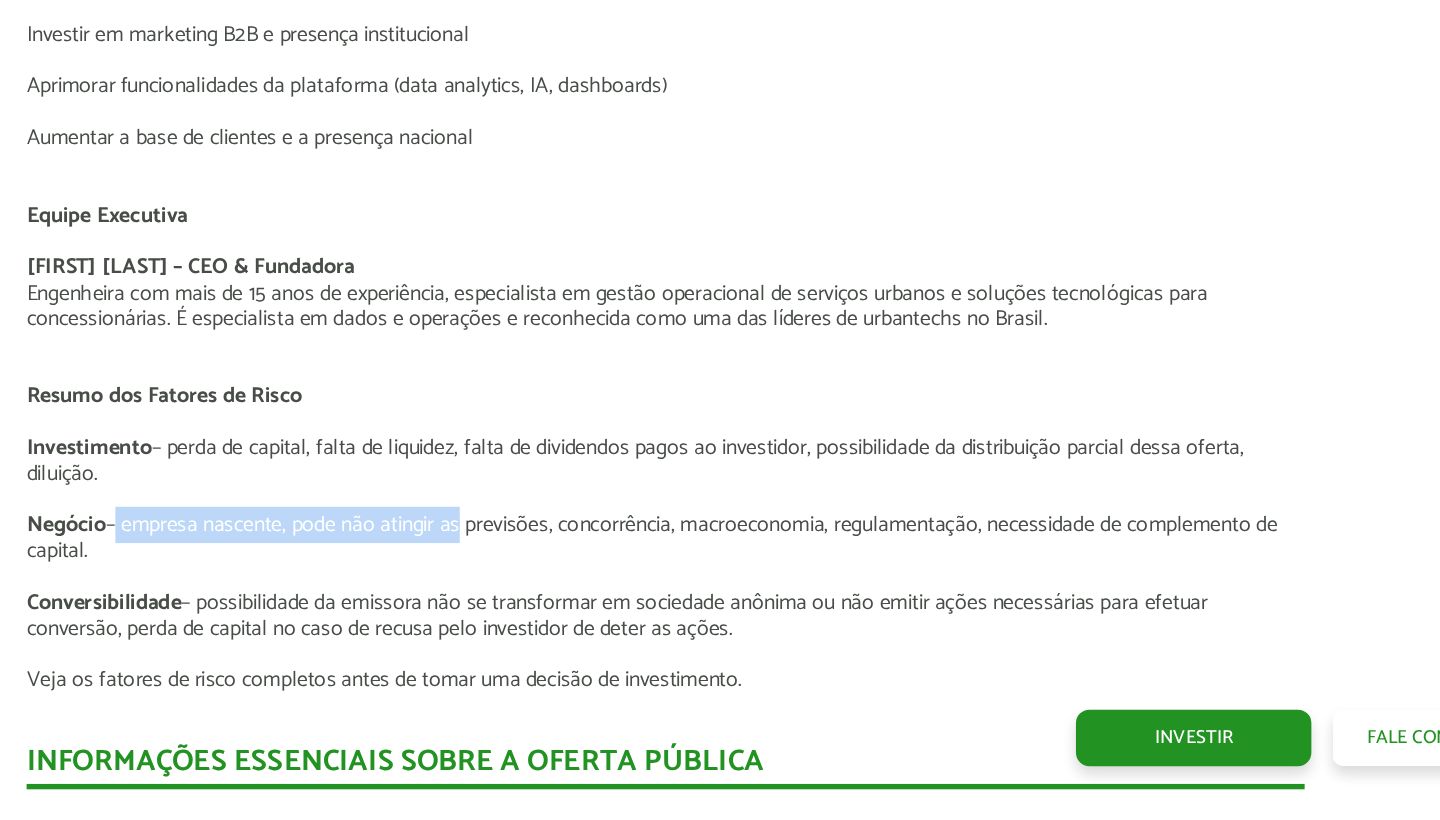 scroll, scrollTop: 3268, scrollLeft: 0, axis: vertical 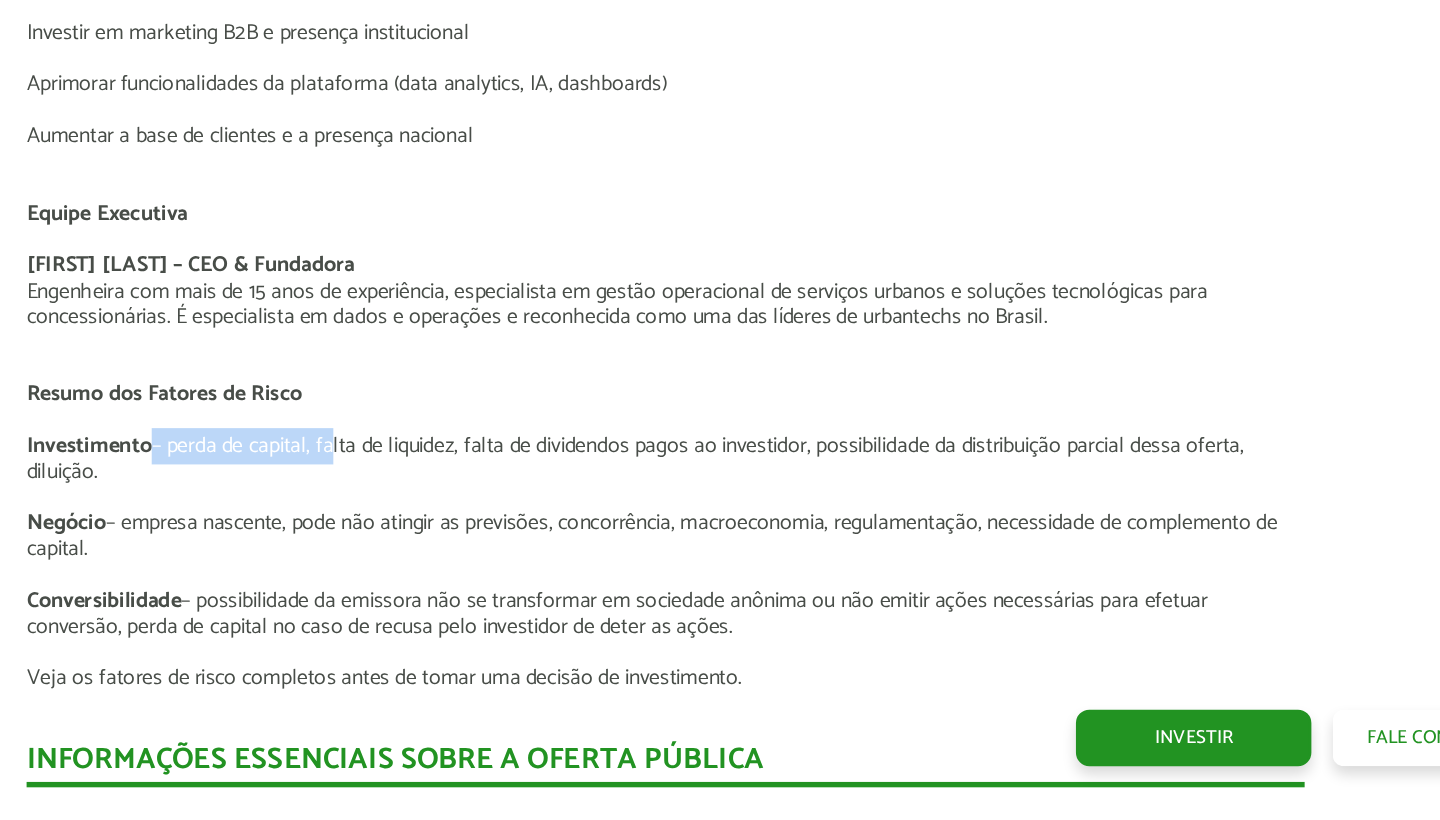 drag, startPoint x: 110, startPoint y: 313, endPoint x: 243, endPoint y: 303, distance: 133.37541 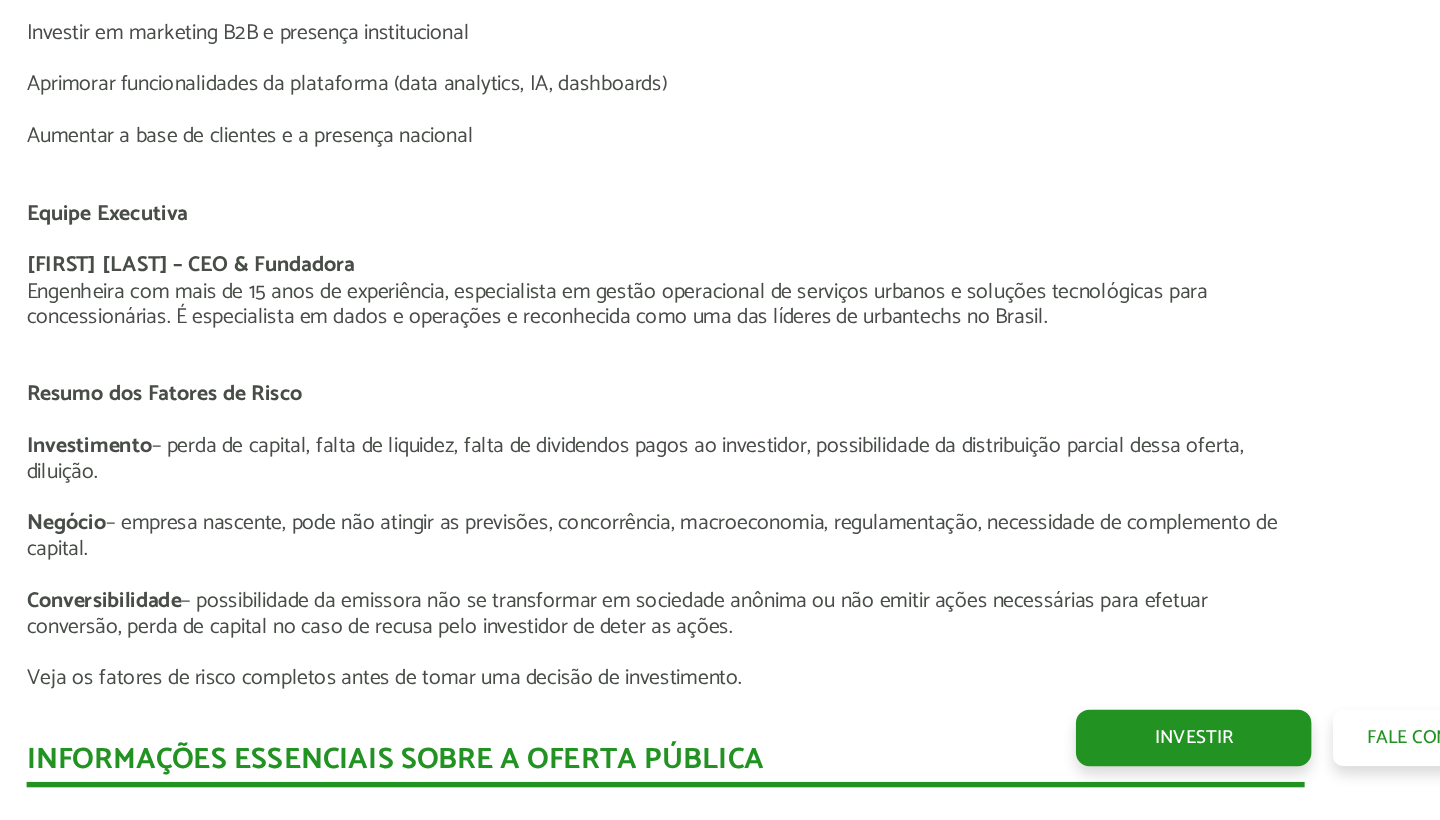 click at bounding box center [720, 523] 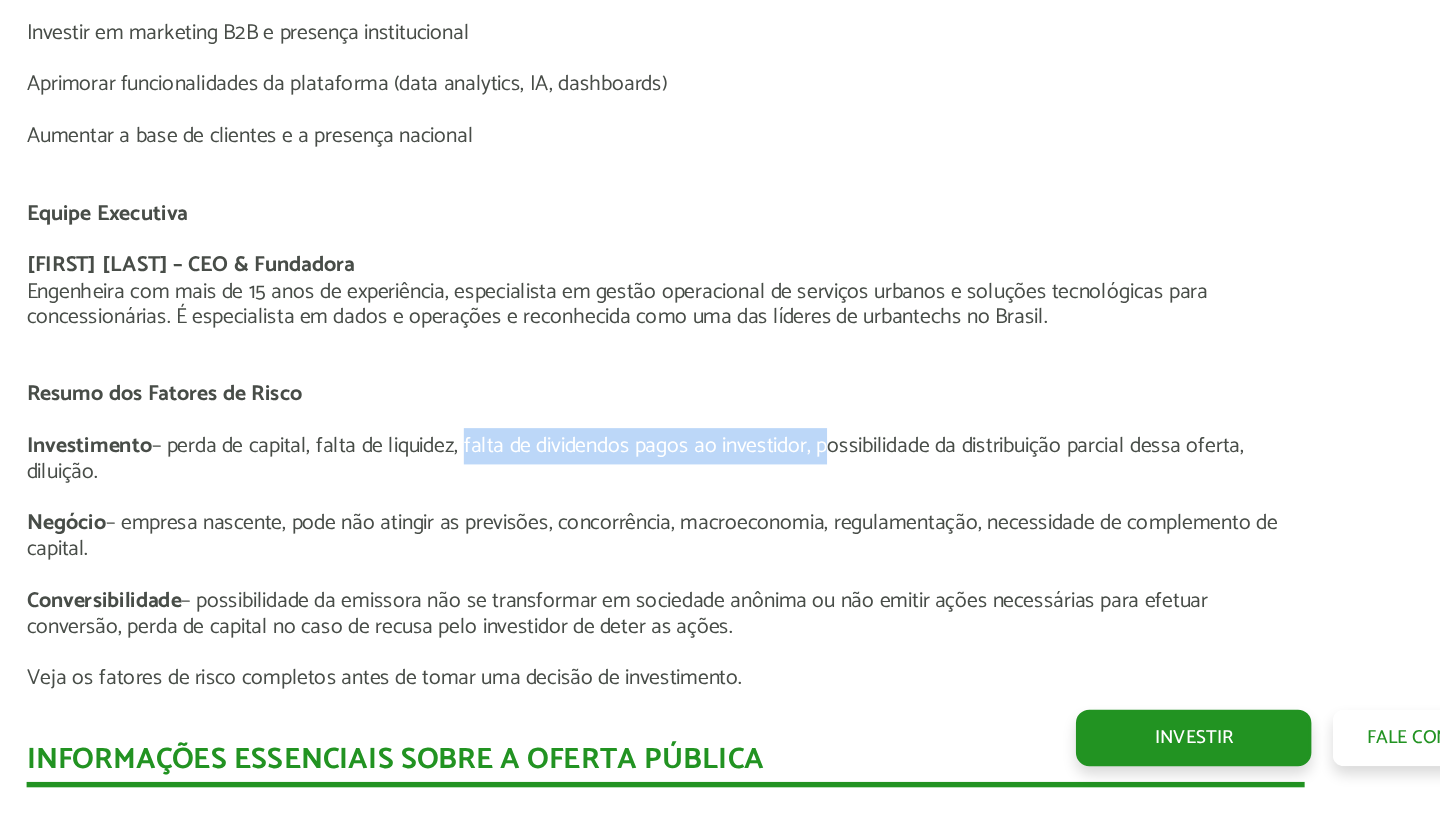 drag, startPoint x: 345, startPoint y: 317, endPoint x: 608, endPoint y: 317, distance: 263 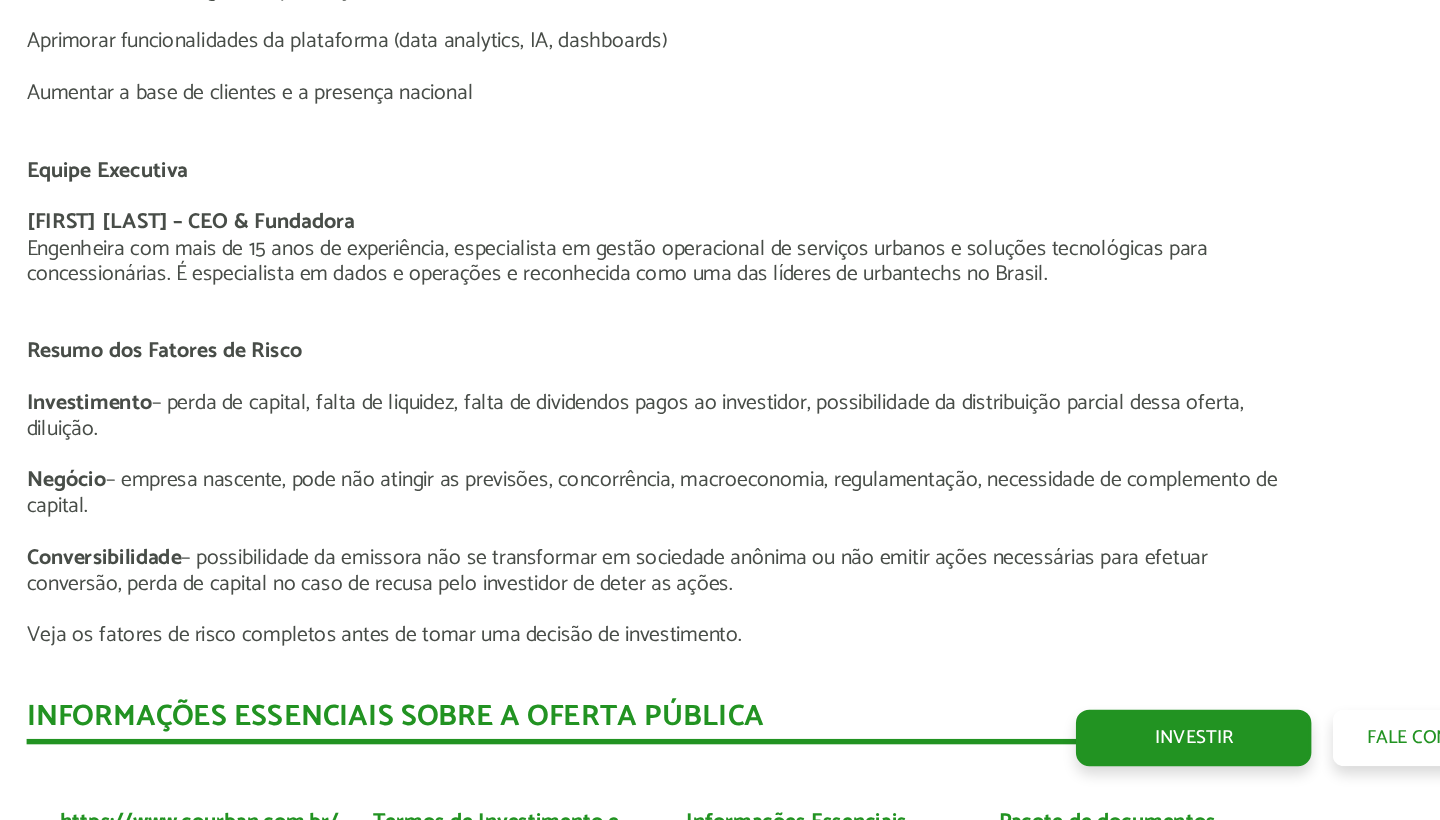 scroll, scrollTop: 3302, scrollLeft: 0, axis: vertical 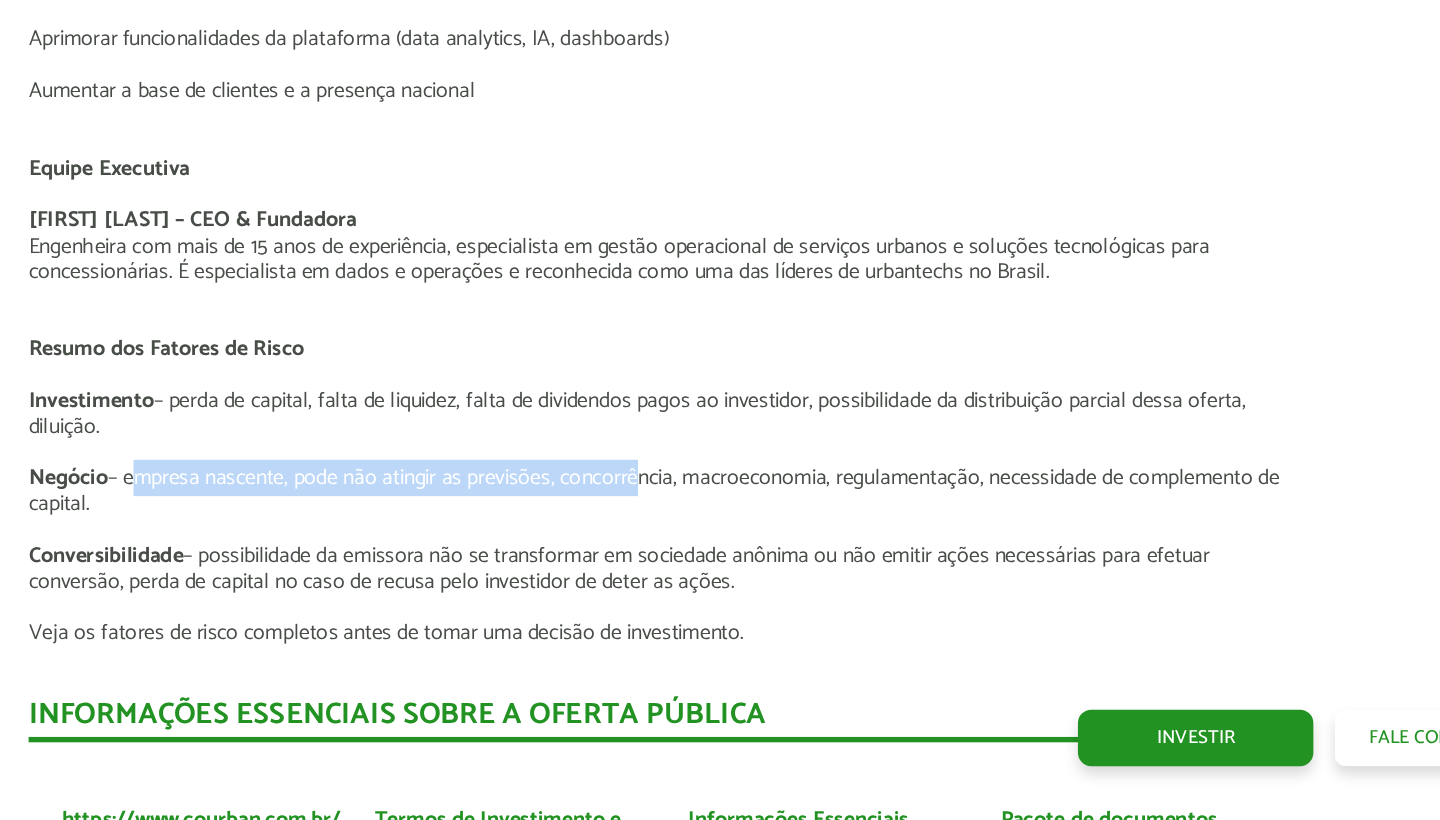drag, startPoint x: 93, startPoint y: 340, endPoint x: 472, endPoint y: 329, distance: 379.1596 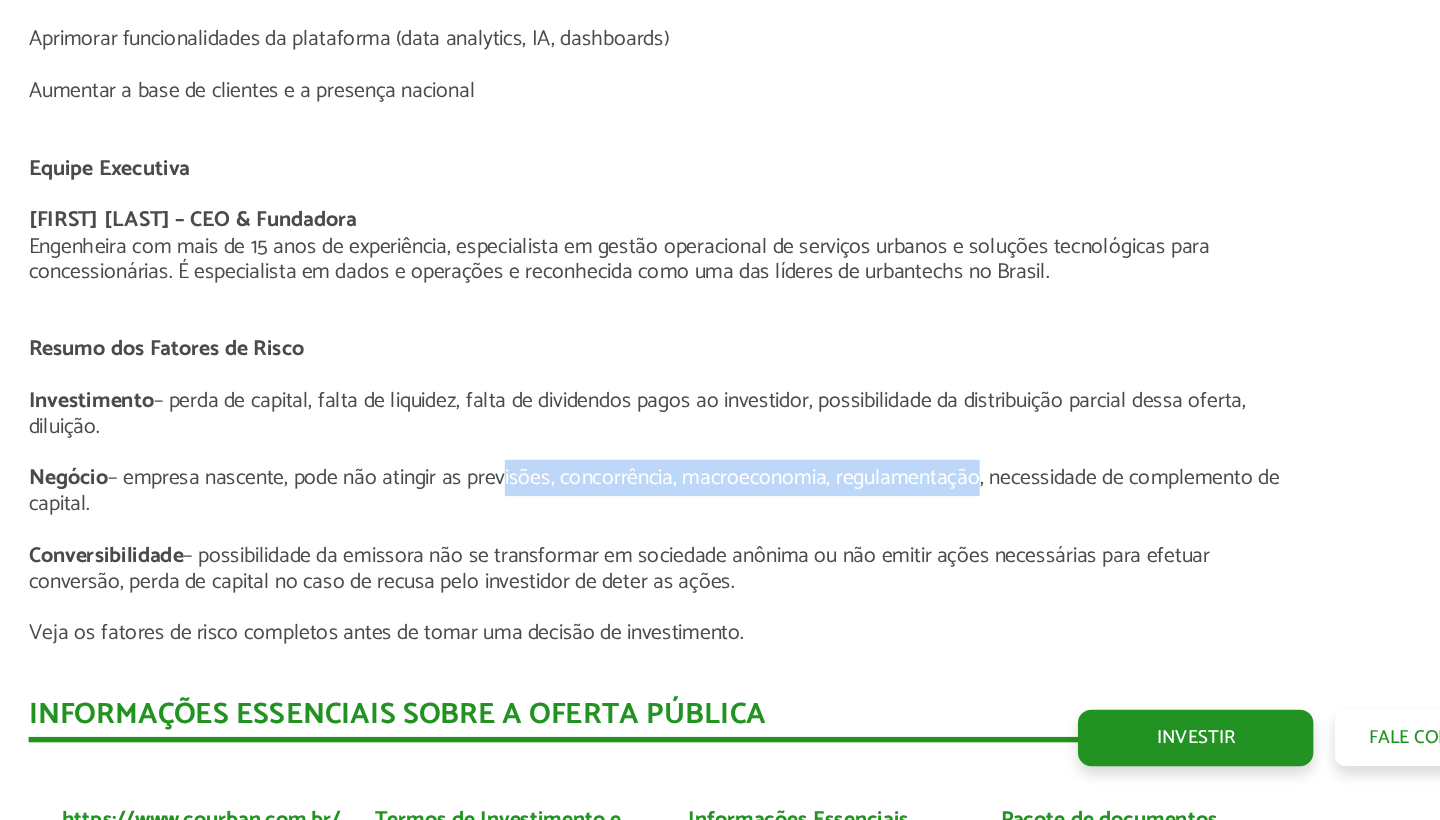 drag, startPoint x: 370, startPoint y: 342, endPoint x: 743, endPoint y: 333, distance: 373.10855 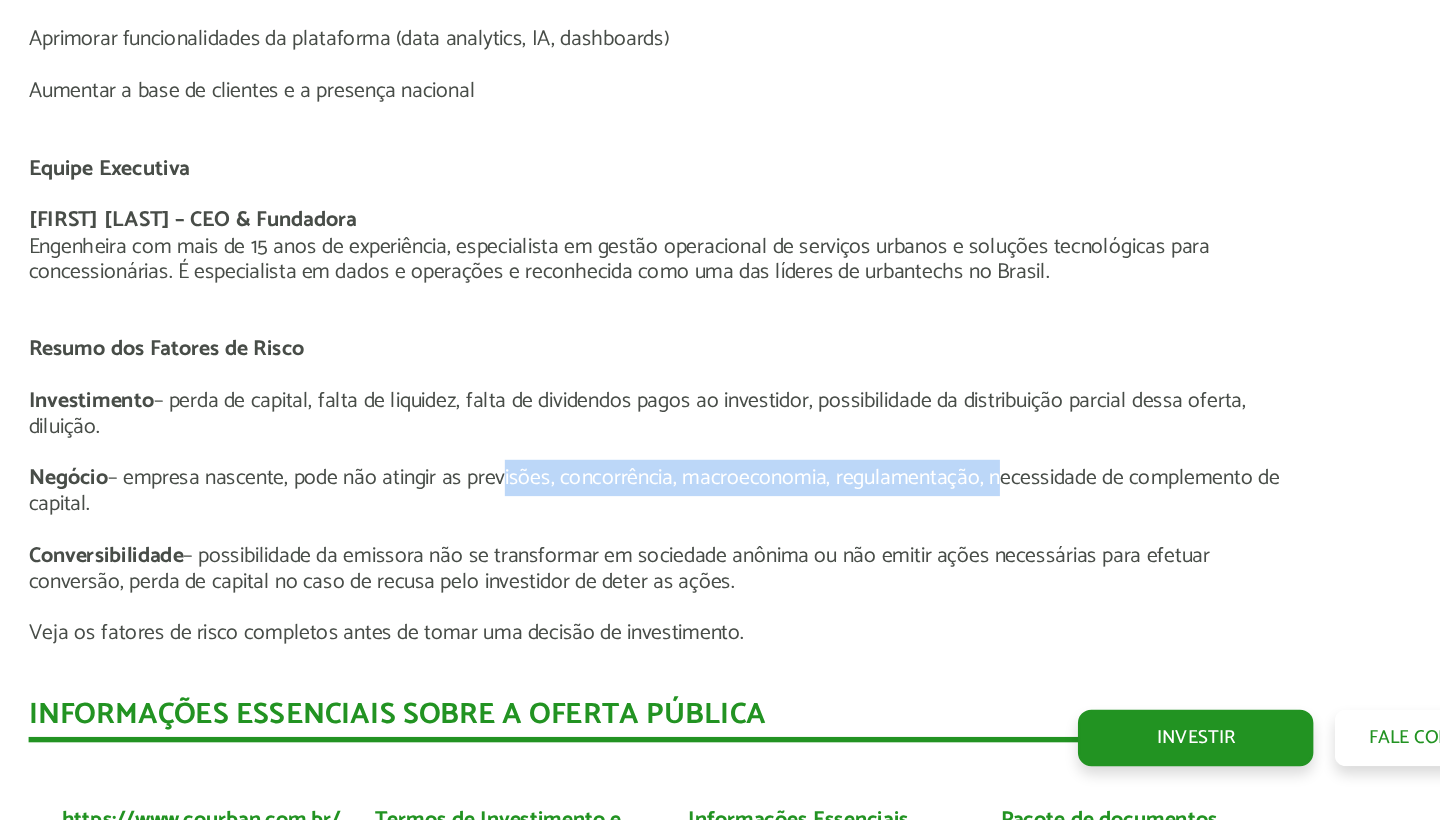 click on "Negócio  – empresa nascente, pode não atingir as previsões, concorrência, macroeconomia, regulamentação, necessidade de complemento de capital." at bounding box center [720, 585] 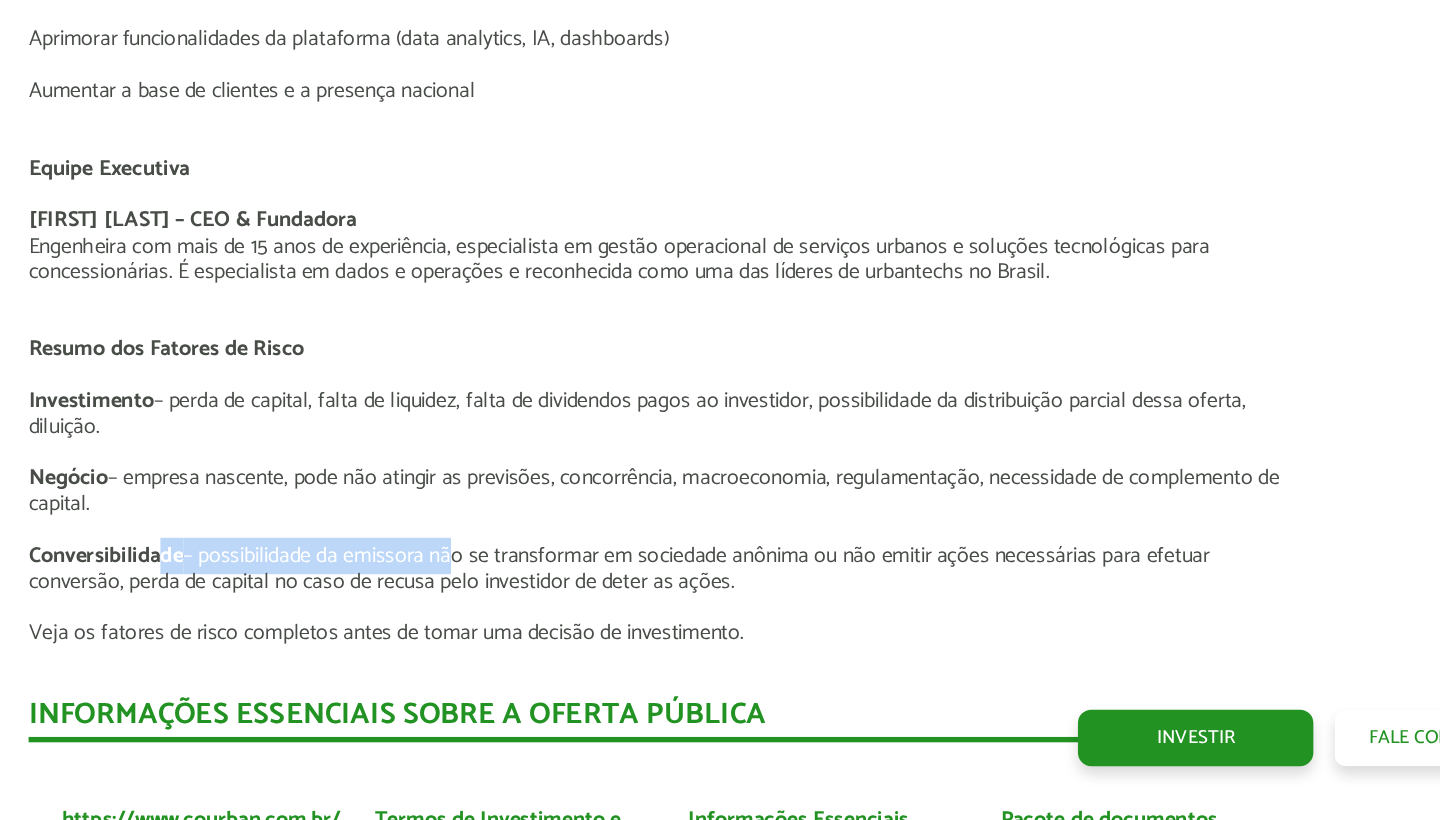 drag, startPoint x: 220, startPoint y: 396, endPoint x: 606, endPoint y: 396, distance: 386 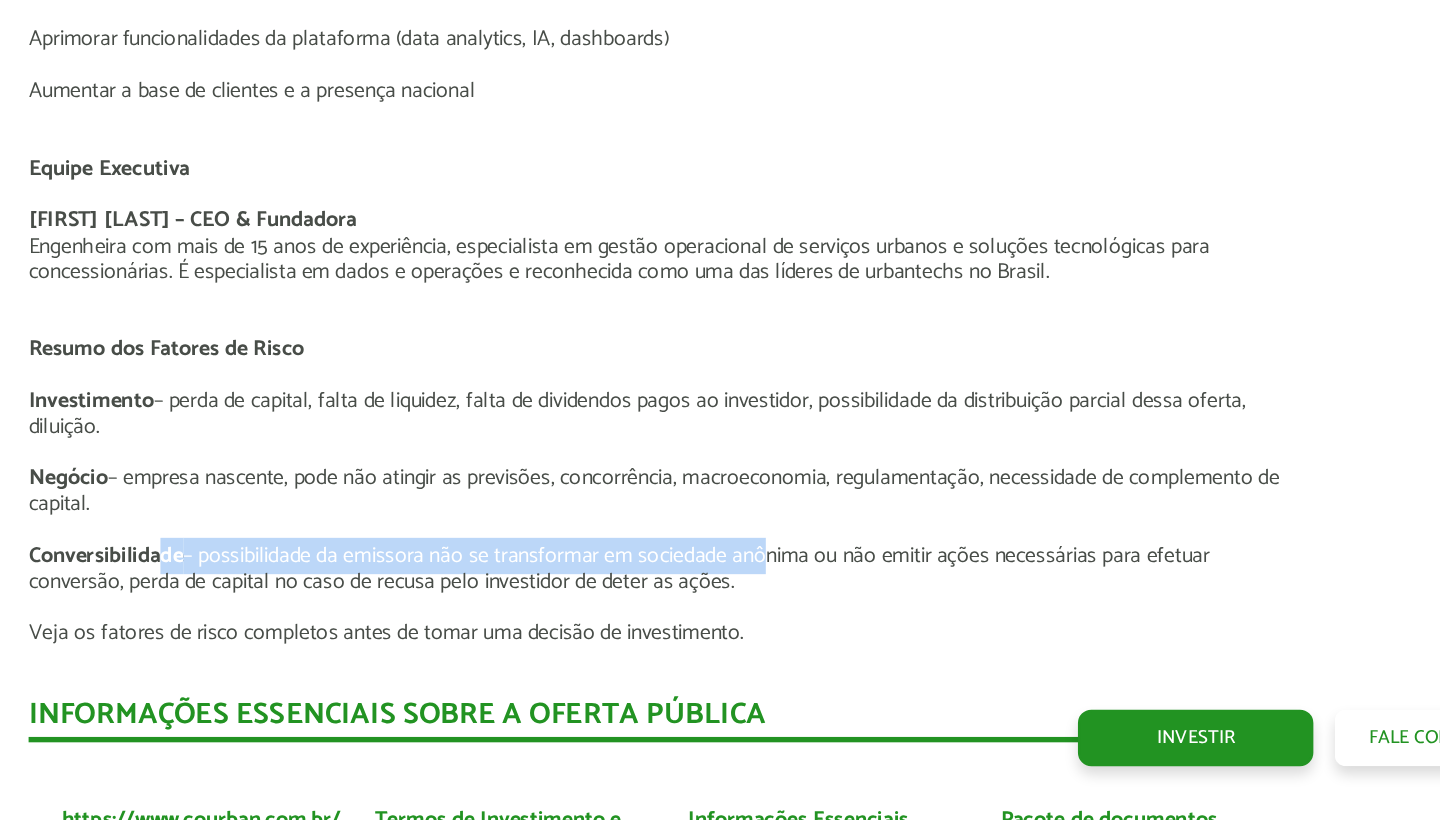 click on "Conversibilidade  – possibilidade da emissora não se transformar em sociedade anônima ou não emitir ações necessárias para efetuar conversão, perda de capital no caso de recusa pelo investidor de deter as ações." at bounding box center (720, 633) 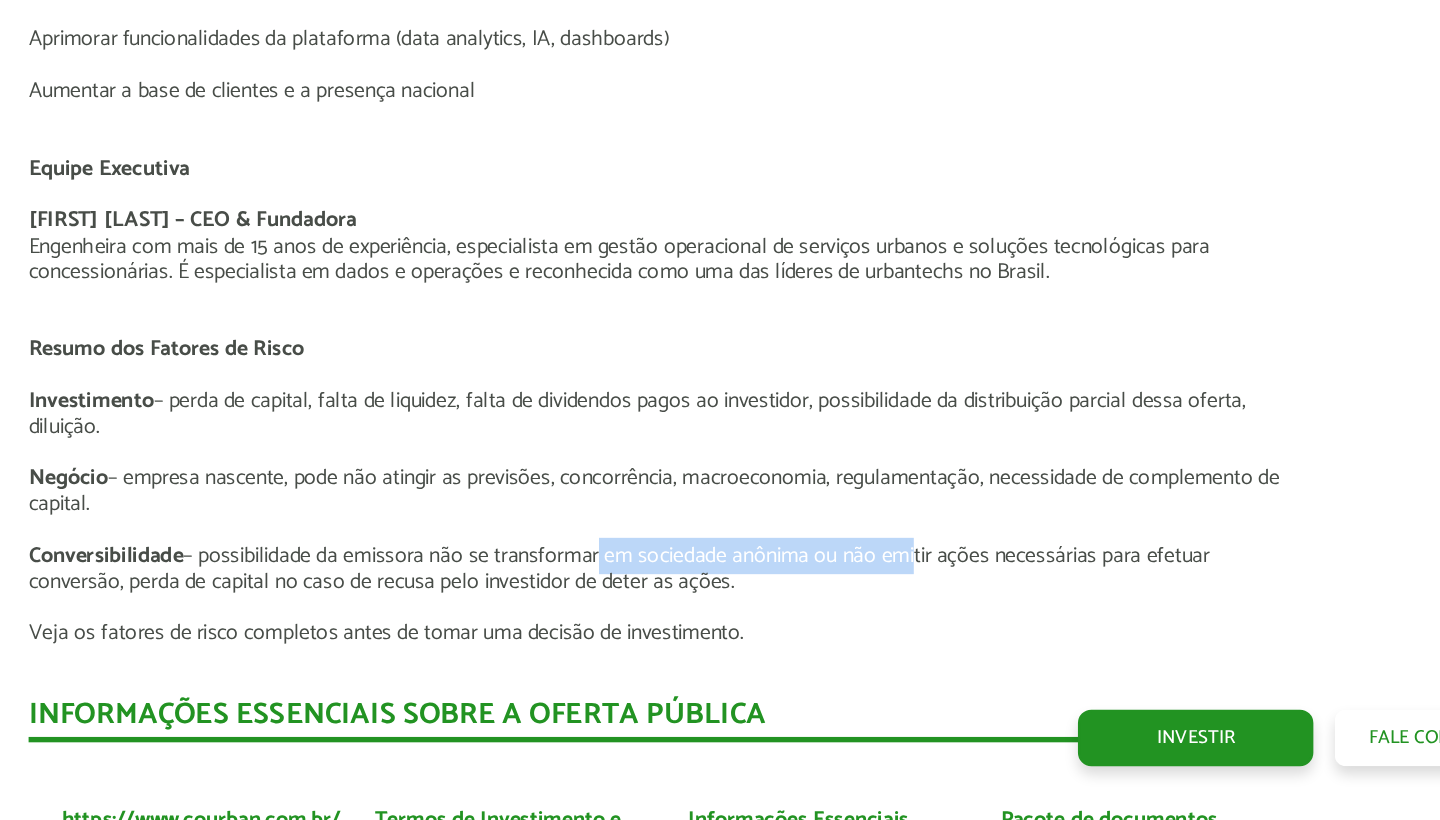 drag, startPoint x: 440, startPoint y: 400, endPoint x: 687, endPoint y: 400, distance: 247 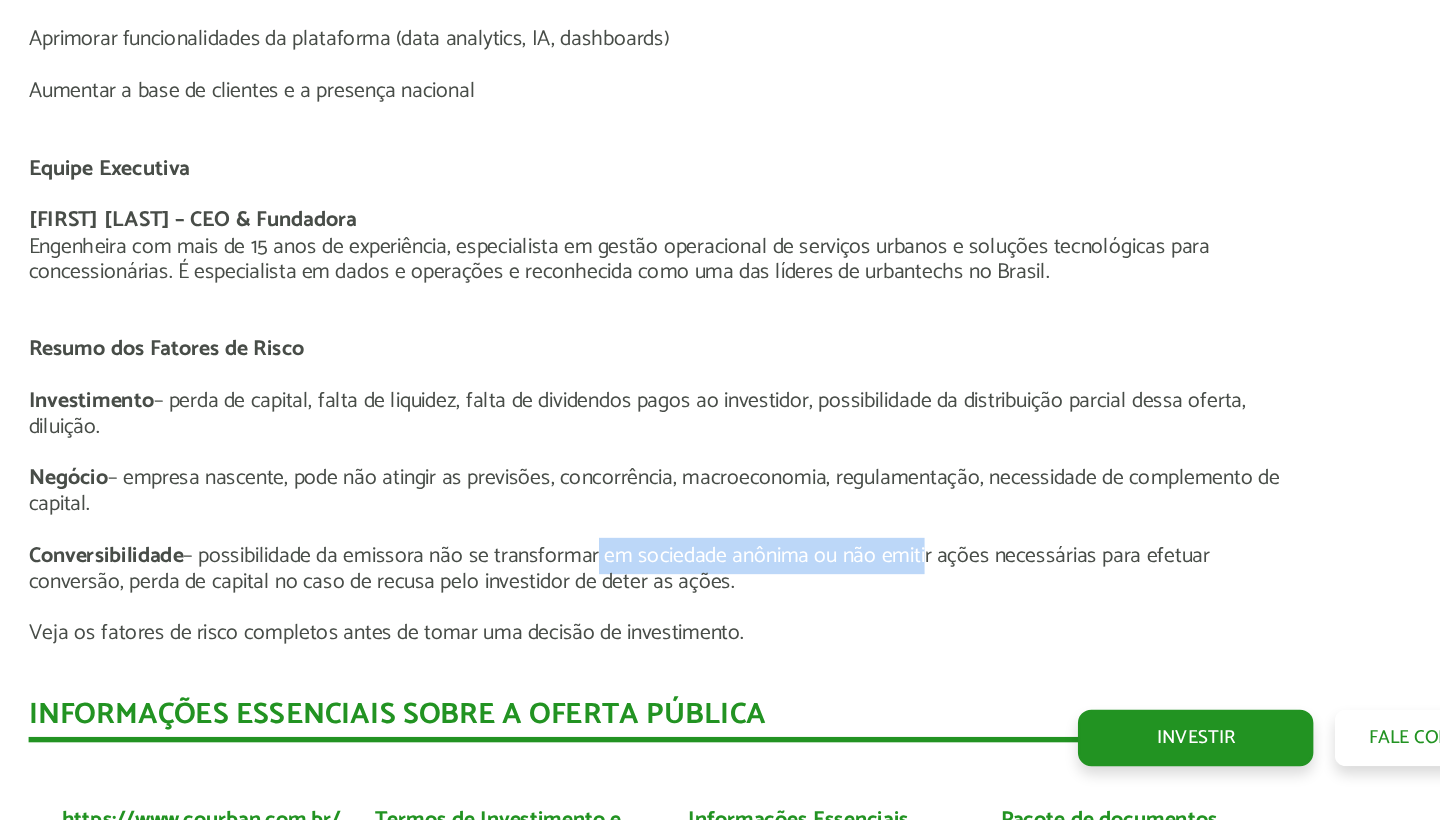 click on "Conversibilidade  – possibilidade da emissora não se transformar em sociedade anônima ou não emitir ações necessárias para efetuar conversão, perda de capital no caso de recusa pelo investidor de deter as ações." at bounding box center [720, 633] 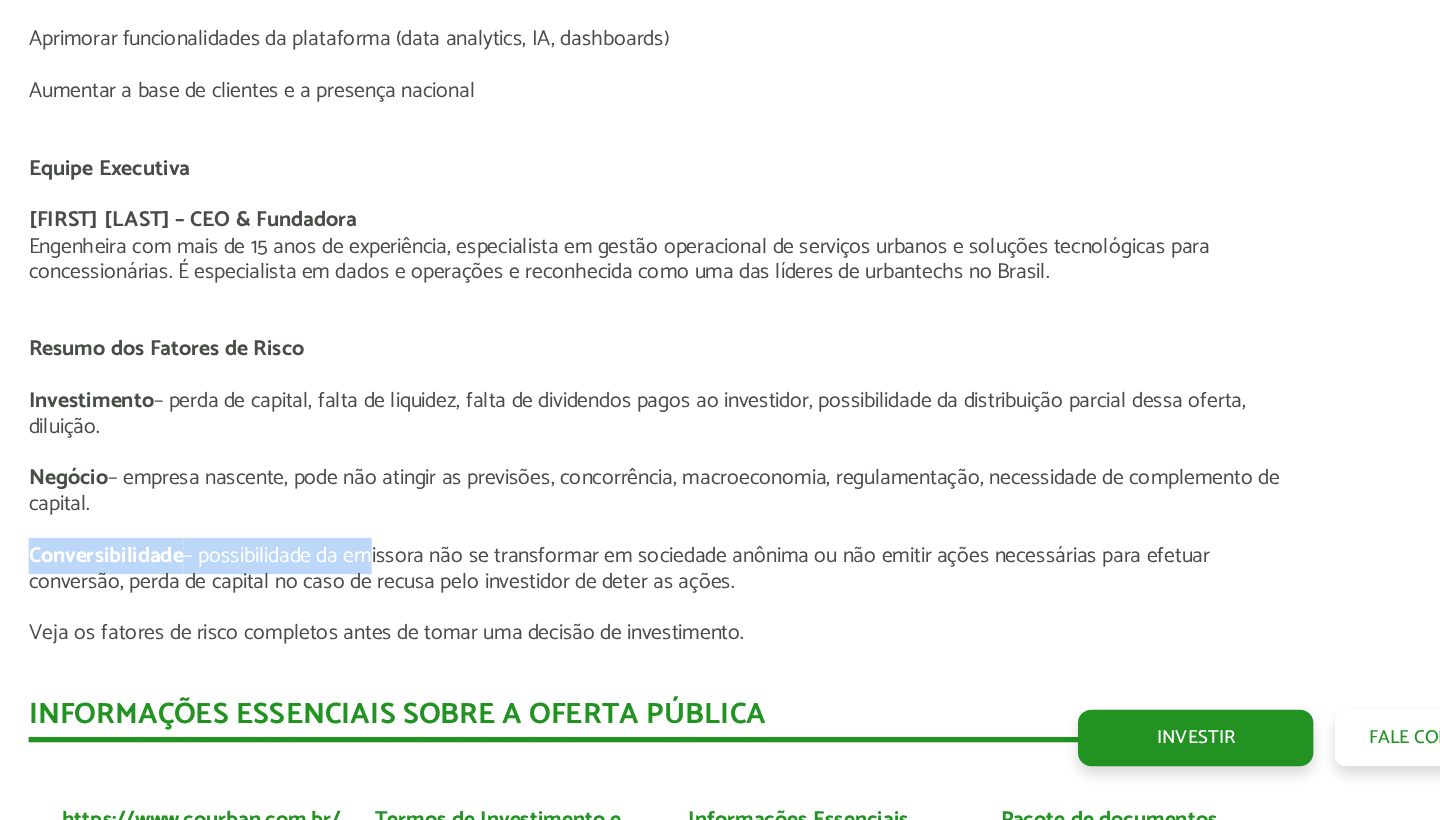 drag, startPoint x: 25, startPoint y: 394, endPoint x: 269, endPoint y: 394, distance: 244 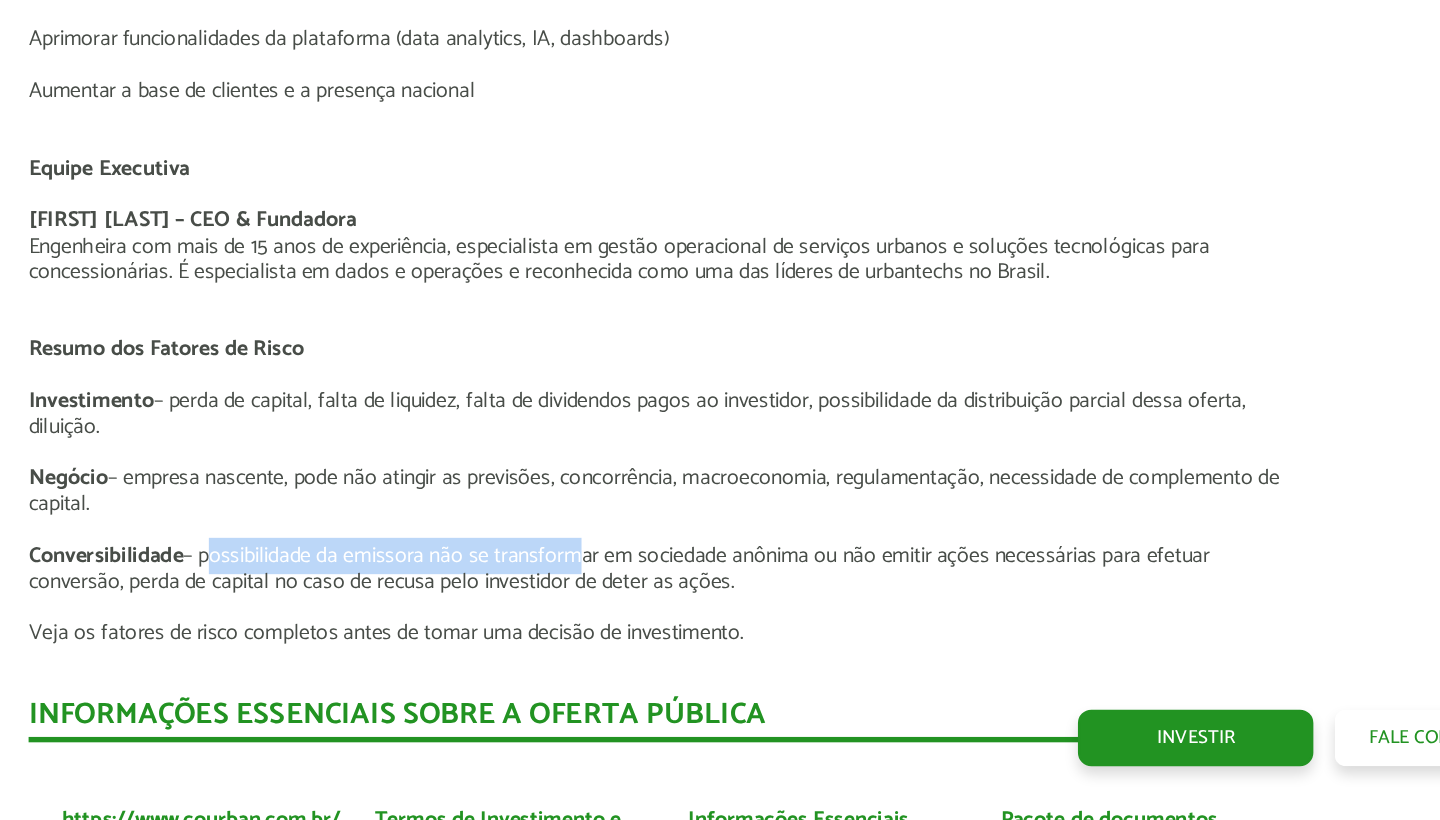 drag, startPoint x: 154, startPoint y: 396, endPoint x: 424, endPoint y: 391, distance: 270.0463 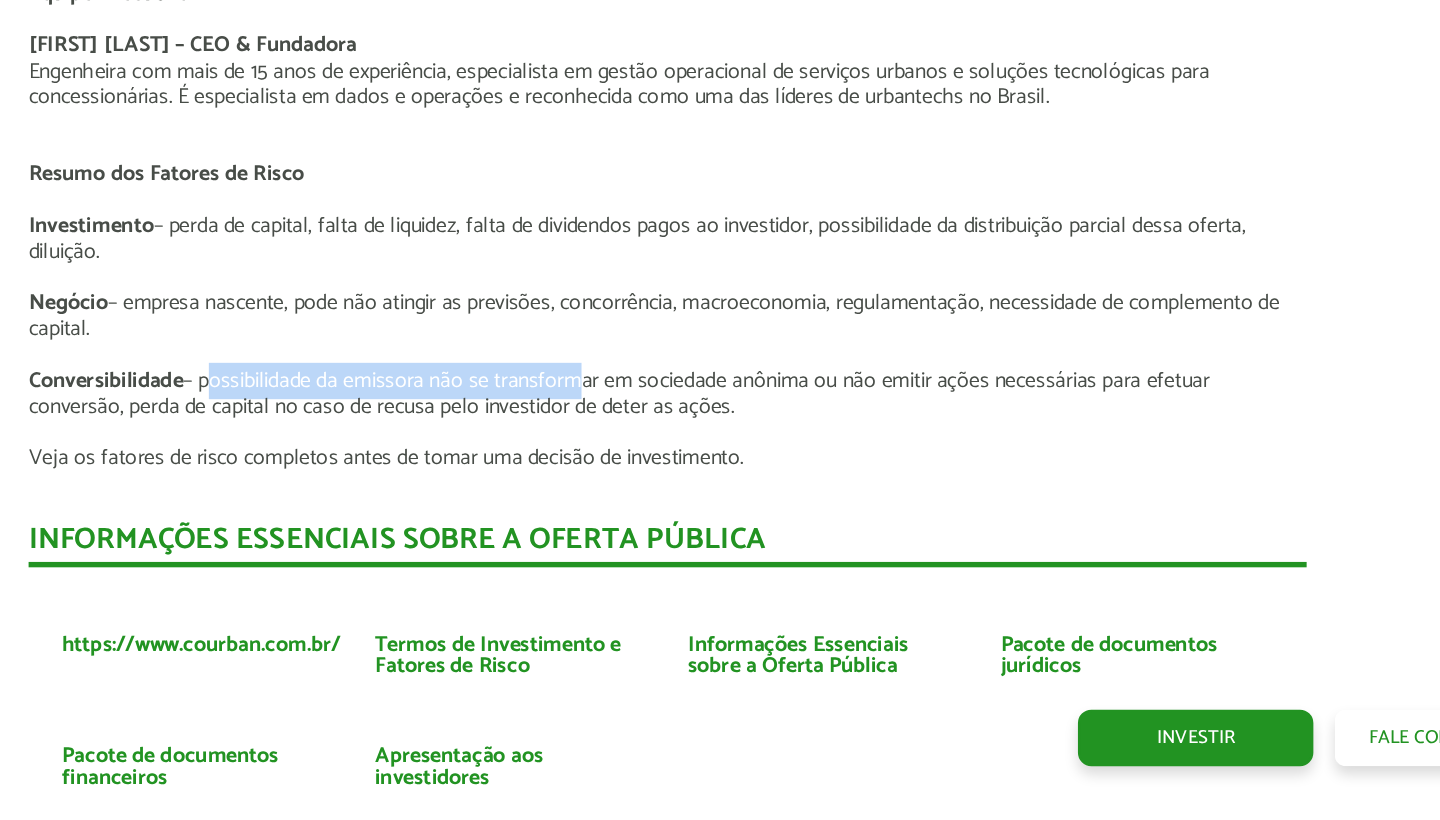 scroll, scrollTop: 3500, scrollLeft: 0, axis: vertical 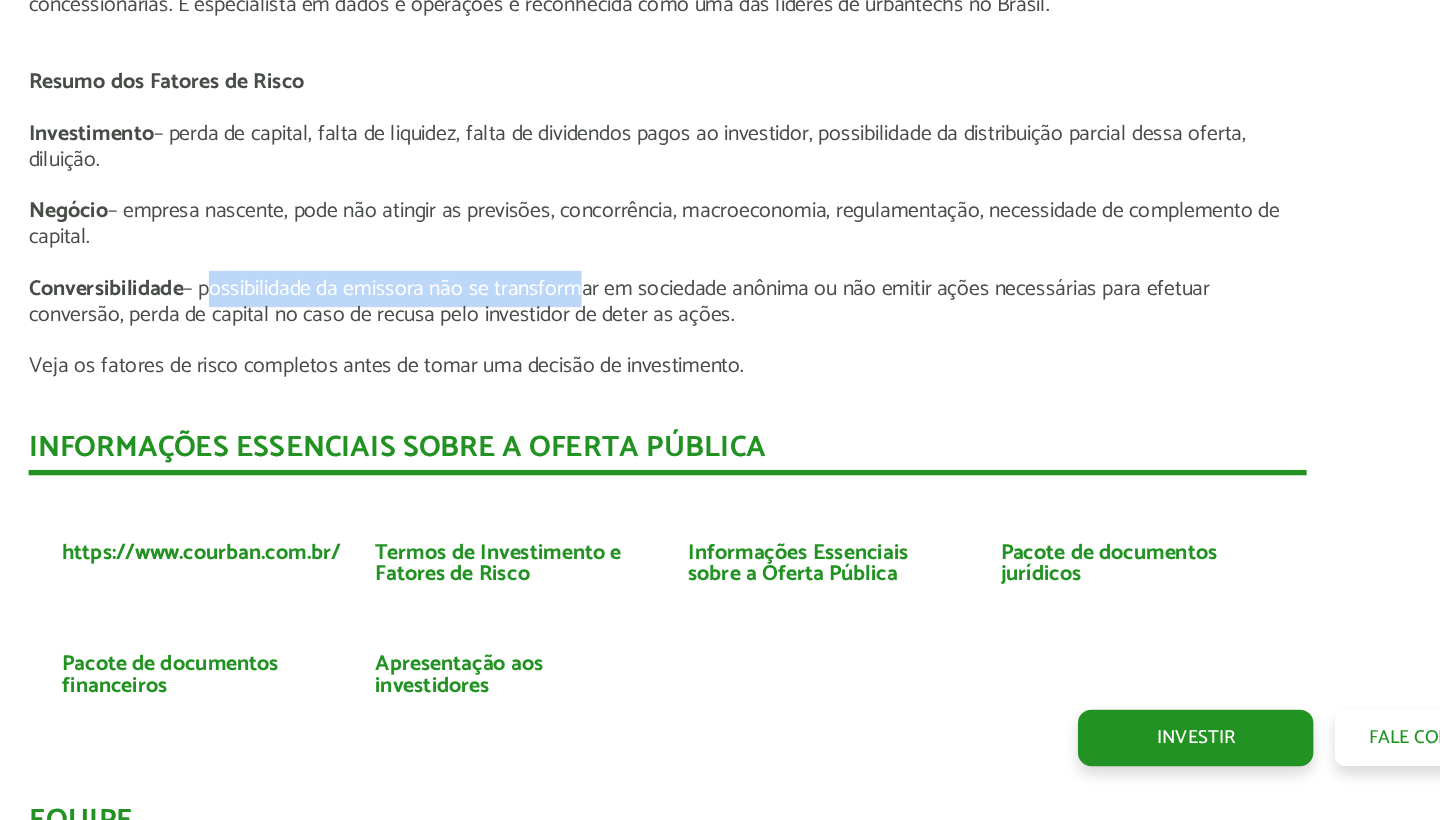 click on "Termos de Investimento e Fatores de Risco" at bounding box center [604, 630] 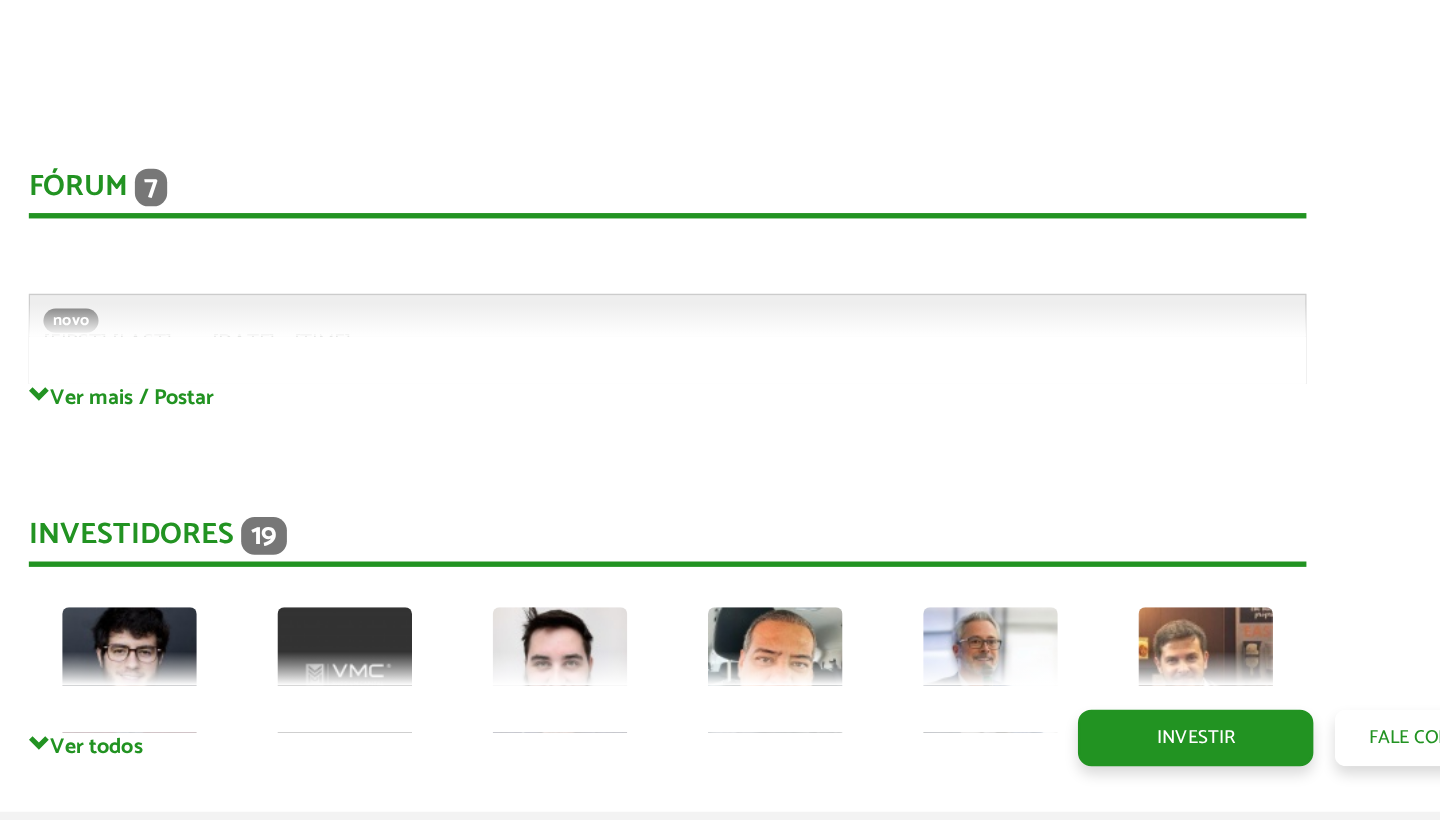 scroll, scrollTop: 4381, scrollLeft: 0, axis: vertical 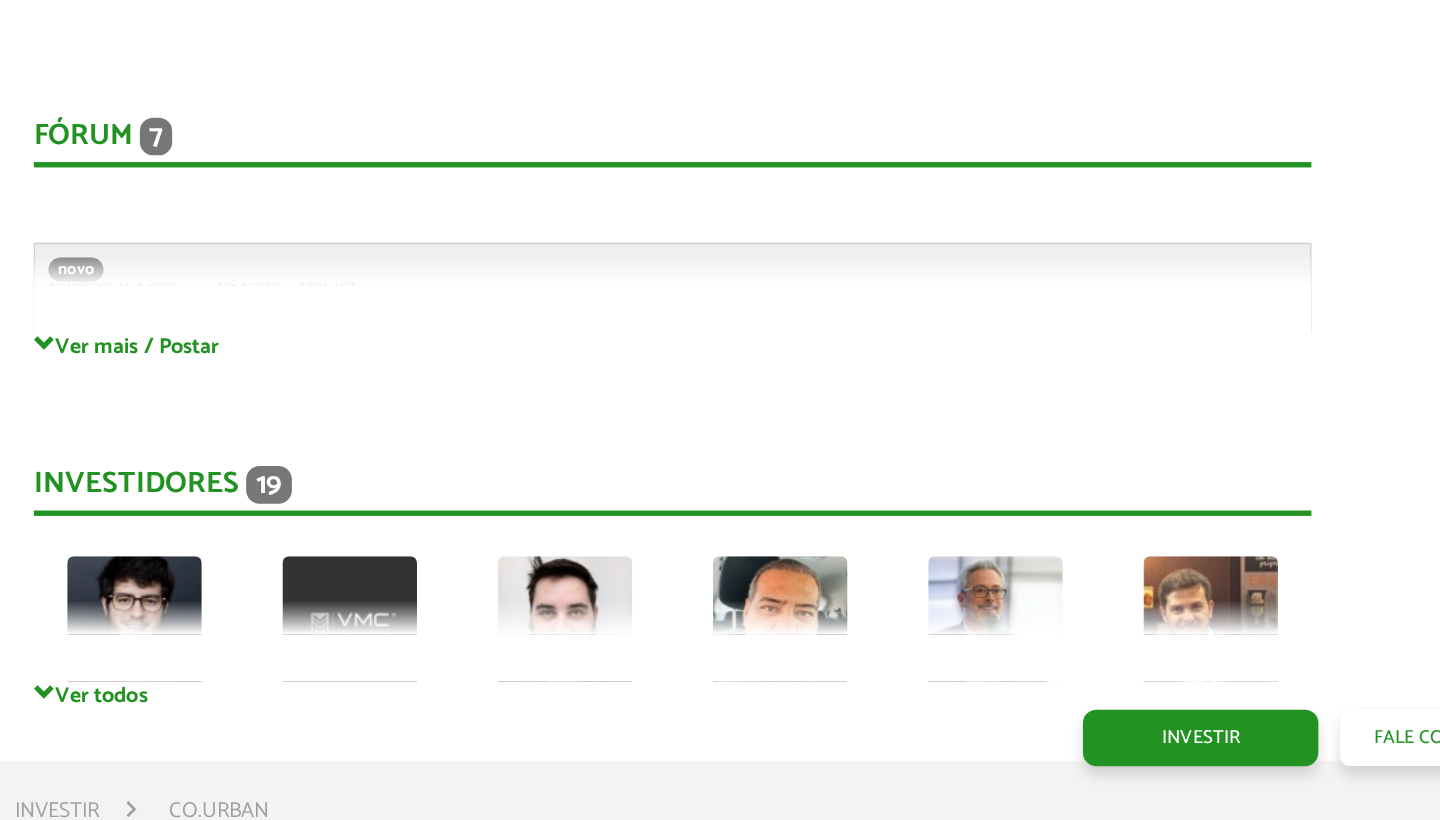 click on "Ver todos" at bounding box center (720, 726) 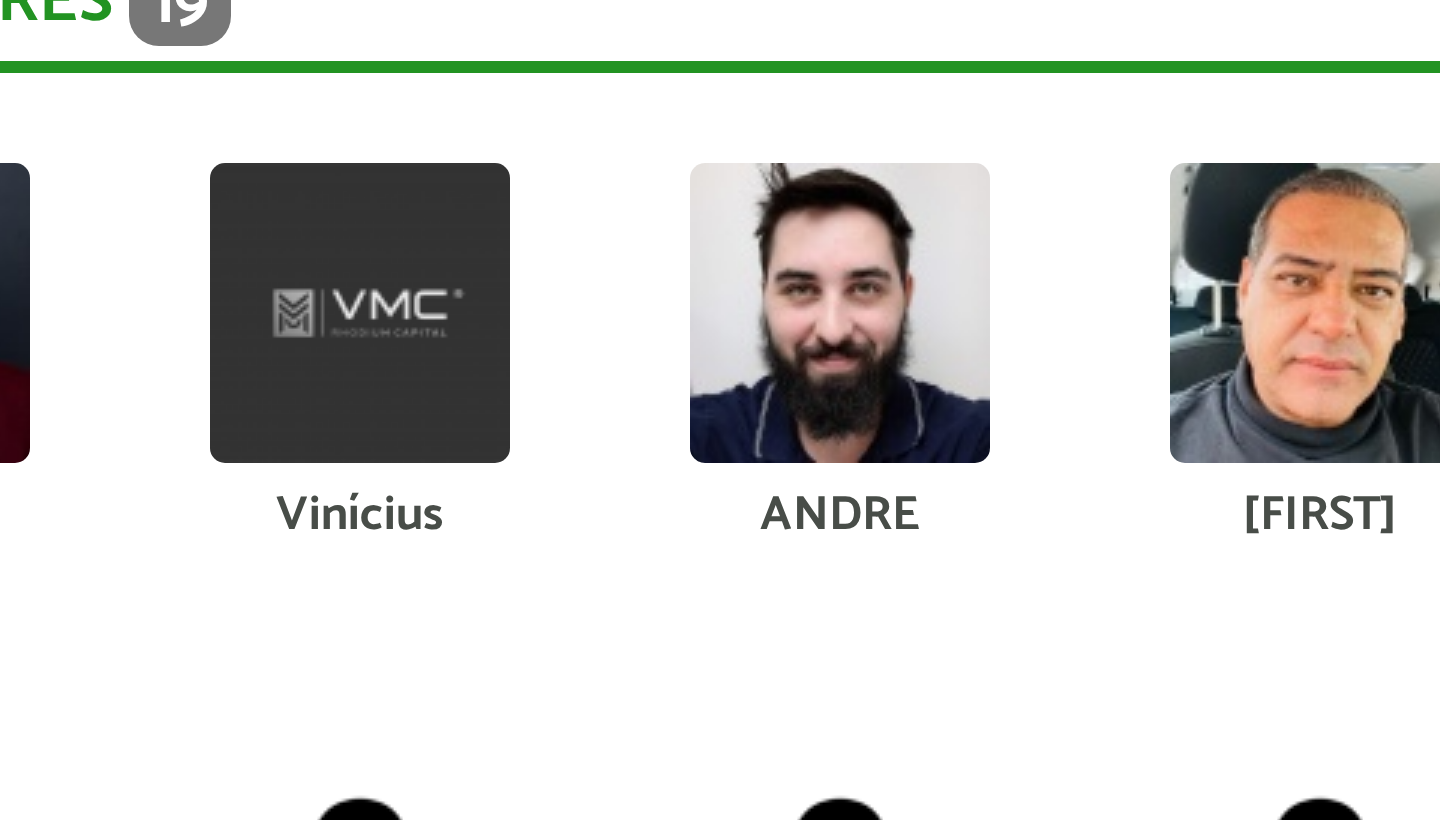 scroll, scrollTop: 4752, scrollLeft: 14, axis: both 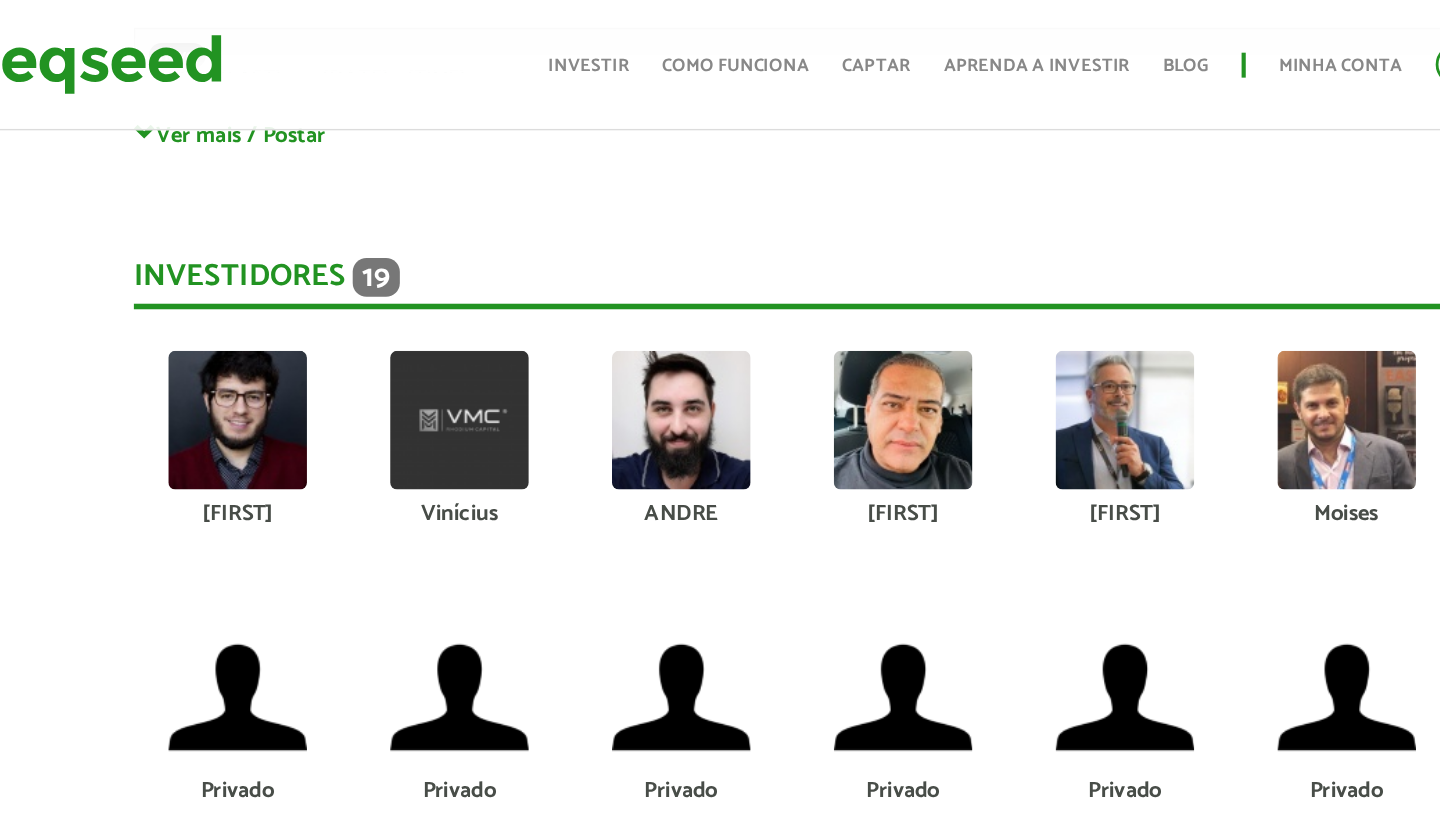 click at bounding box center (946, 303) 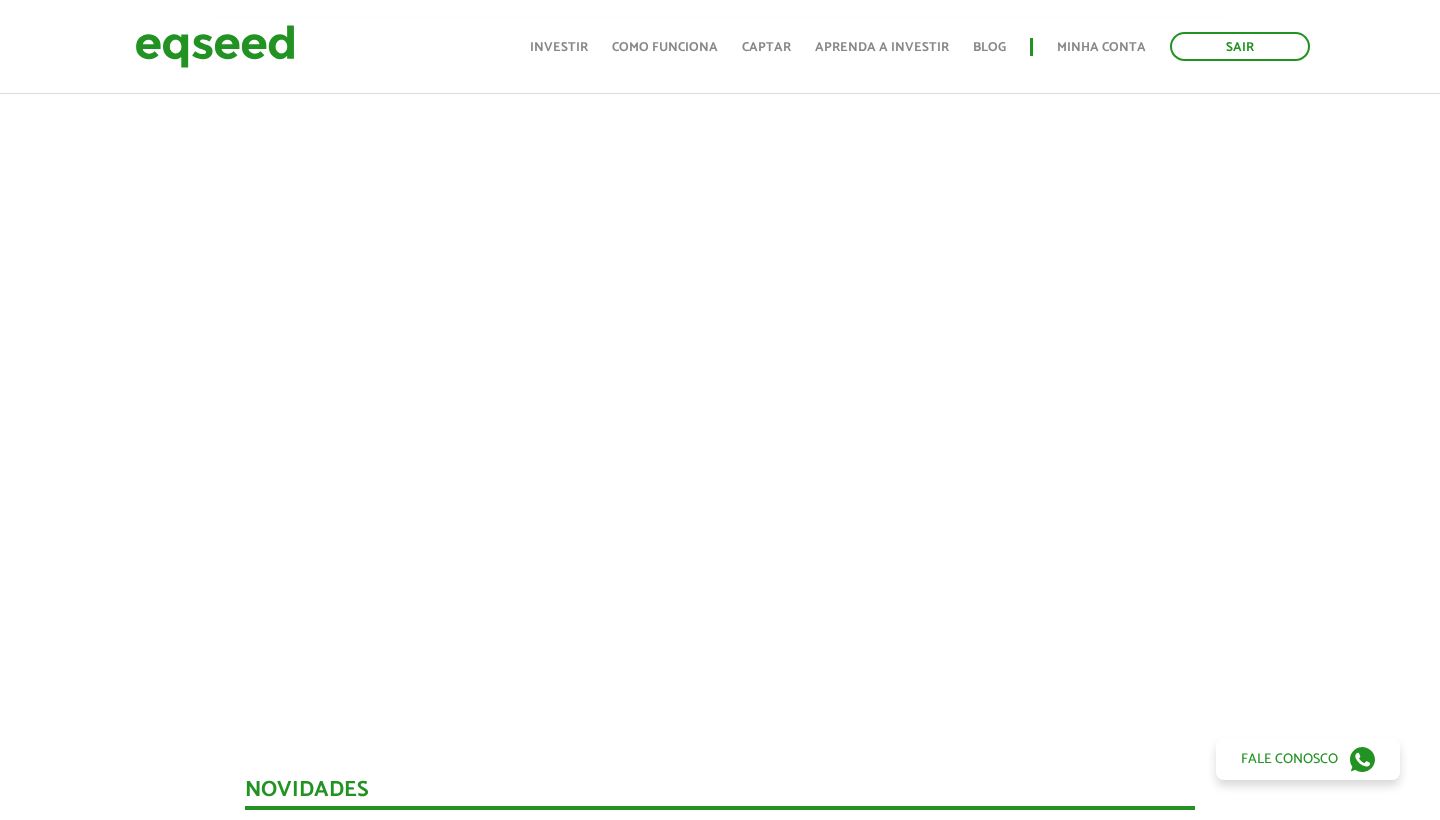 scroll, scrollTop: 551, scrollLeft: 0, axis: vertical 